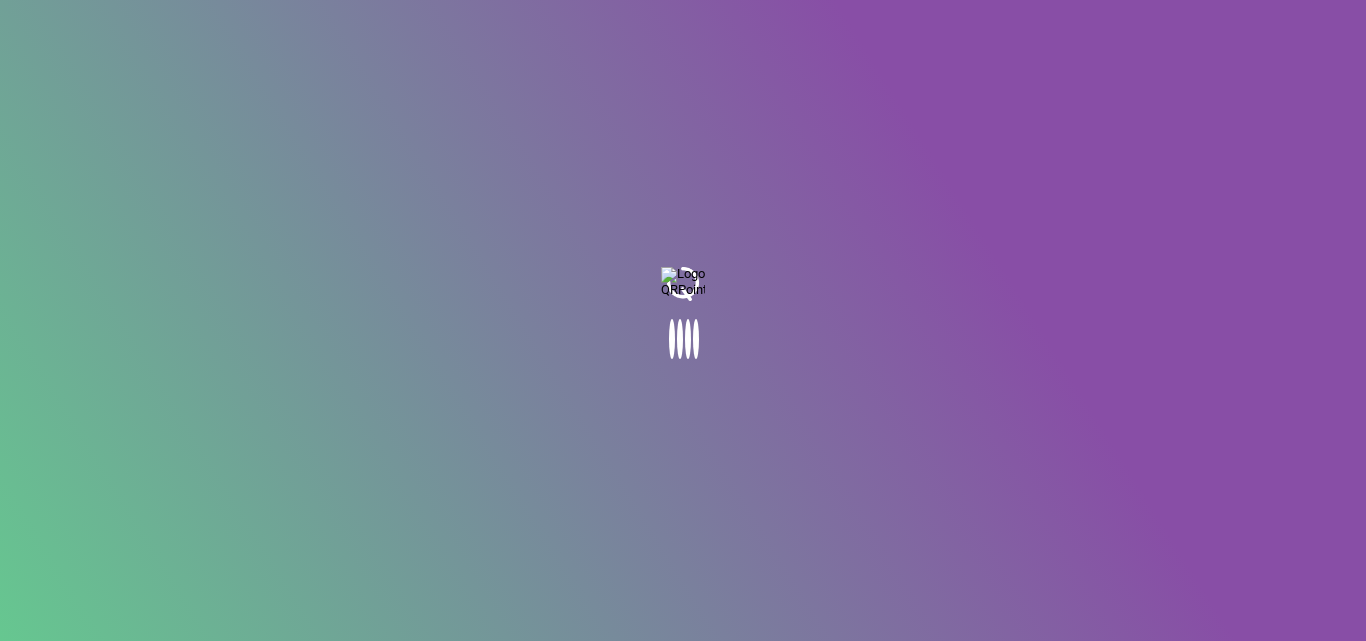scroll, scrollTop: 0, scrollLeft: 0, axis: both 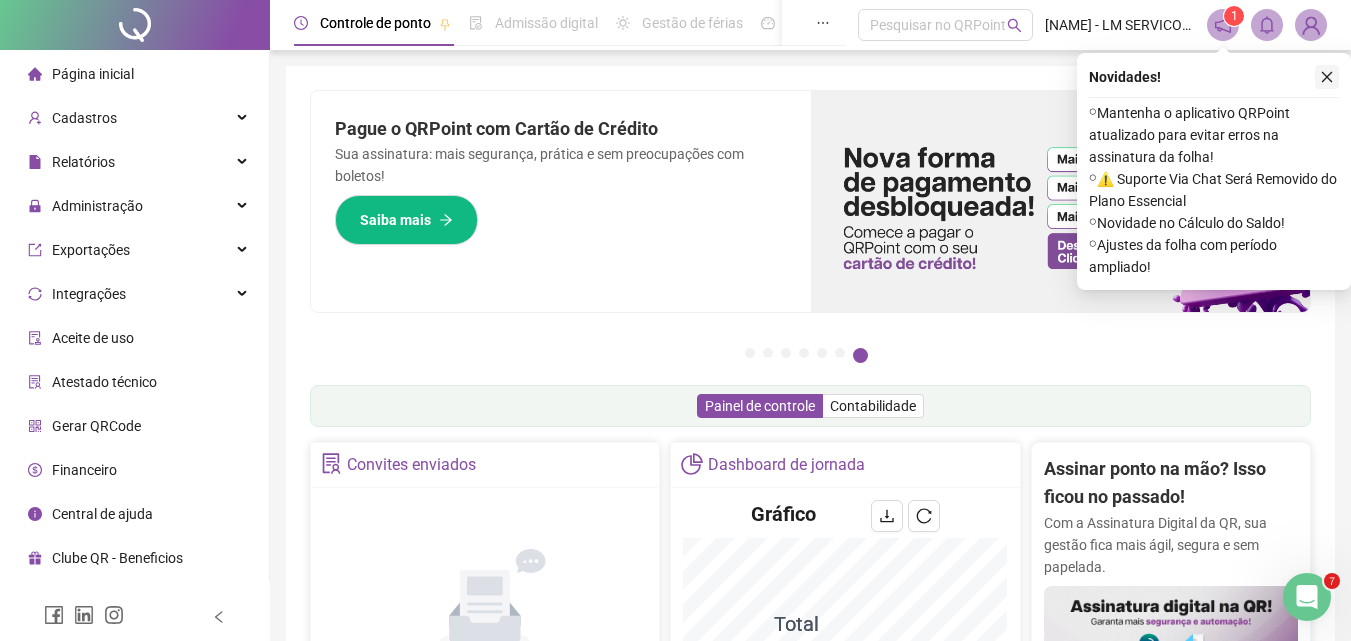 click at bounding box center (1327, 77) 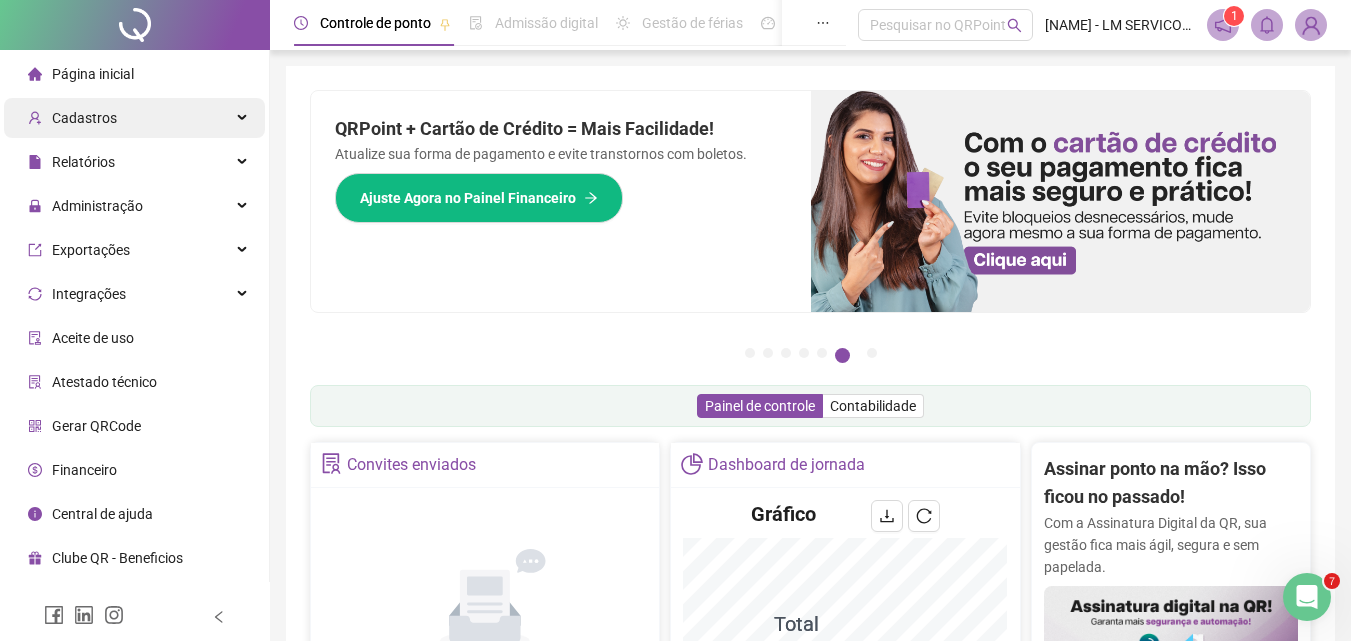 click on "Cadastros" at bounding box center (84, 118) 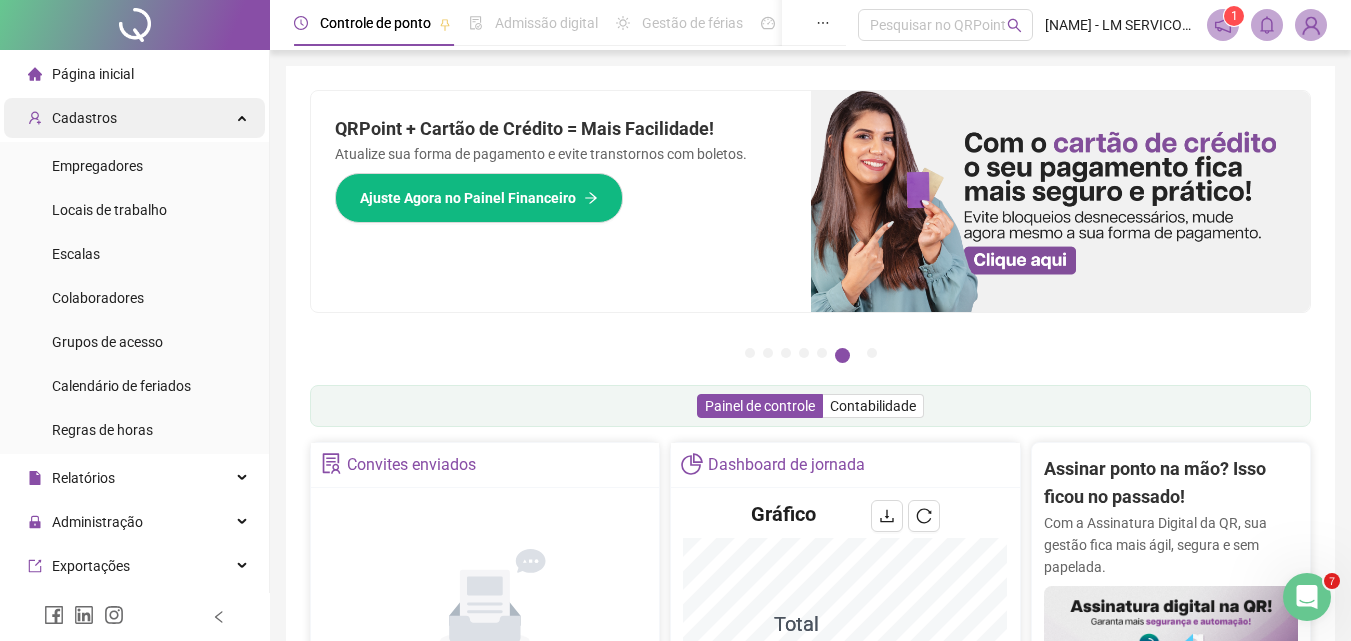 click on "Cadastros" at bounding box center [84, 118] 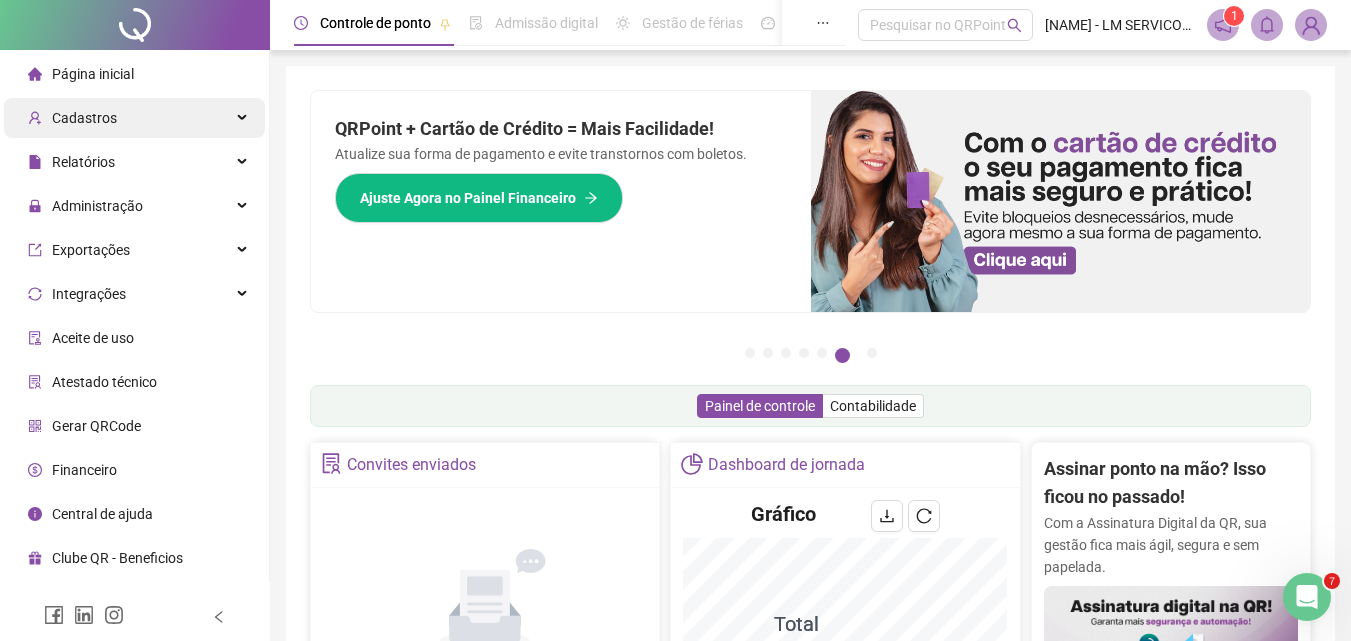 click on "Cadastros" at bounding box center [84, 118] 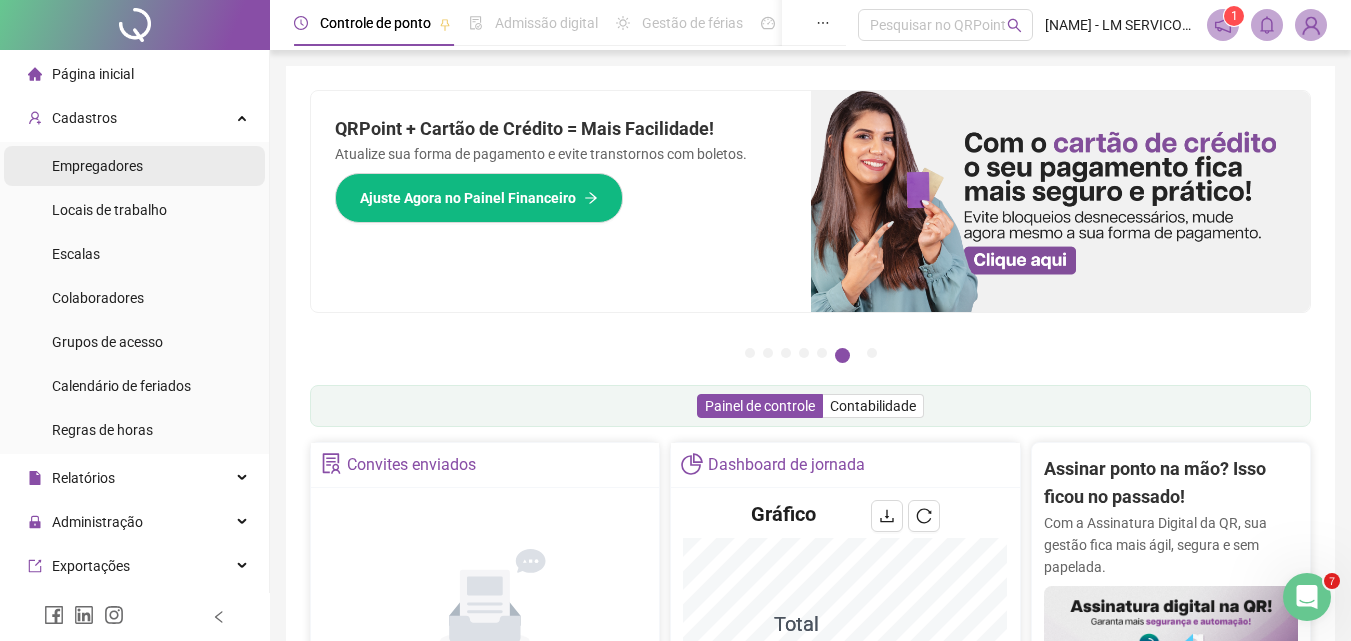 click on "Empregadores" at bounding box center [97, 166] 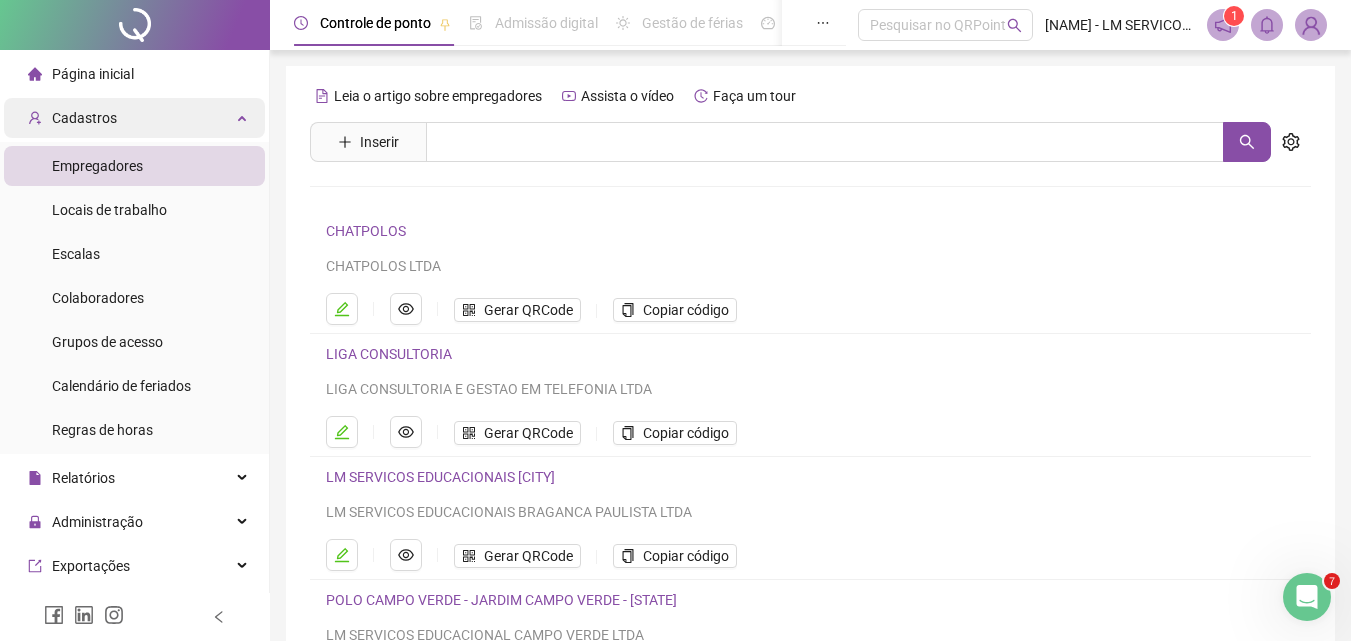 click on "Cadastros" at bounding box center (134, 118) 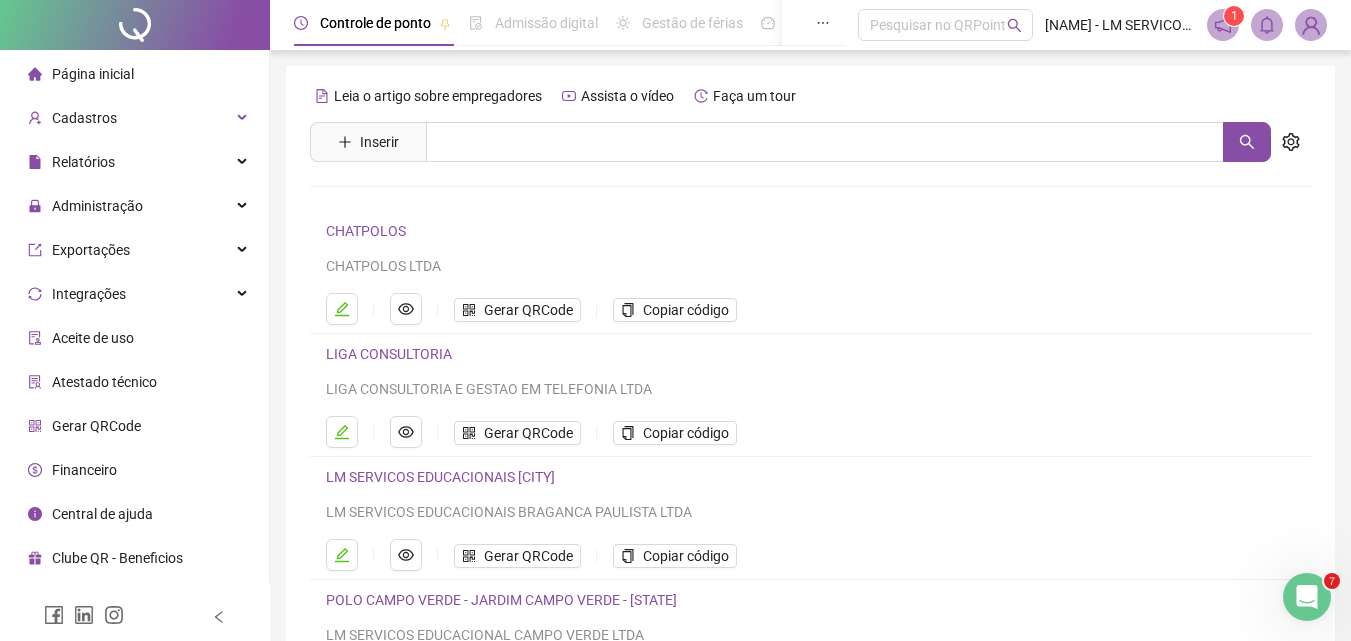 click on "Página inicial" at bounding box center [93, 74] 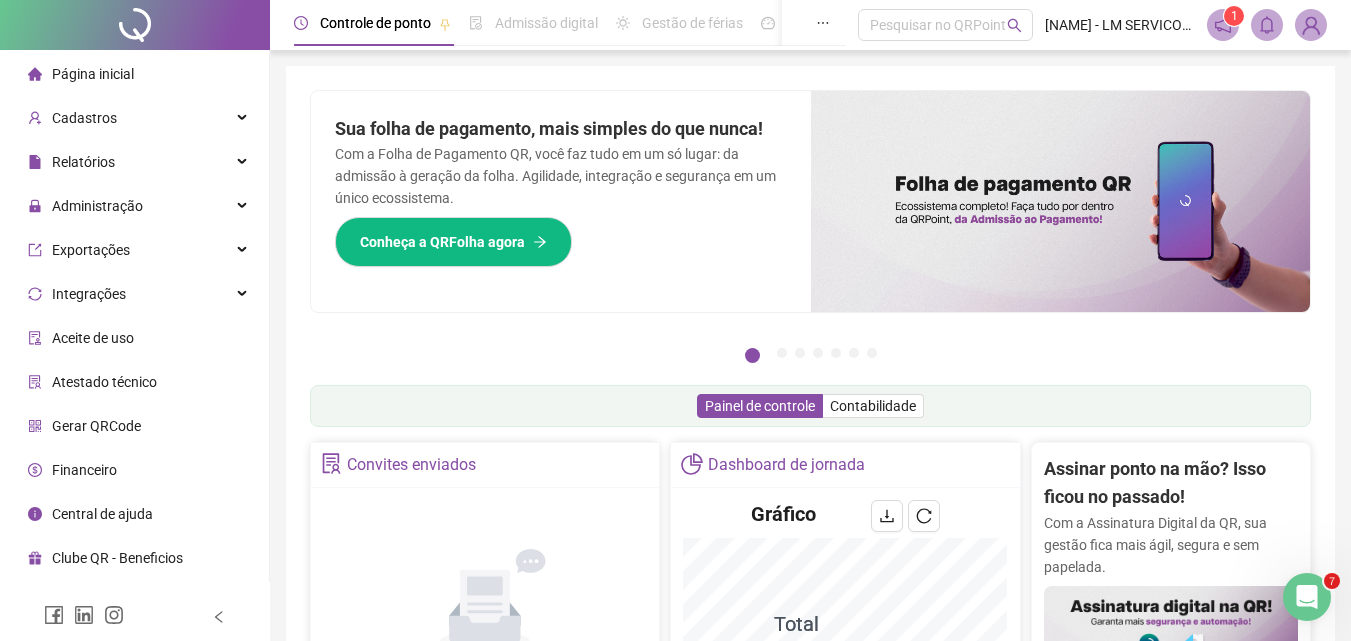click on "Página inicial" at bounding box center [134, 74] 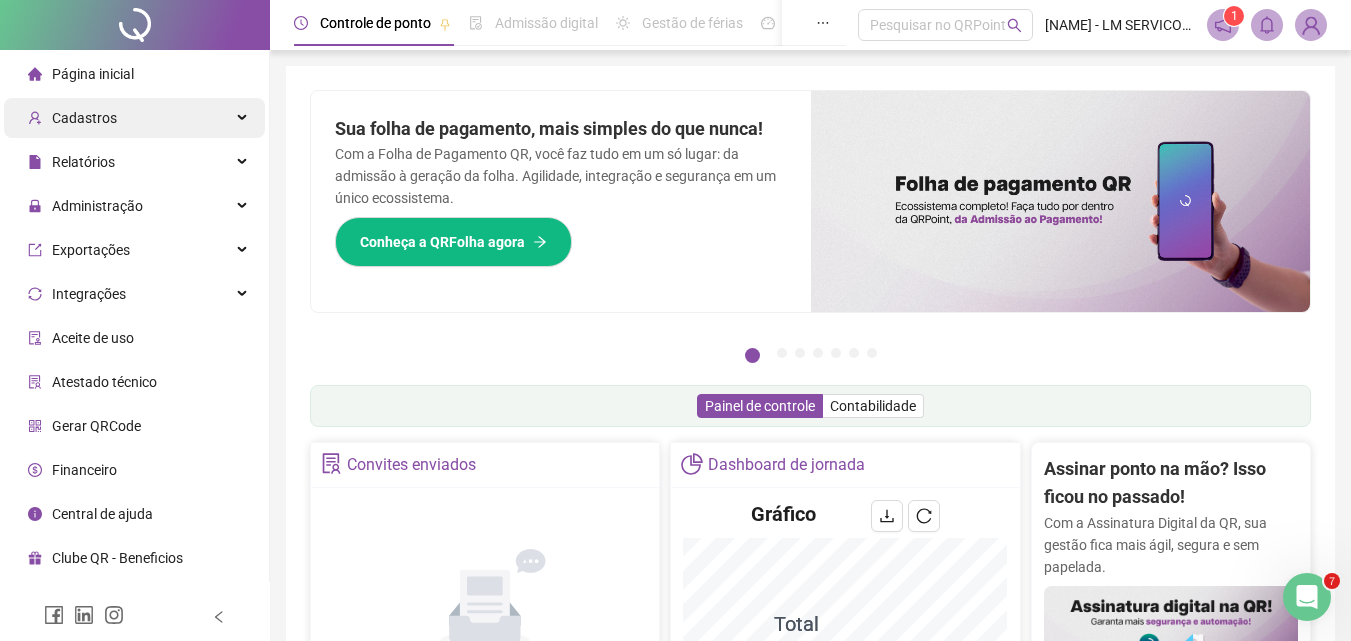 click on "Cadastros" at bounding box center (84, 118) 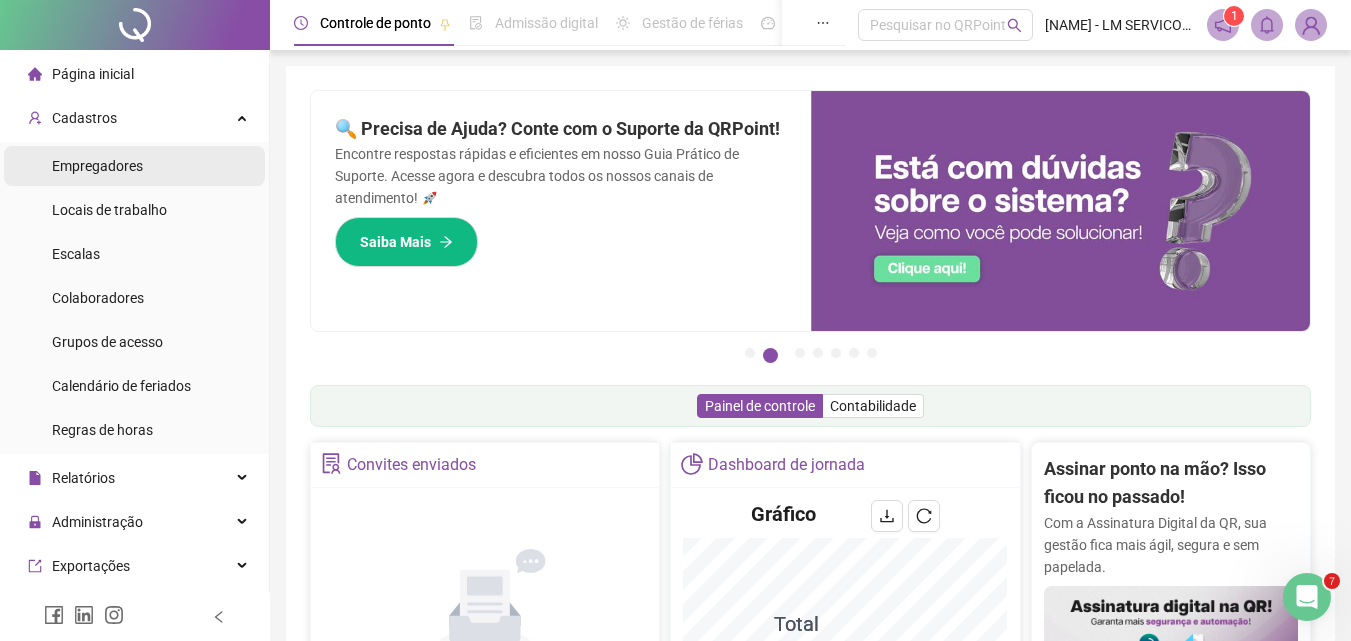 click on "Empregadores" at bounding box center [97, 166] 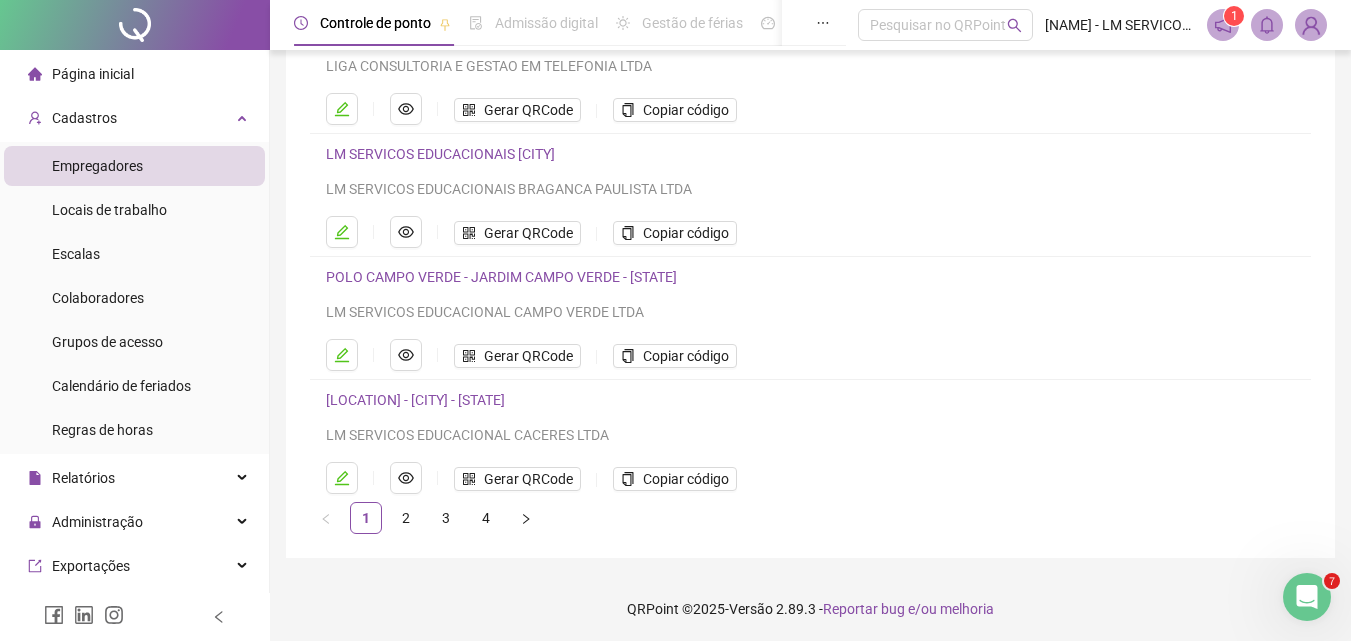 scroll, scrollTop: 326, scrollLeft: 0, axis: vertical 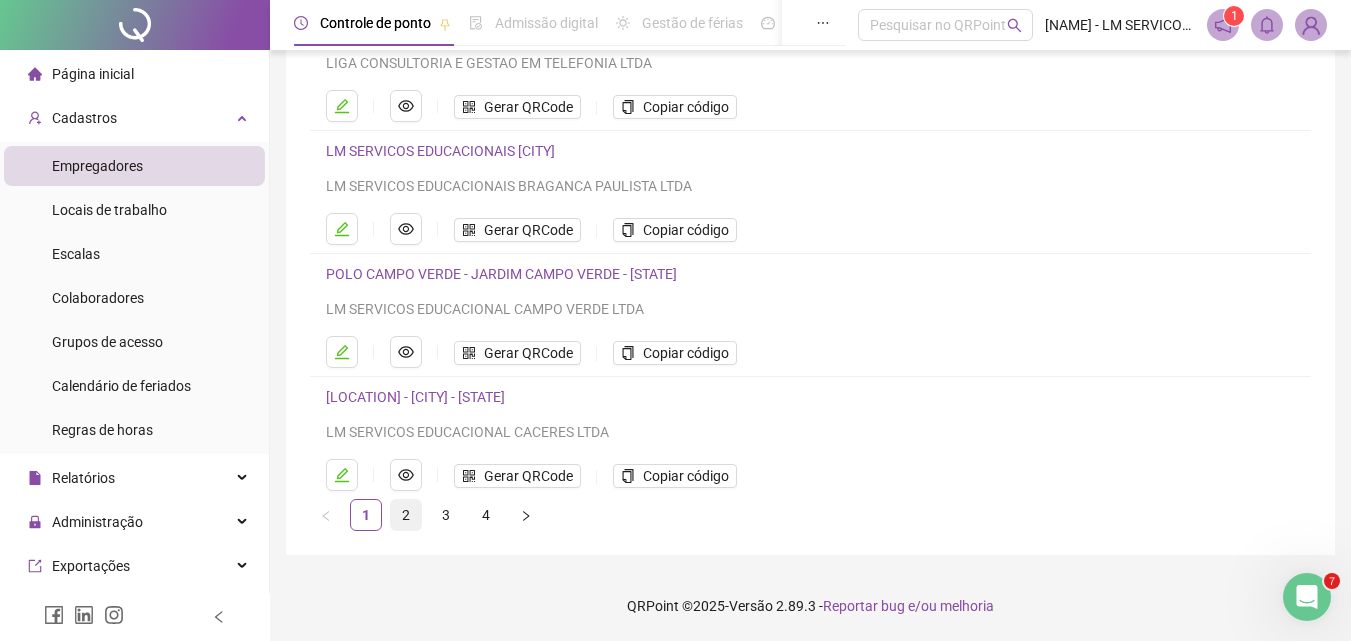 click on "2" at bounding box center [406, 515] 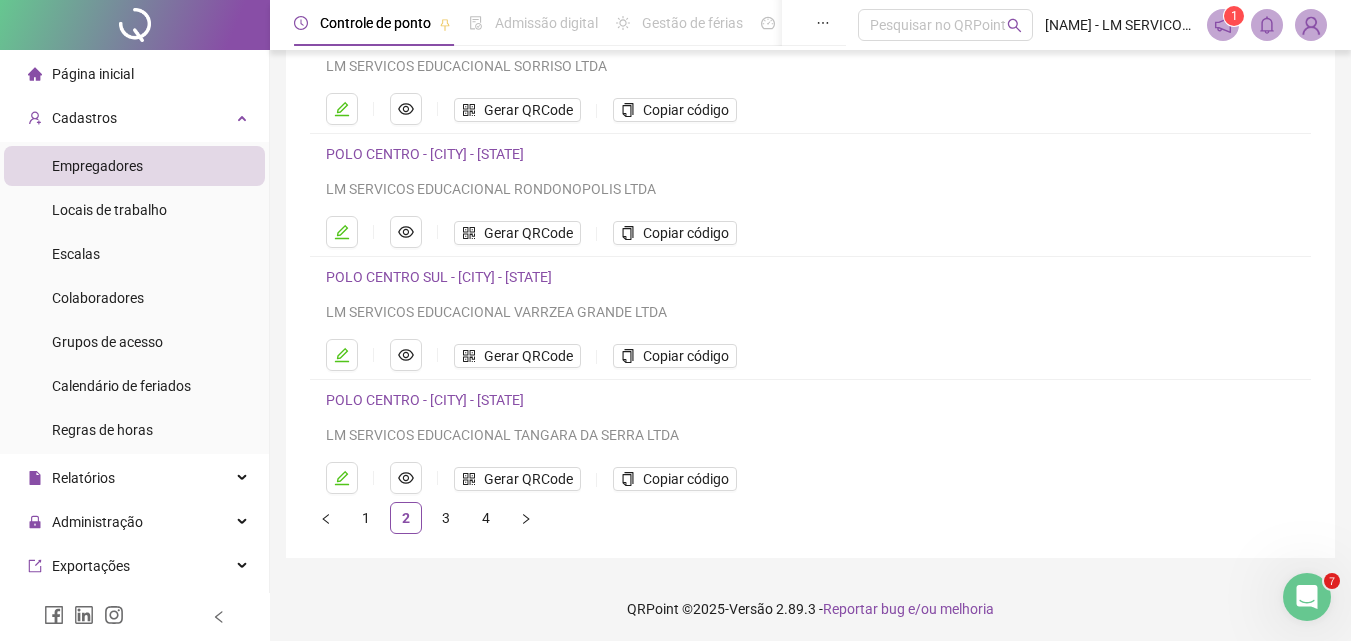 scroll, scrollTop: 326, scrollLeft: 0, axis: vertical 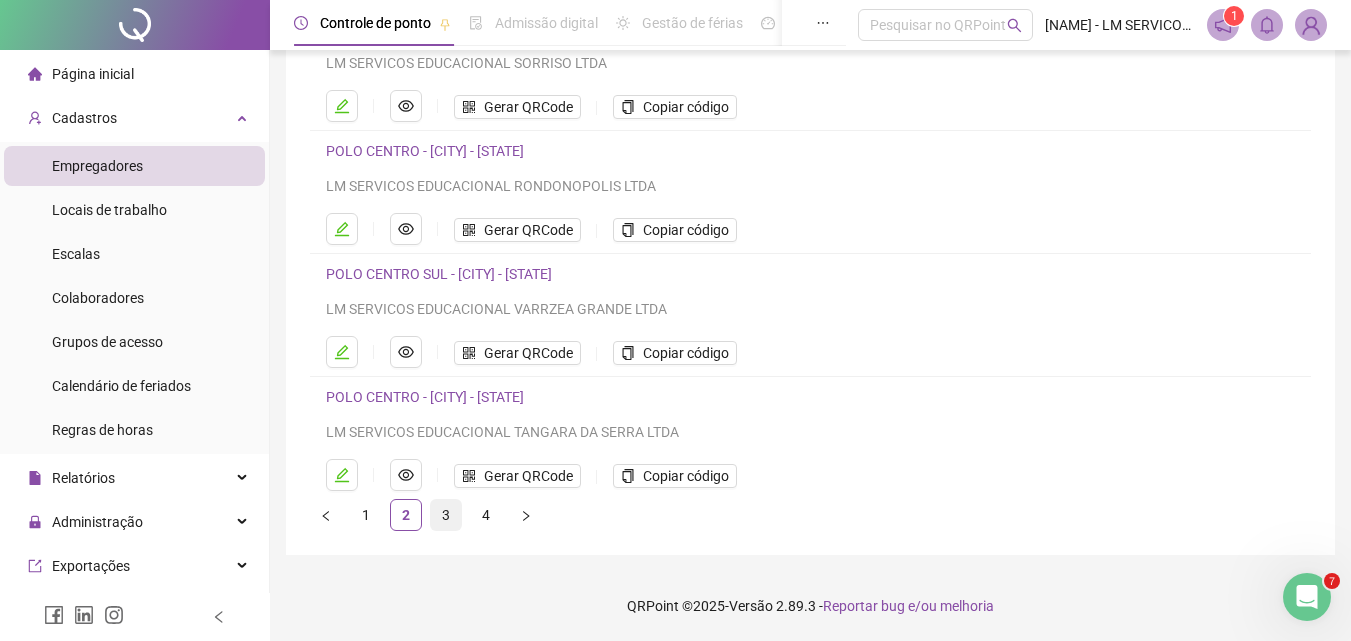 click on "3" at bounding box center [446, 515] 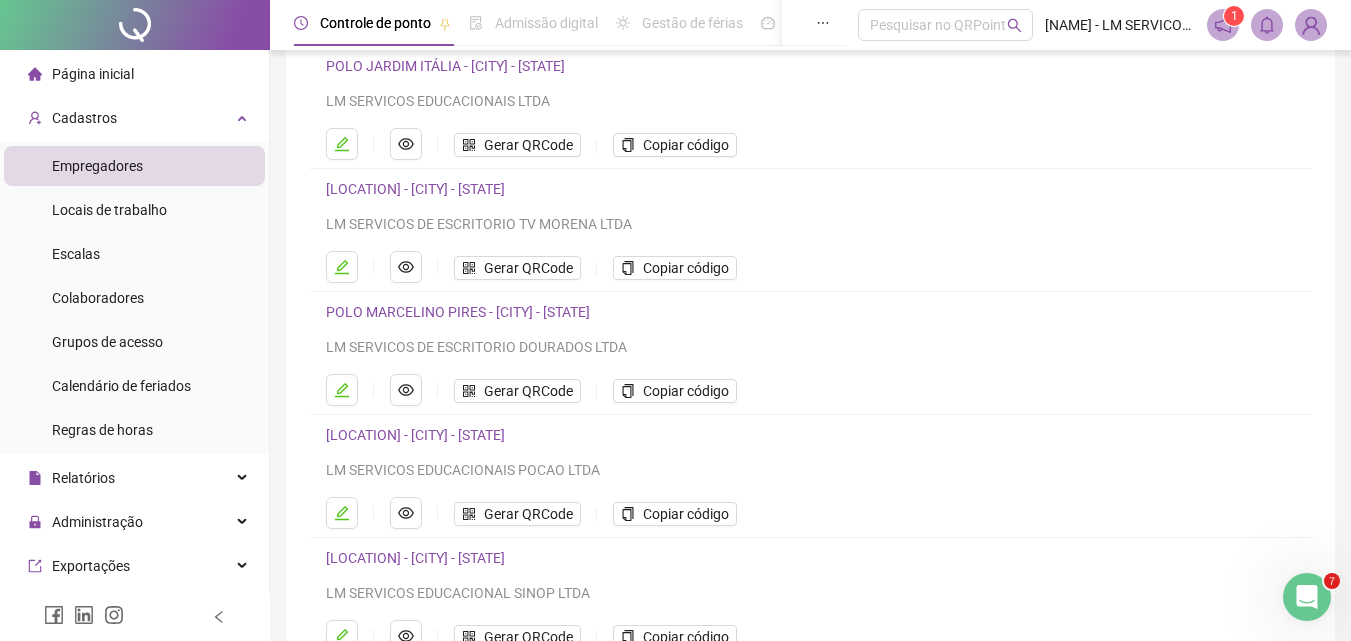 scroll, scrollTop: 326, scrollLeft: 0, axis: vertical 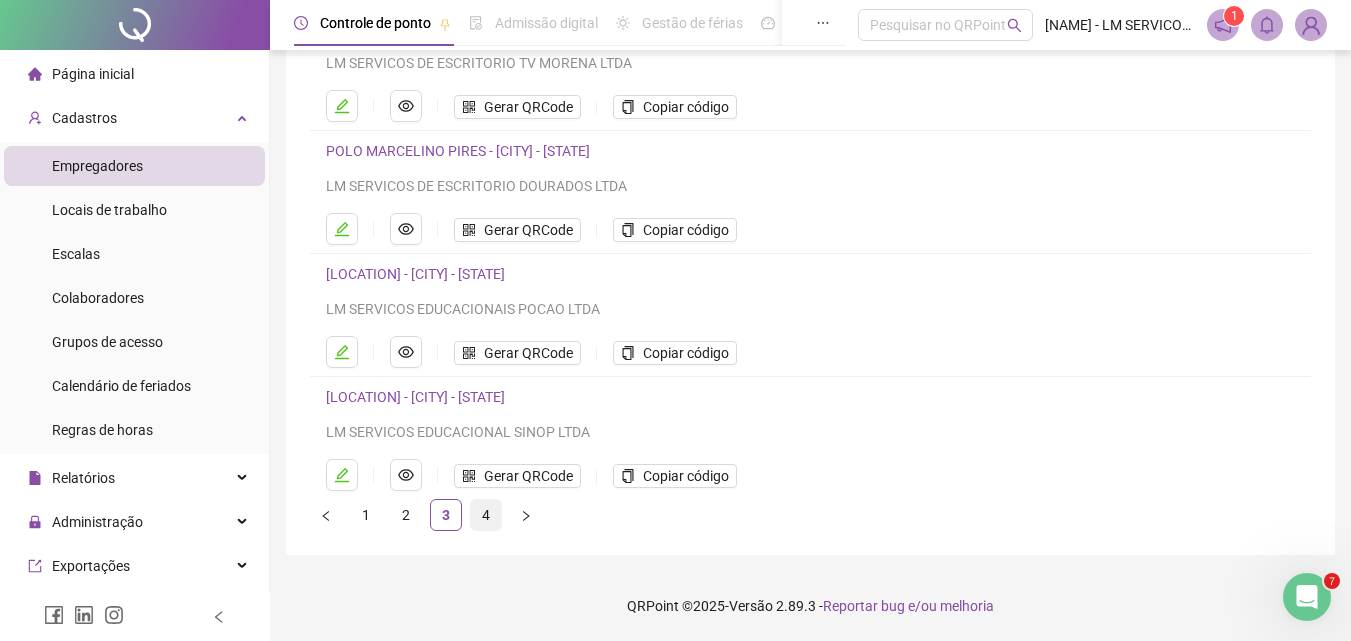 click on "4" at bounding box center [486, 515] 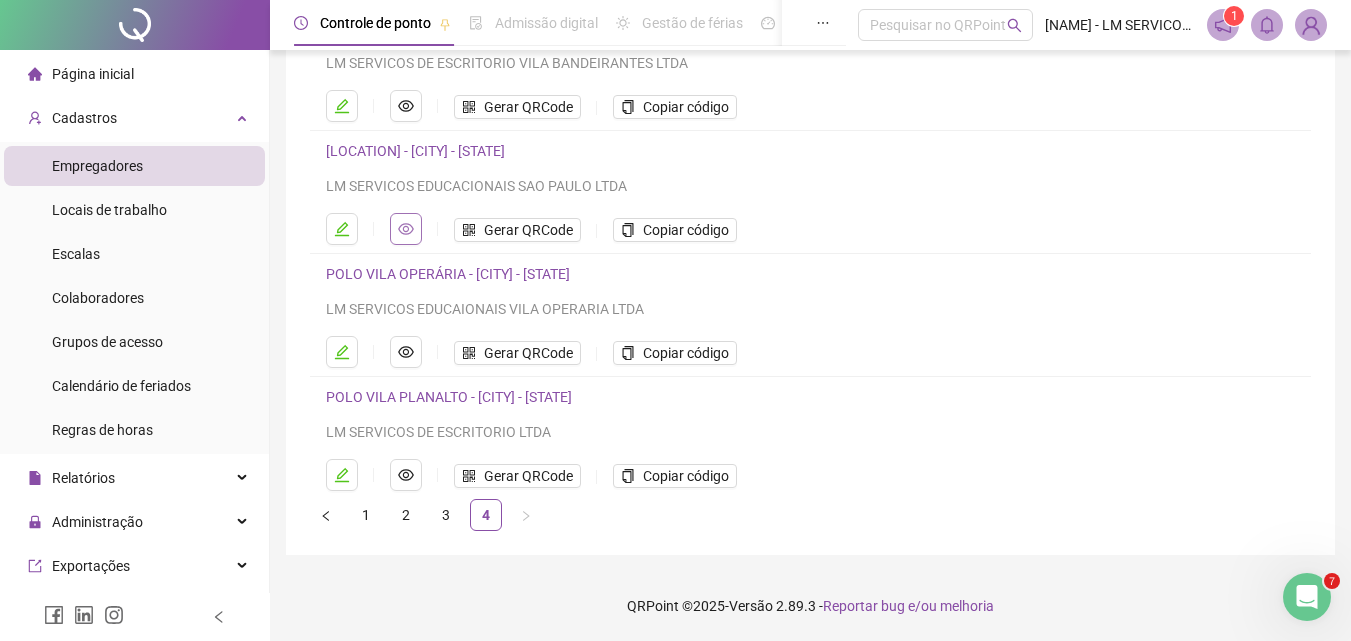click 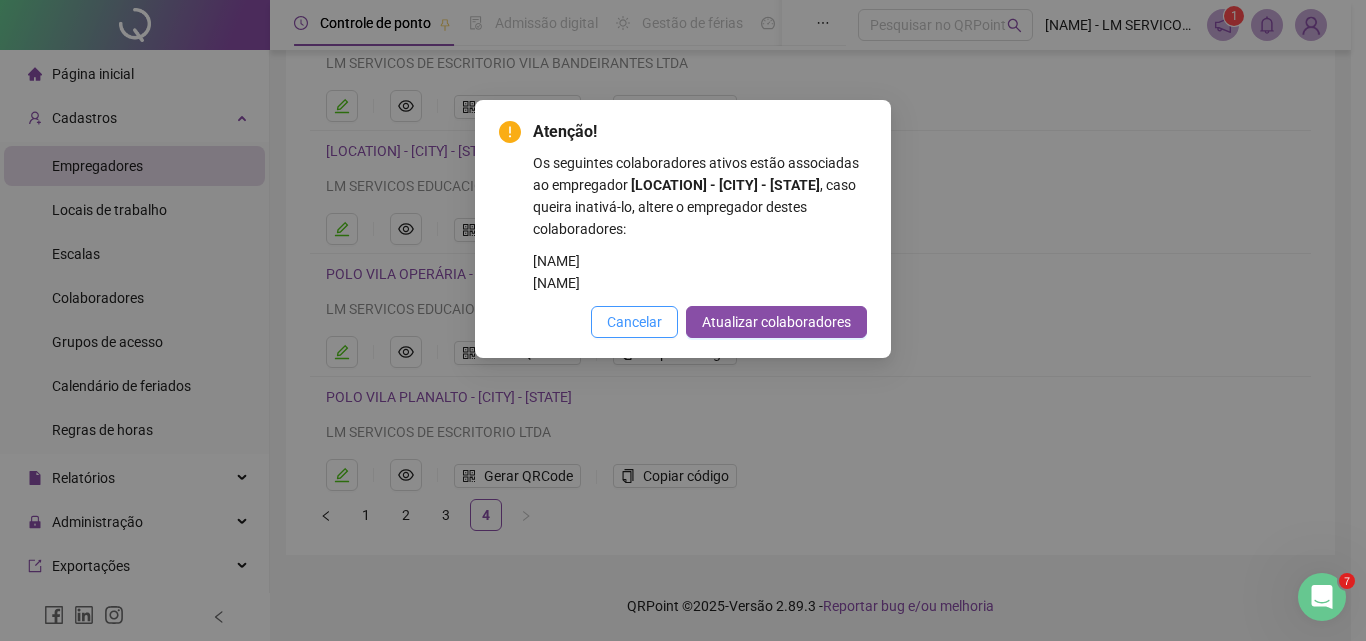 click on "Cancelar" at bounding box center (634, 322) 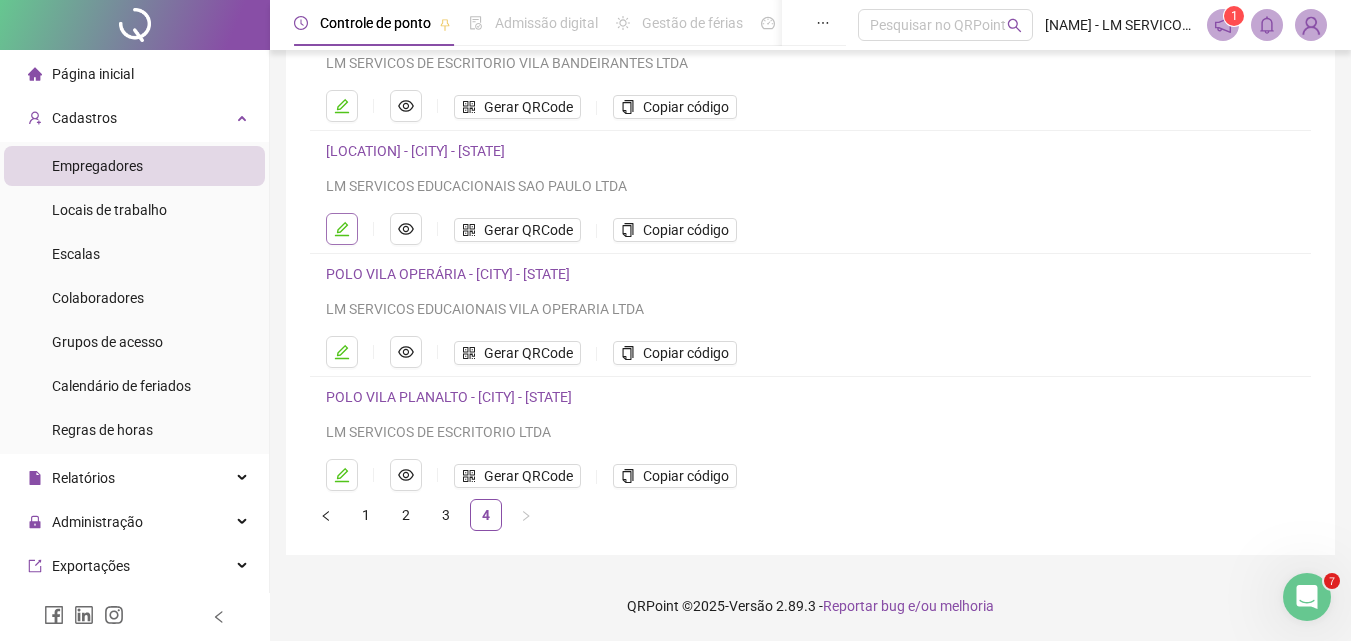click 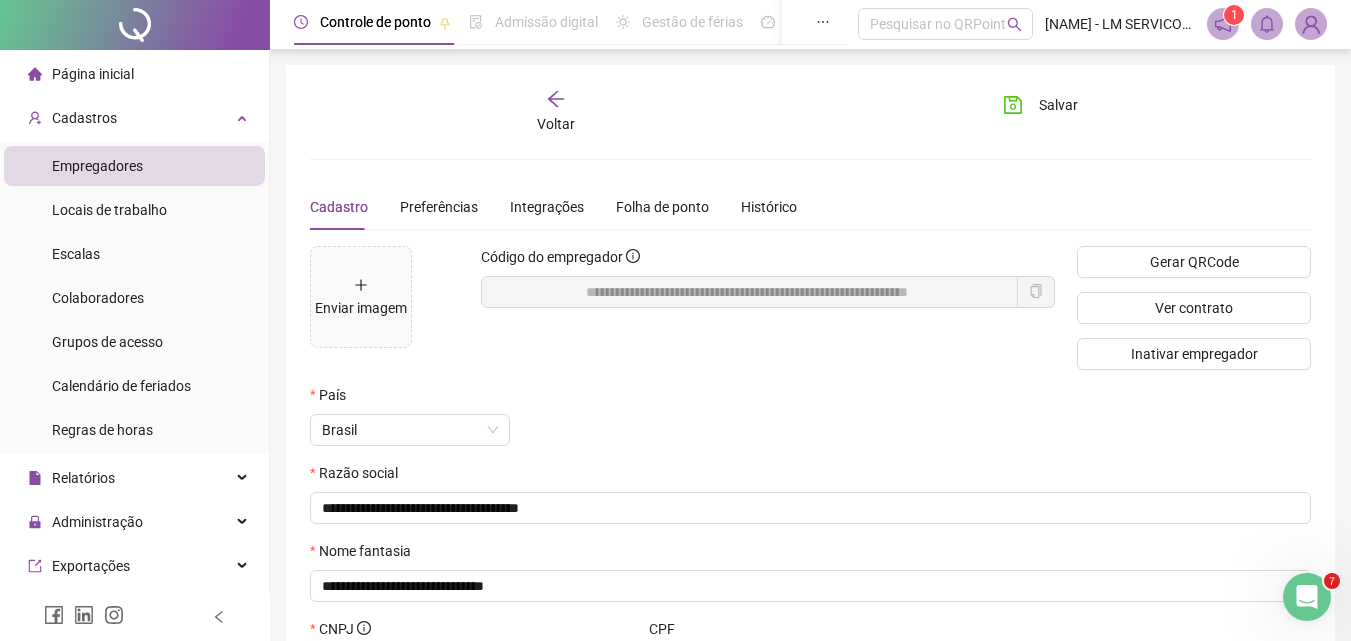 scroll, scrollTop: 0, scrollLeft: 0, axis: both 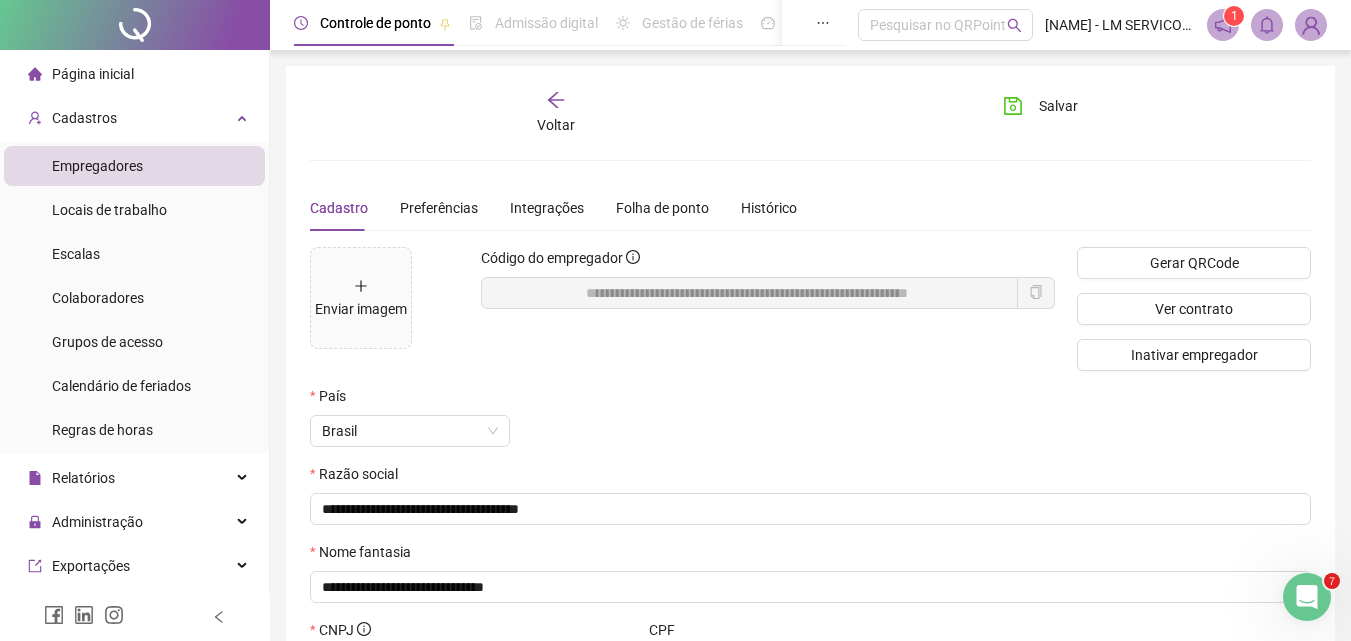 click on "Voltar" at bounding box center [557, 113] 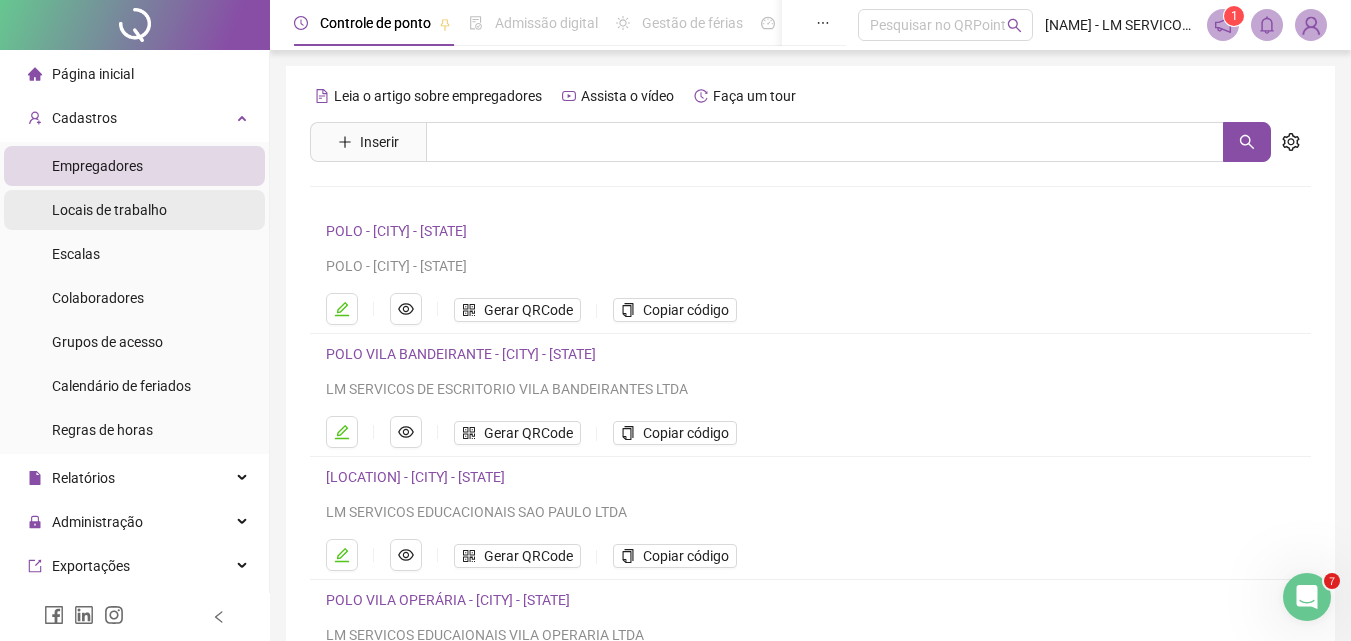 click on "Locais de trabalho" at bounding box center (134, 210) 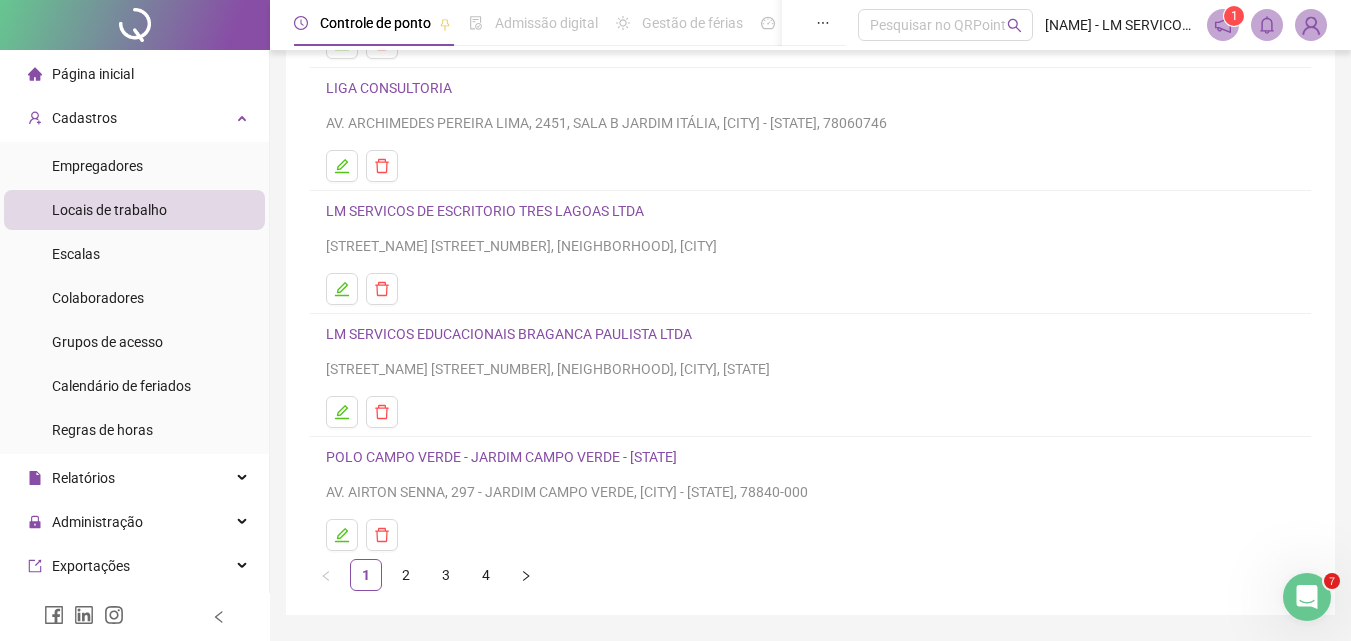 scroll, scrollTop: 326, scrollLeft: 0, axis: vertical 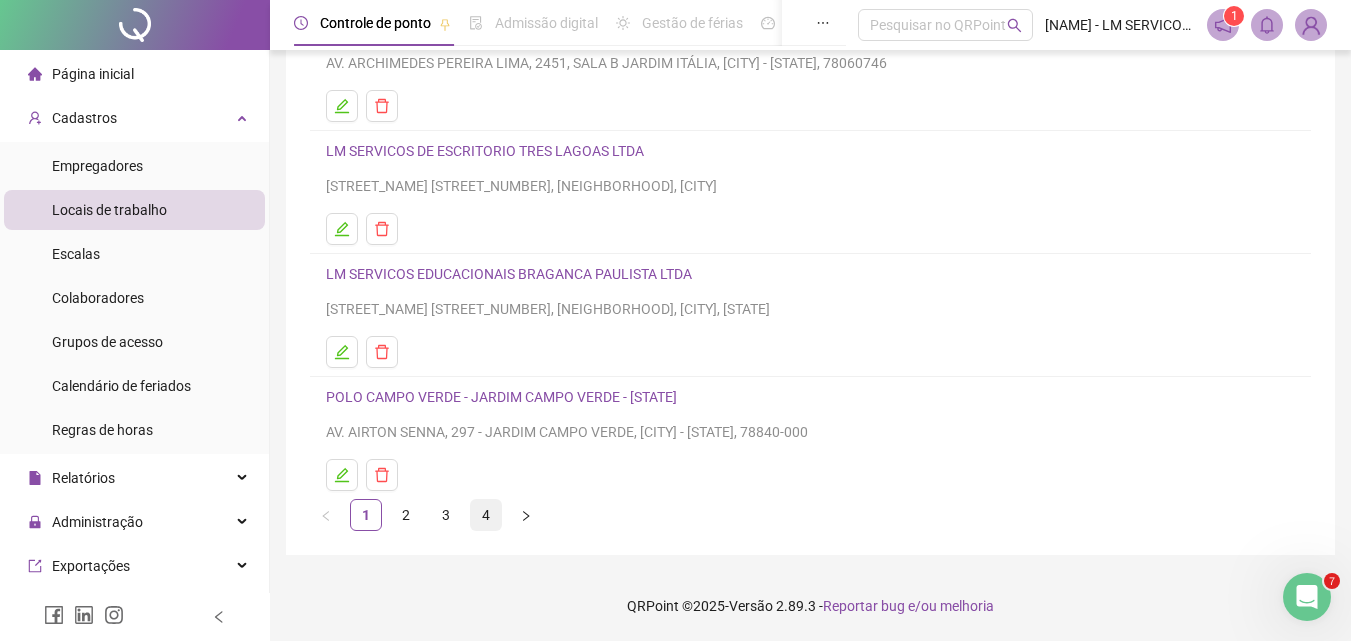 click on "4" at bounding box center [486, 515] 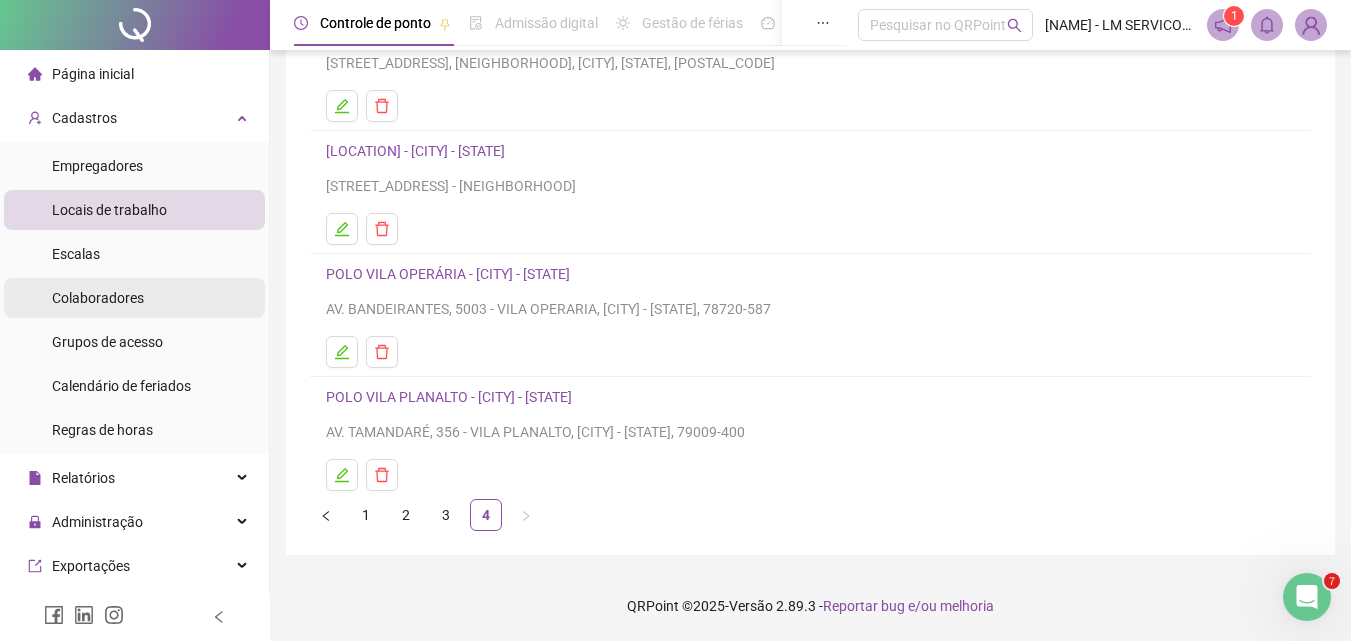 click on "Colaboradores" at bounding box center (98, 298) 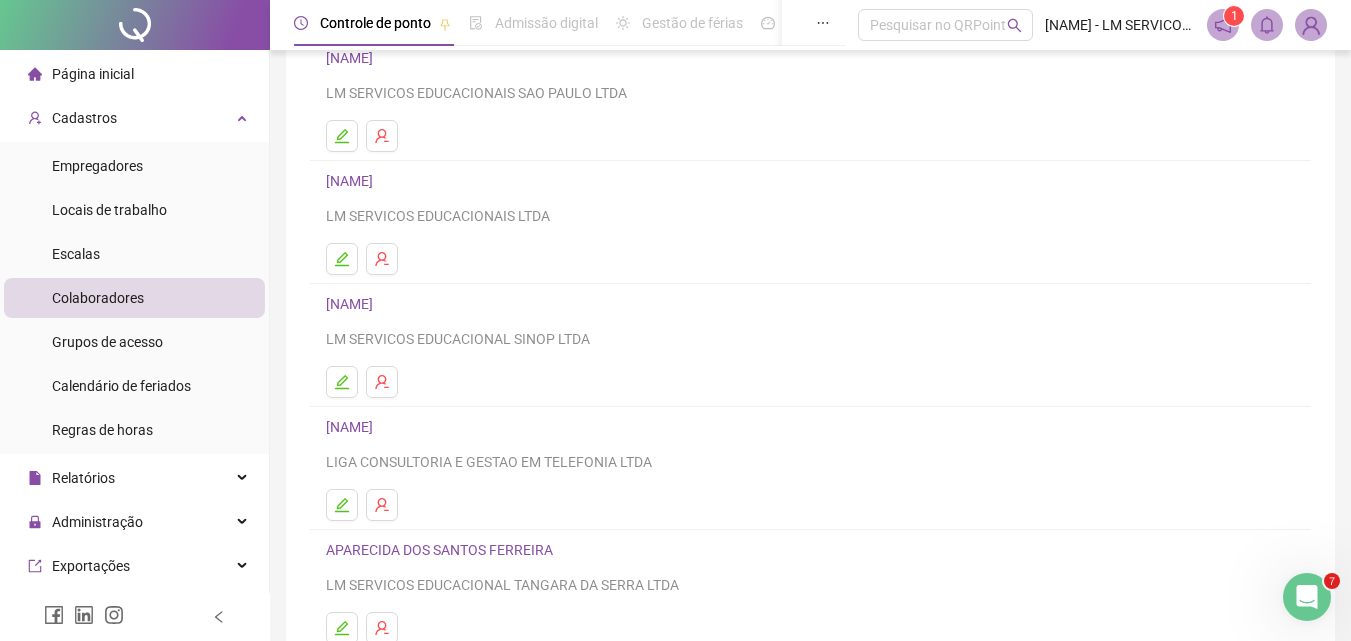 scroll, scrollTop: 326, scrollLeft: 0, axis: vertical 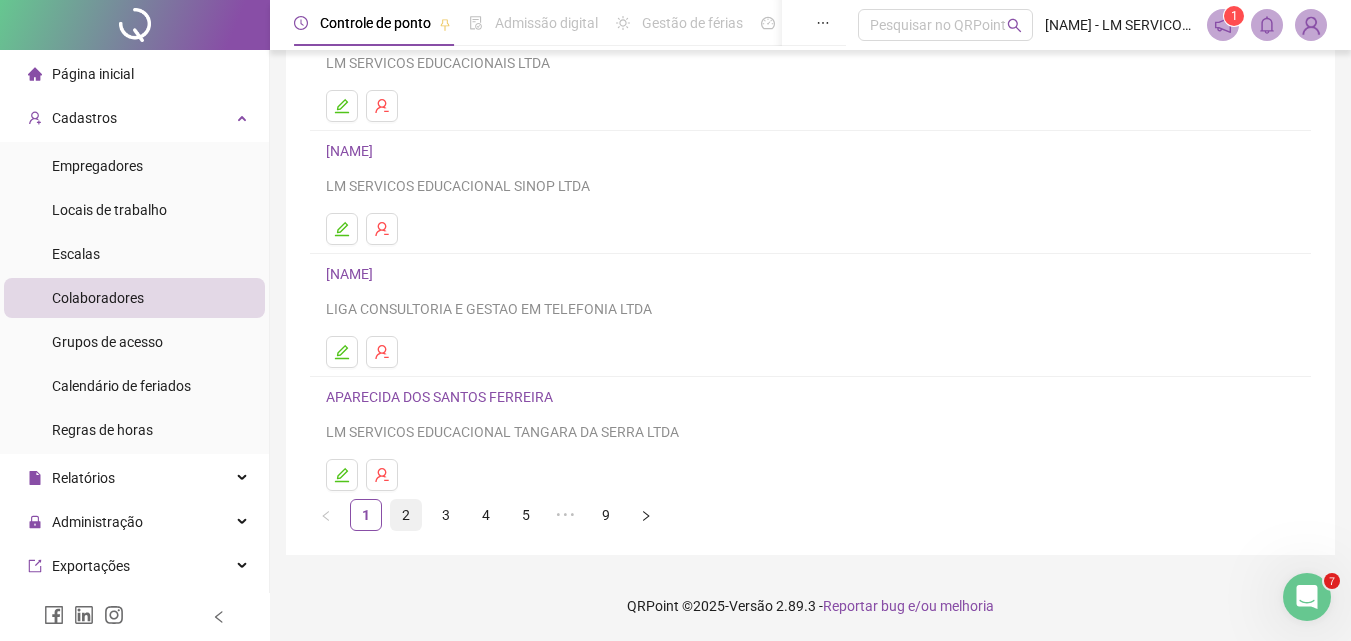 click on "2" at bounding box center (406, 515) 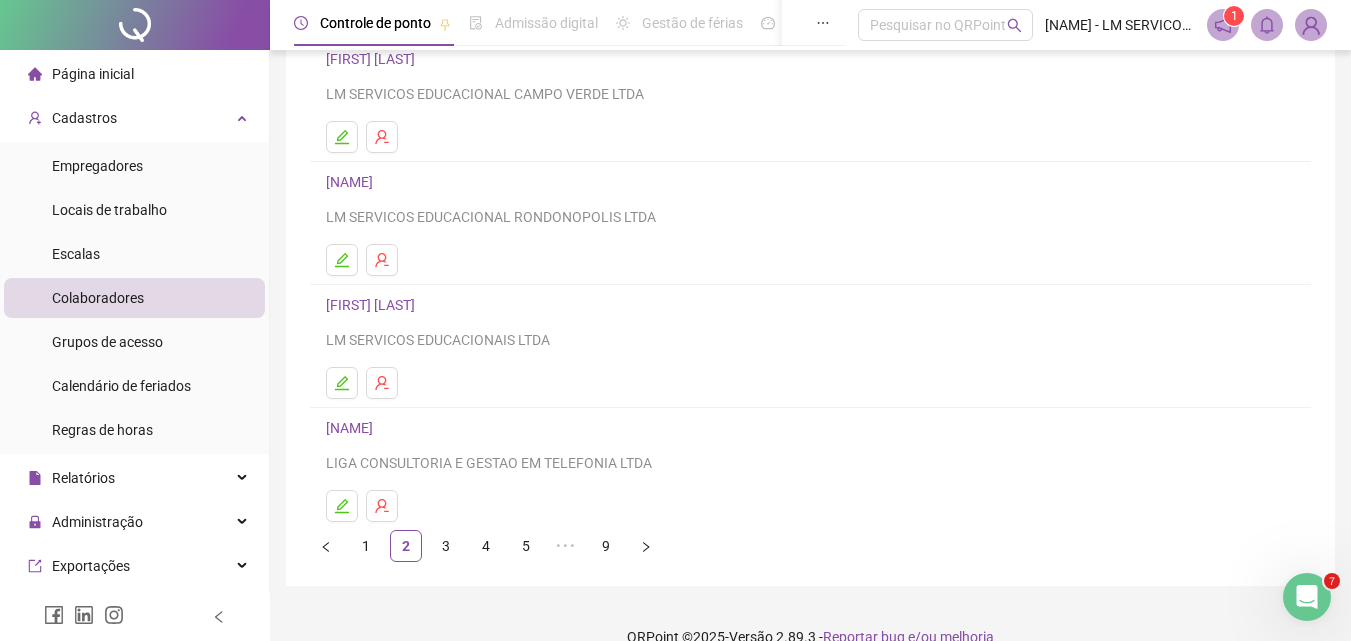 scroll, scrollTop: 326, scrollLeft: 0, axis: vertical 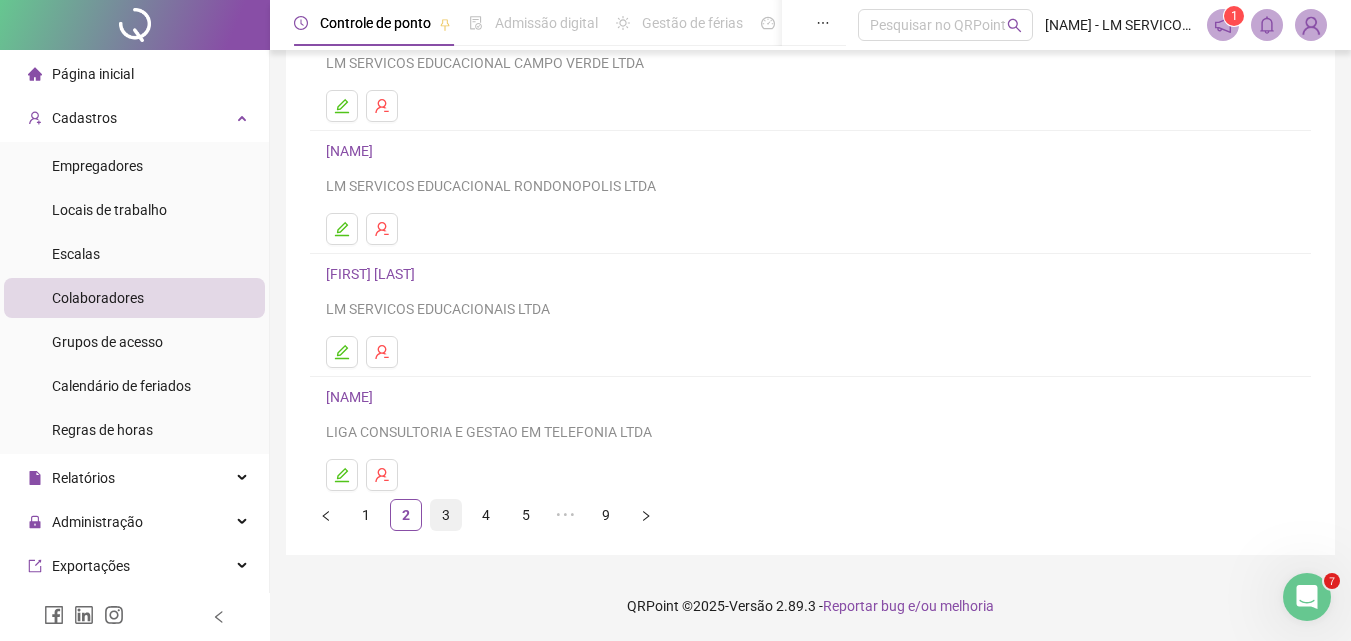 click on "3" at bounding box center (446, 515) 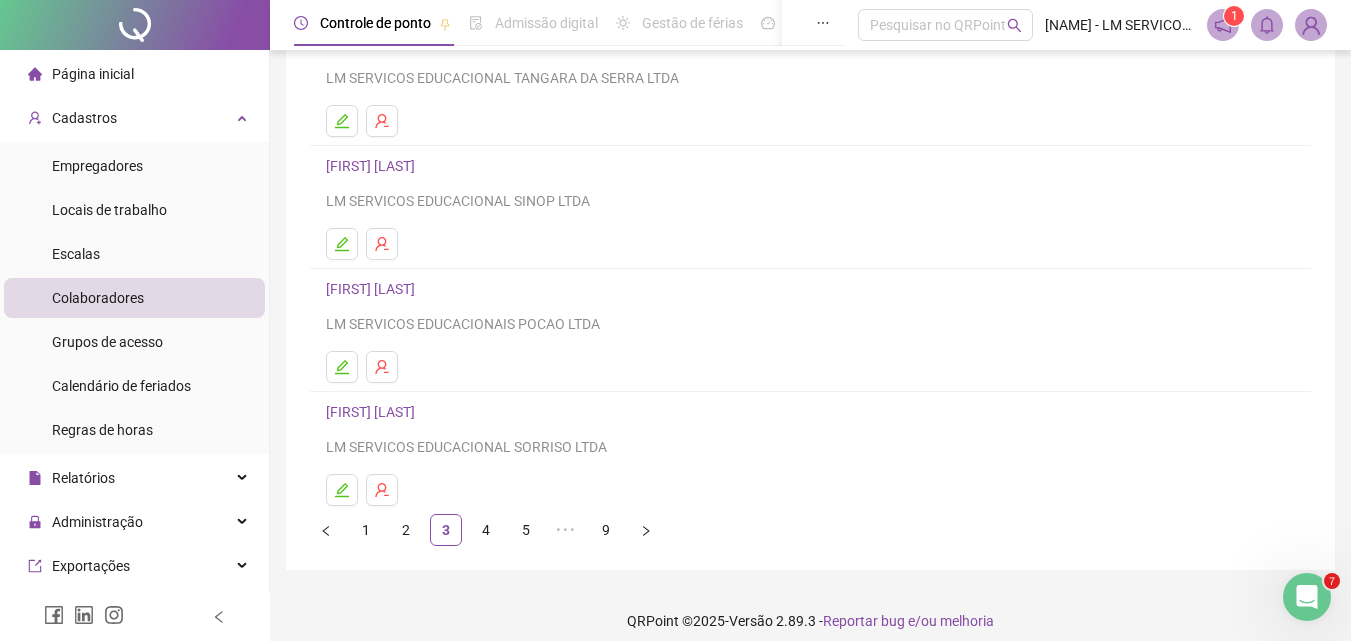 scroll, scrollTop: 326, scrollLeft: 0, axis: vertical 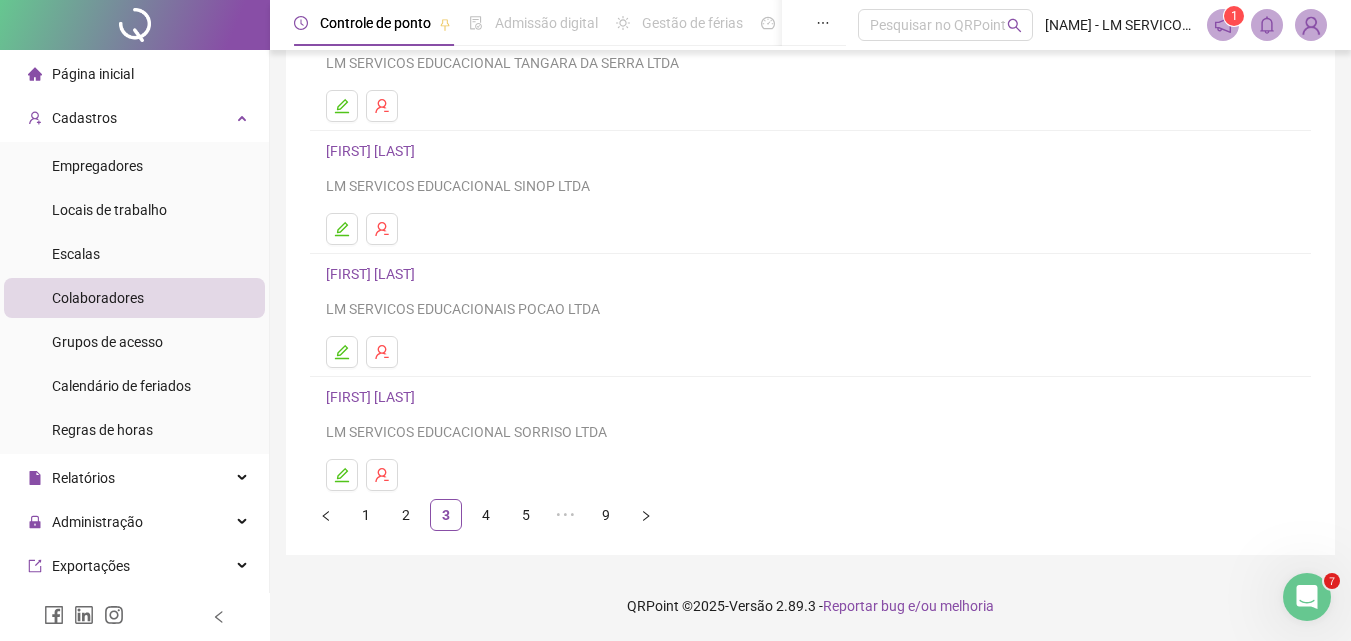 click on "4" at bounding box center (486, 515) 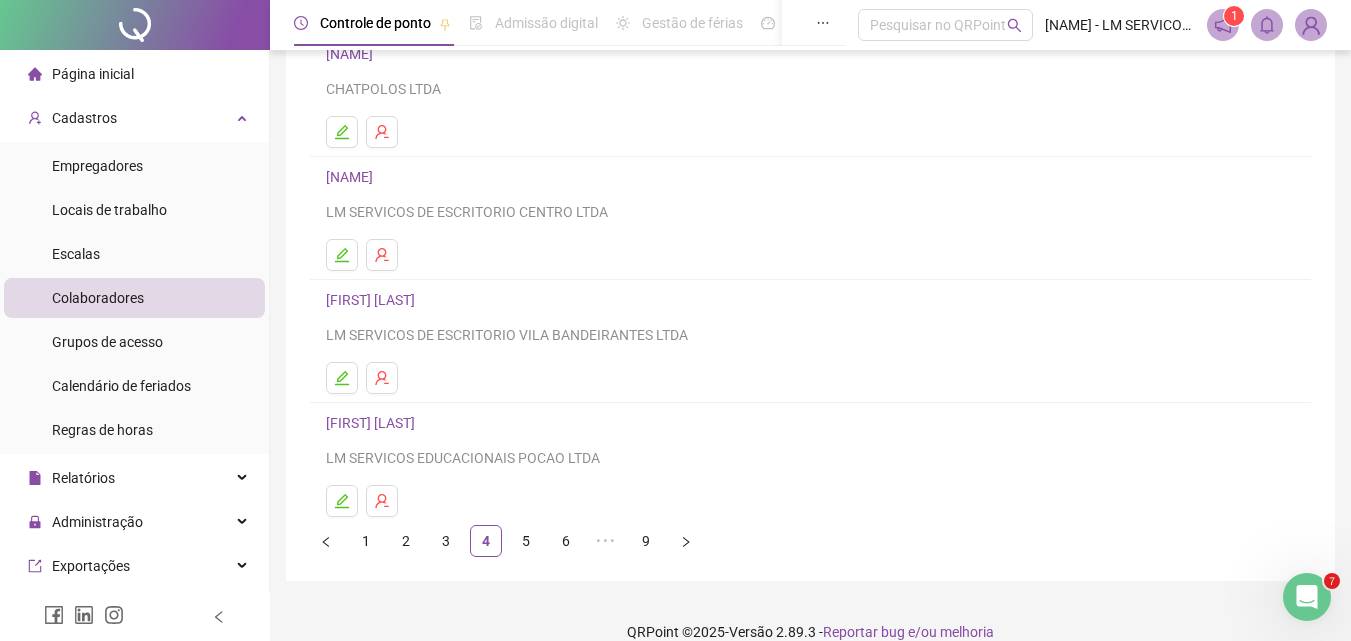 scroll, scrollTop: 326, scrollLeft: 0, axis: vertical 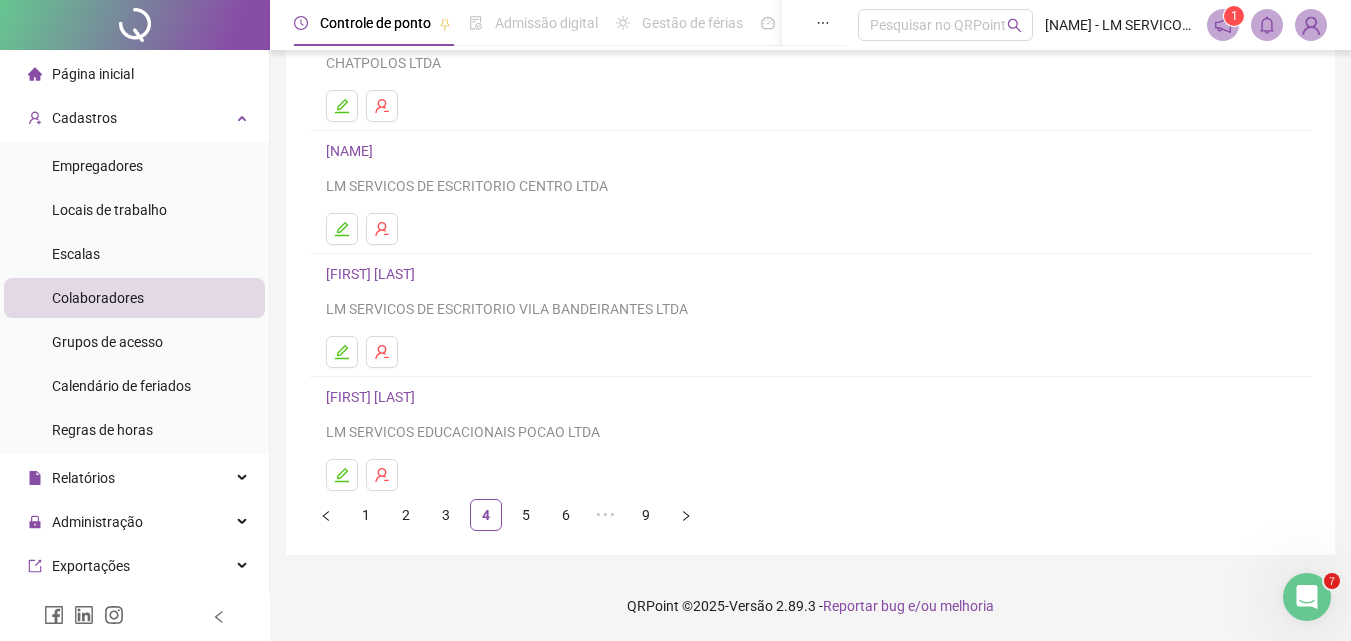 click on "5" at bounding box center (526, 515) 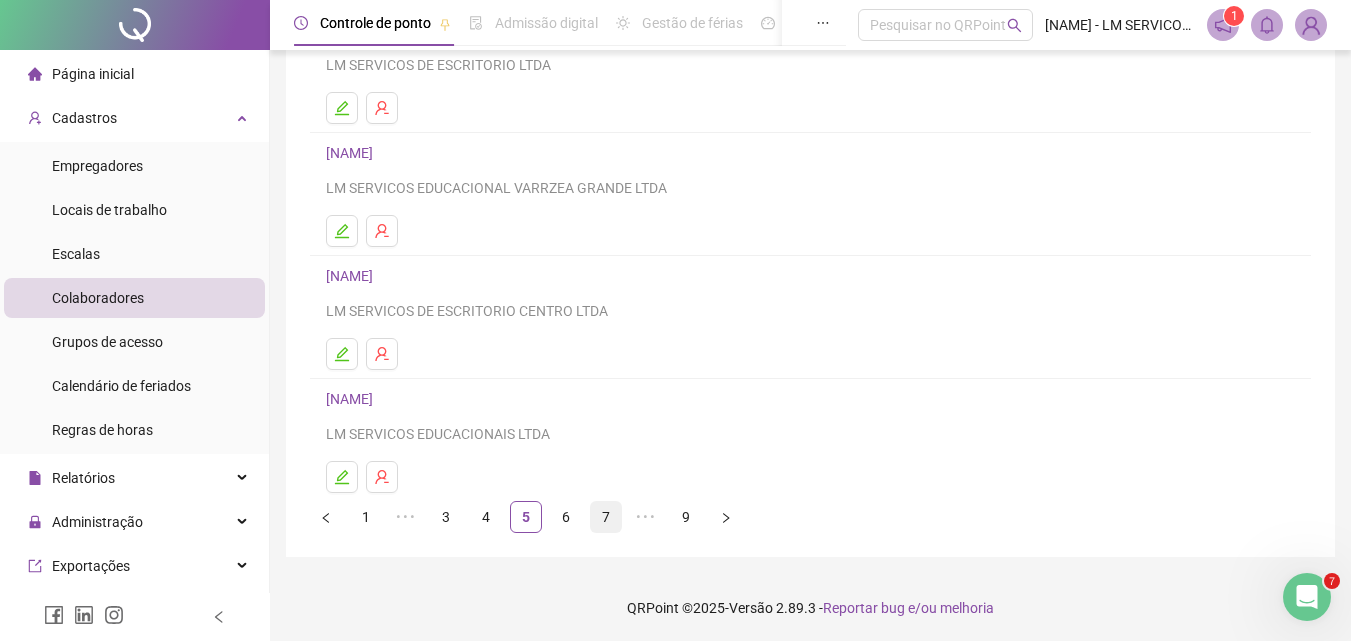 scroll, scrollTop: 326, scrollLeft: 0, axis: vertical 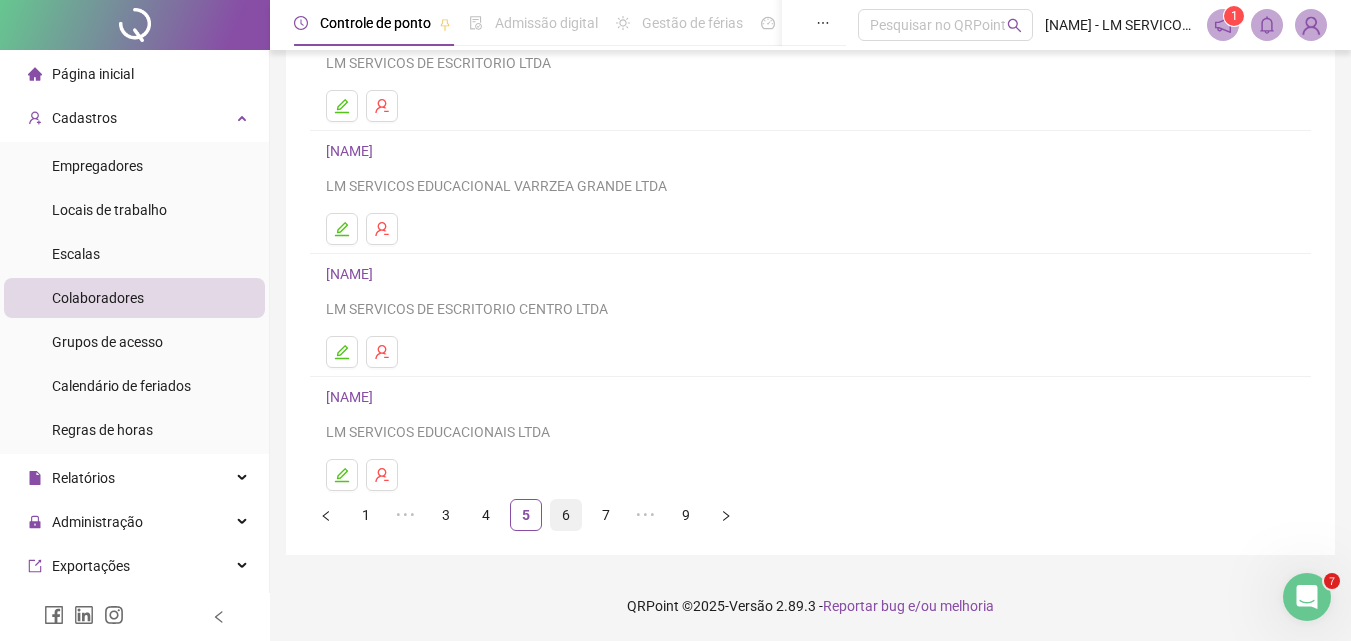 click on "6" at bounding box center (566, 515) 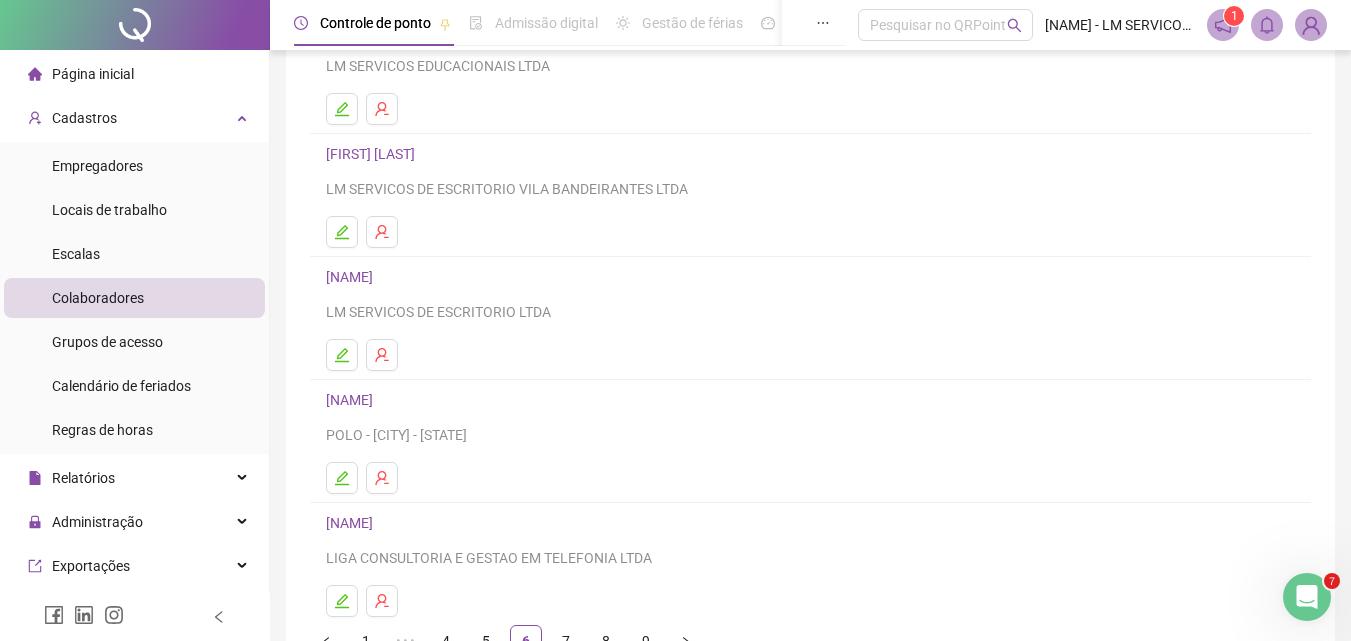 scroll, scrollTop: 300, scrollLeft: 0, axis: vertical 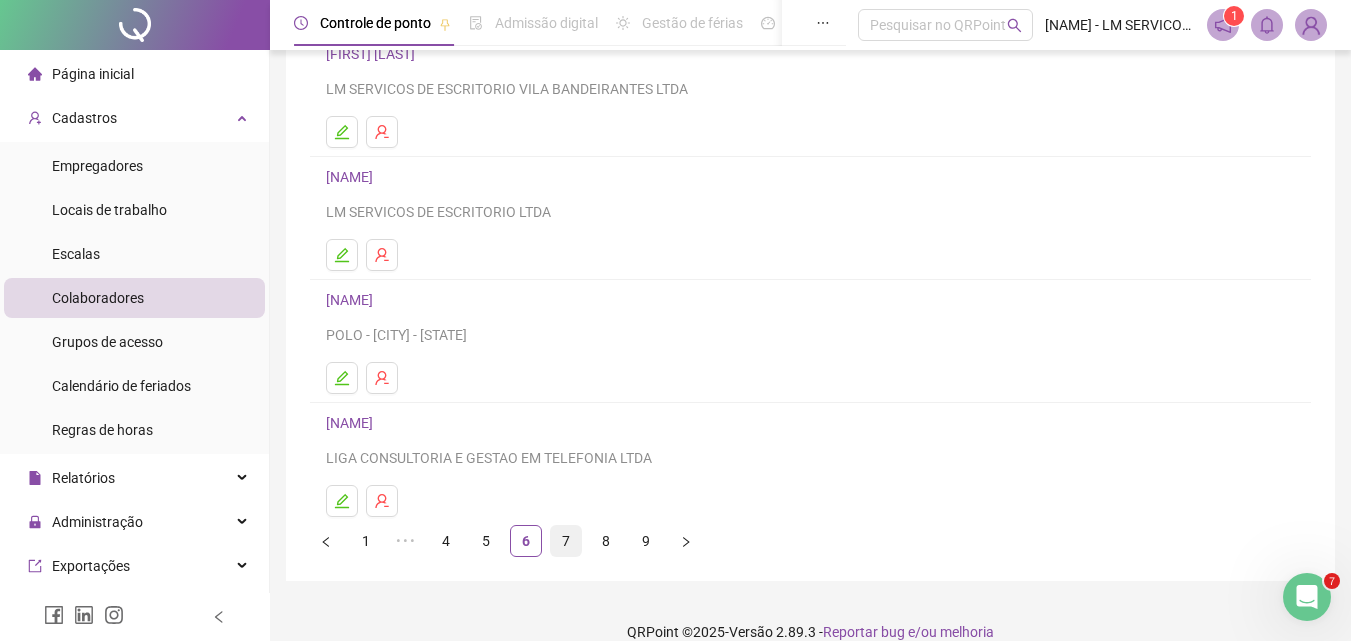 click on "7" at bounding box center (566, 541) 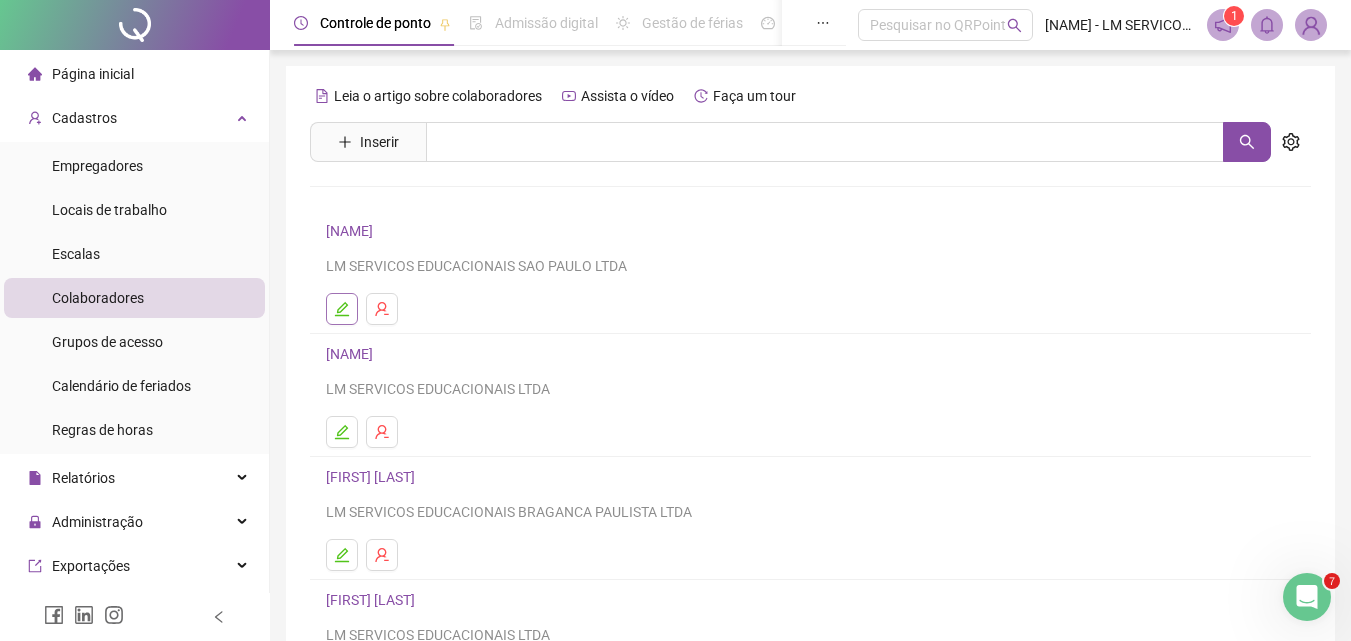 click 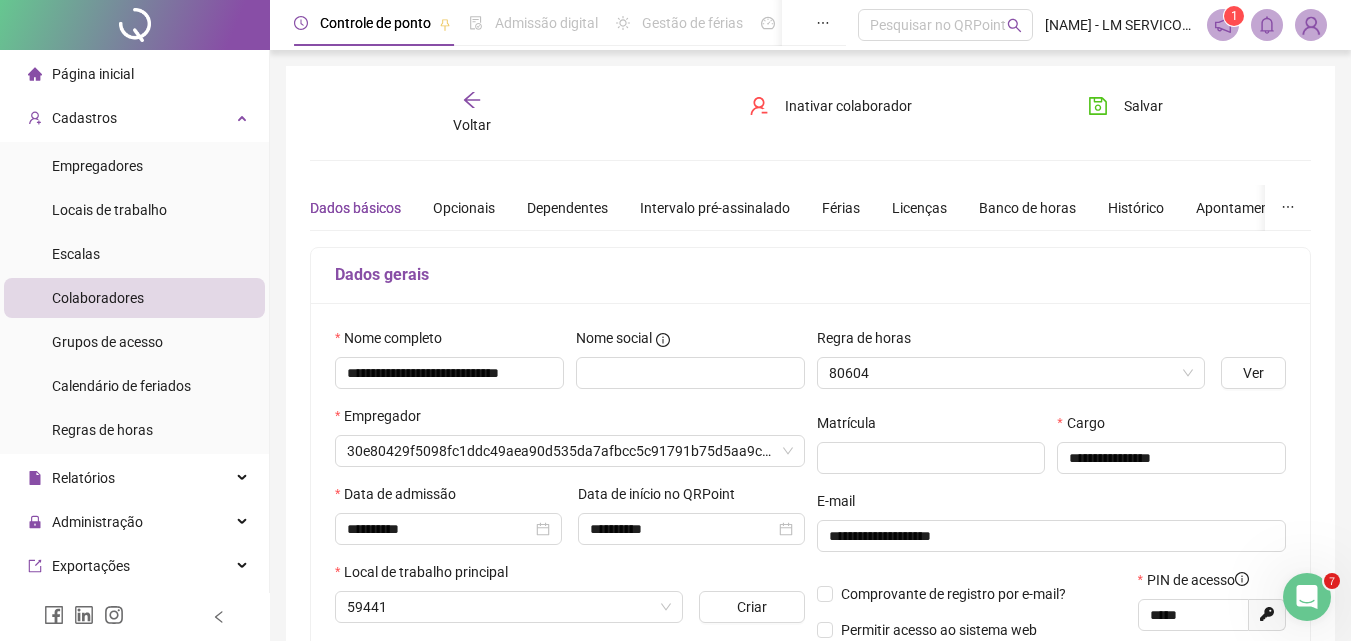 type on "**********" 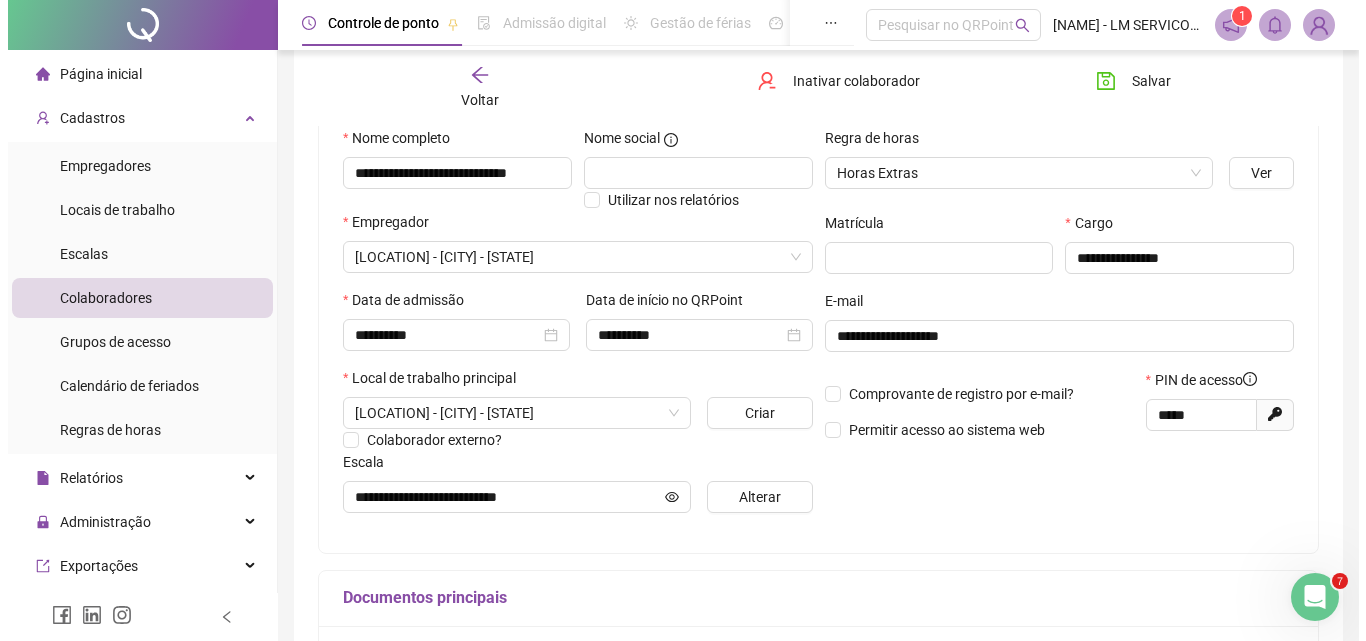scroll, scrollTop: 300, scrollLeft: 0, axis: vertical 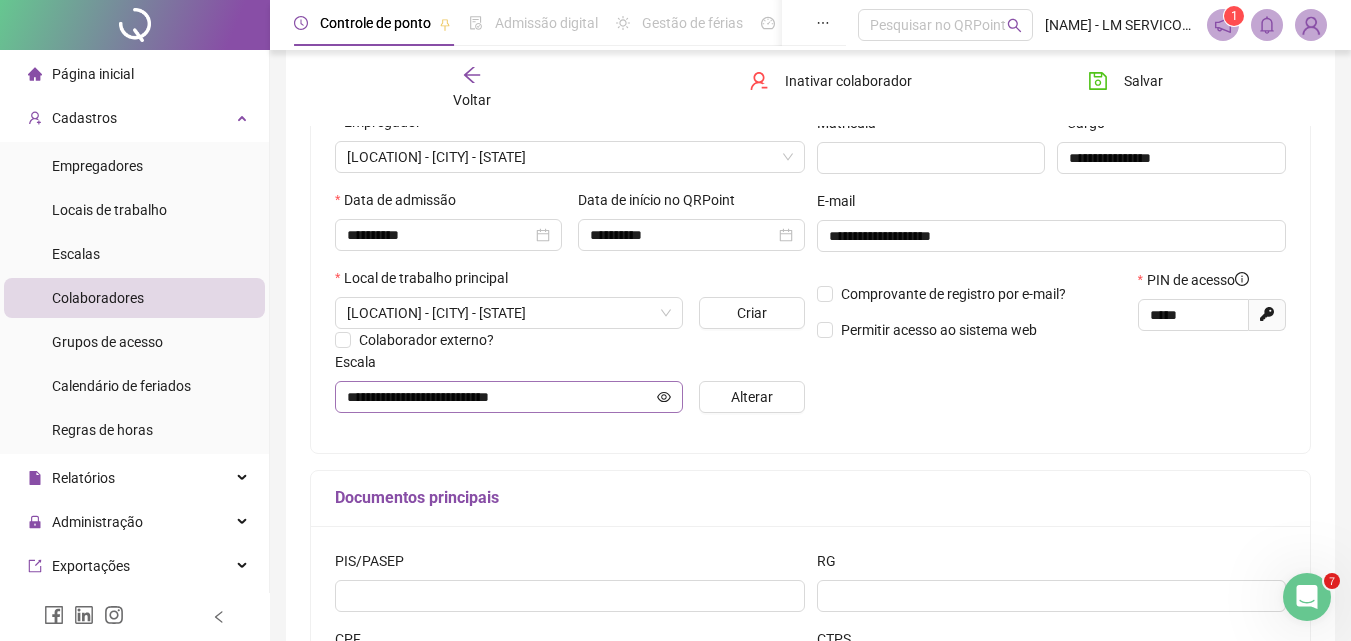 click on "**********" at bounding box center (509, 397) 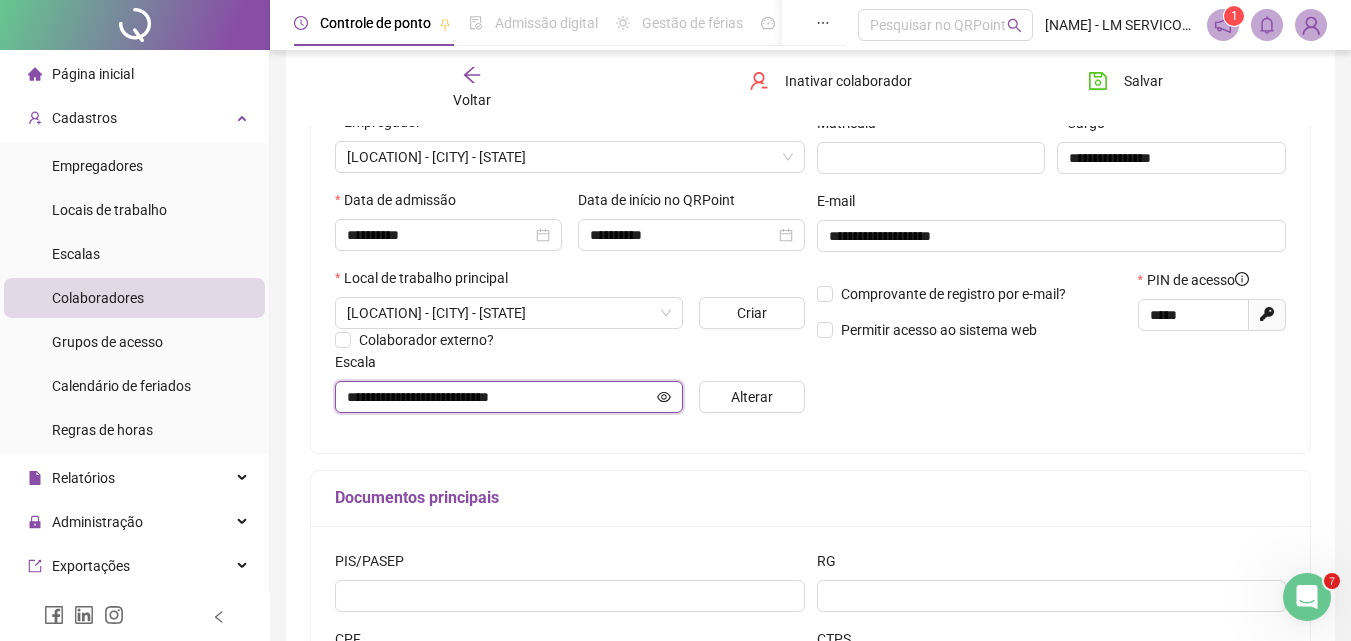 click 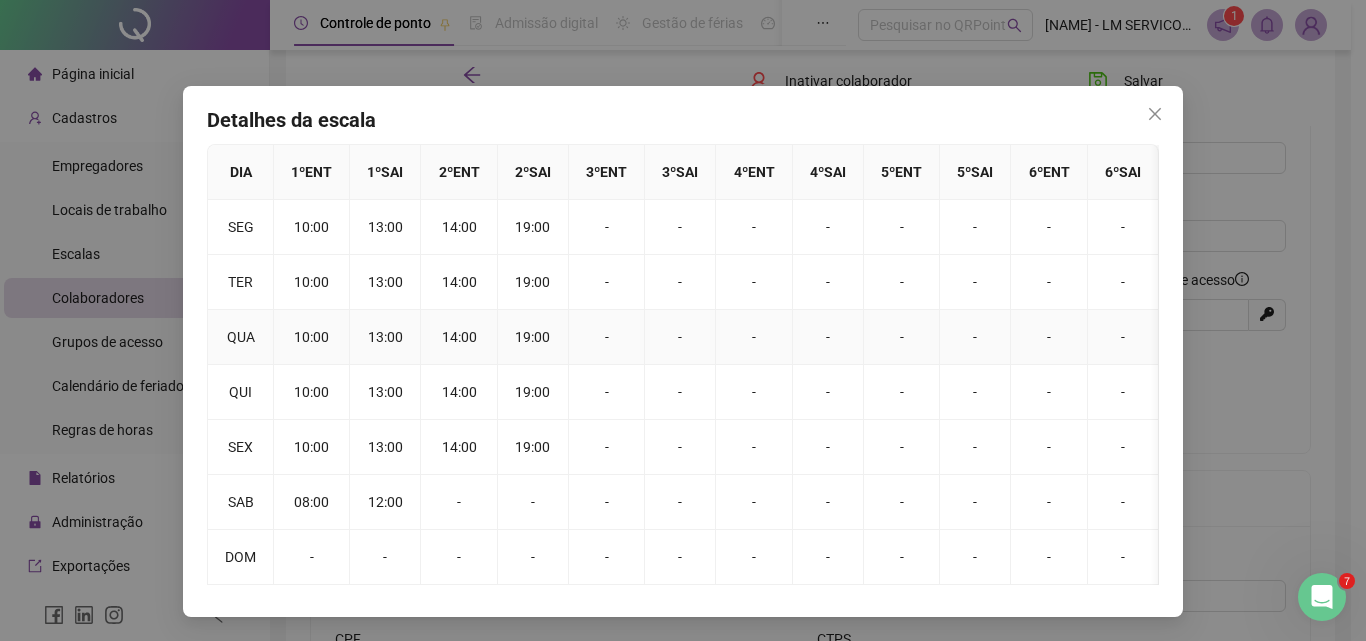 scroll, scrollTop: 29, scrollLeft: 0, axis: vertical 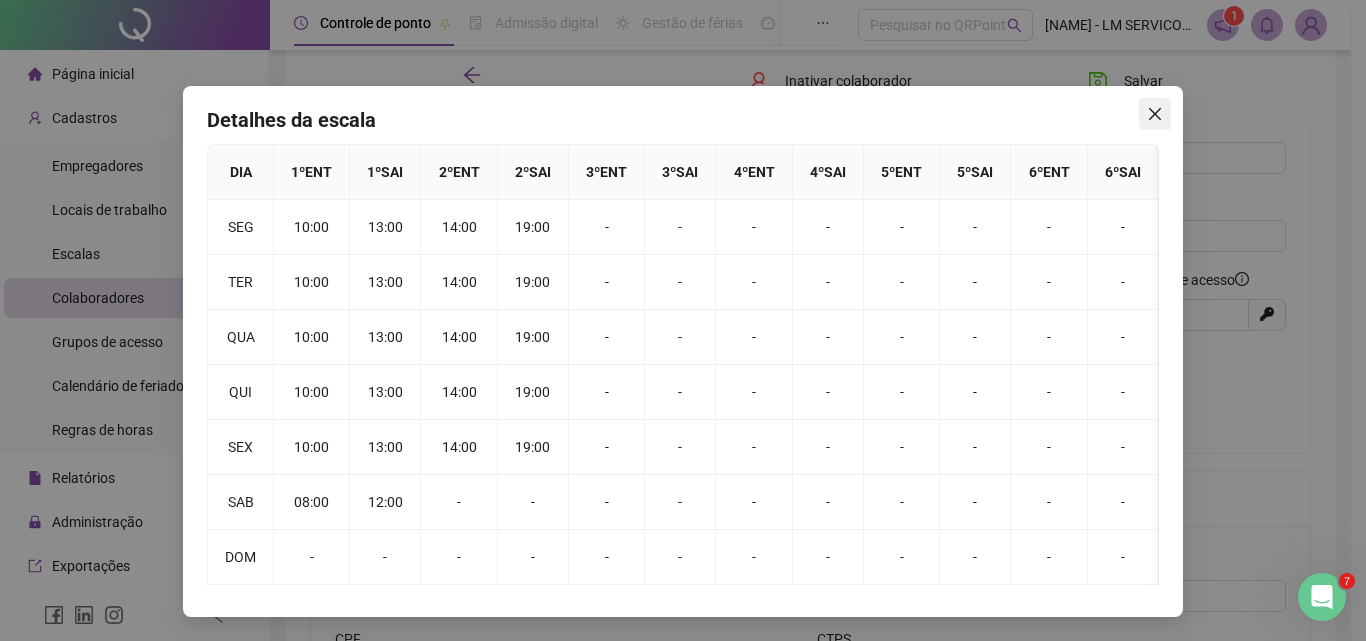 click at bounding box center (1155, 114) 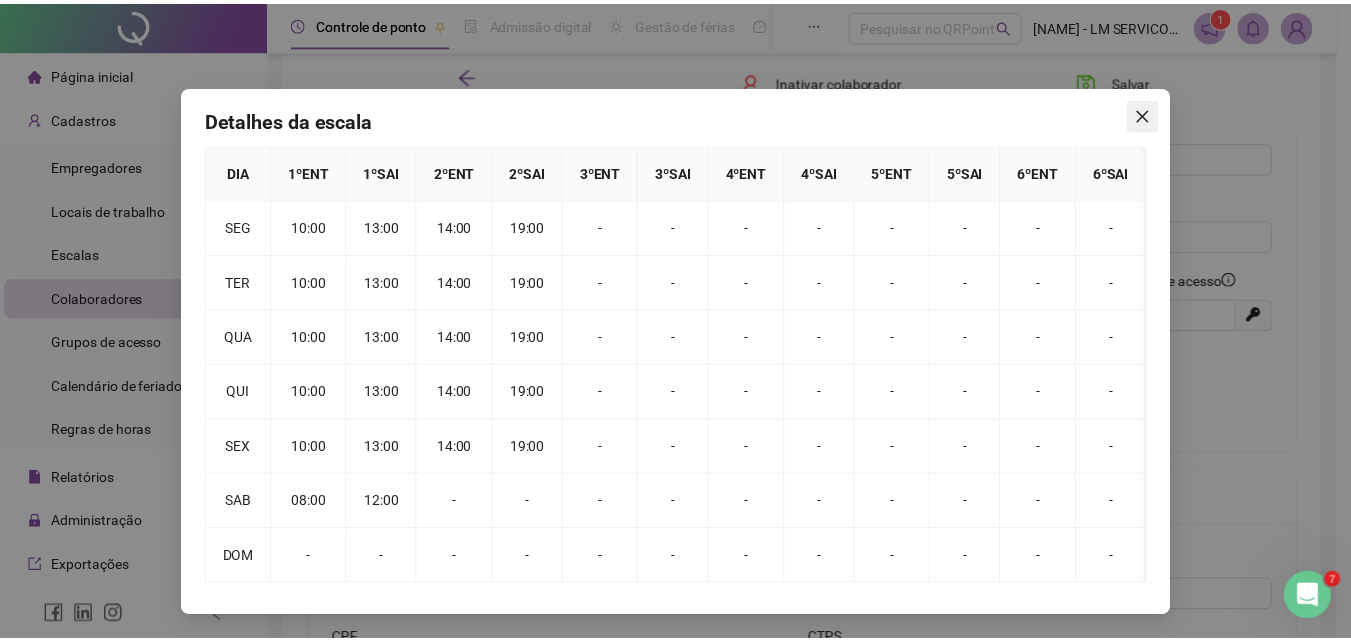 scroll, scrollTop: 0, scrollLeft: 0, axis: both 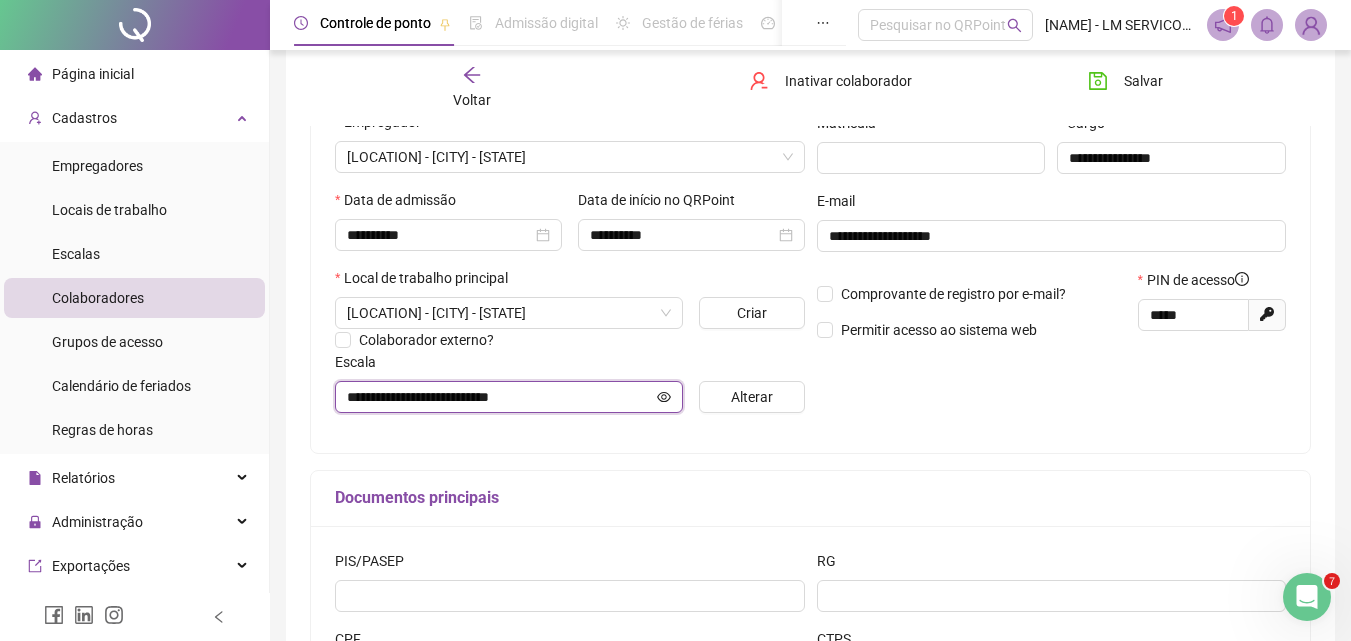 click 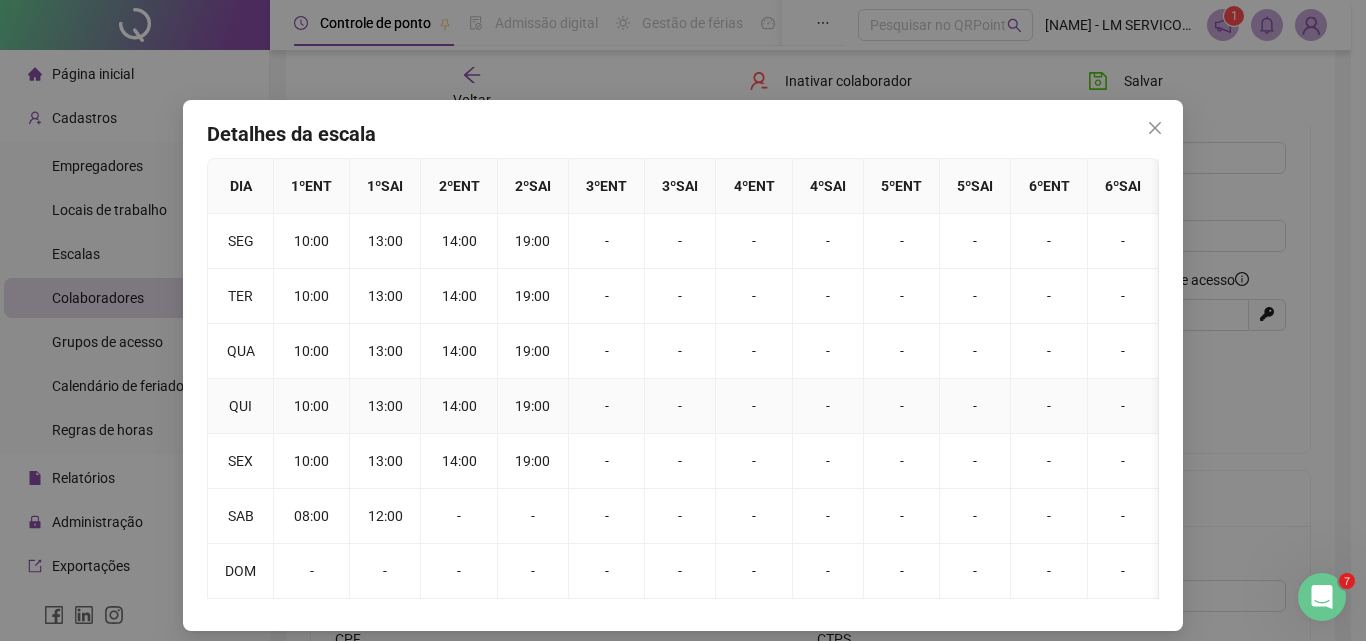 click on "-" at bounding box center (680, 406) 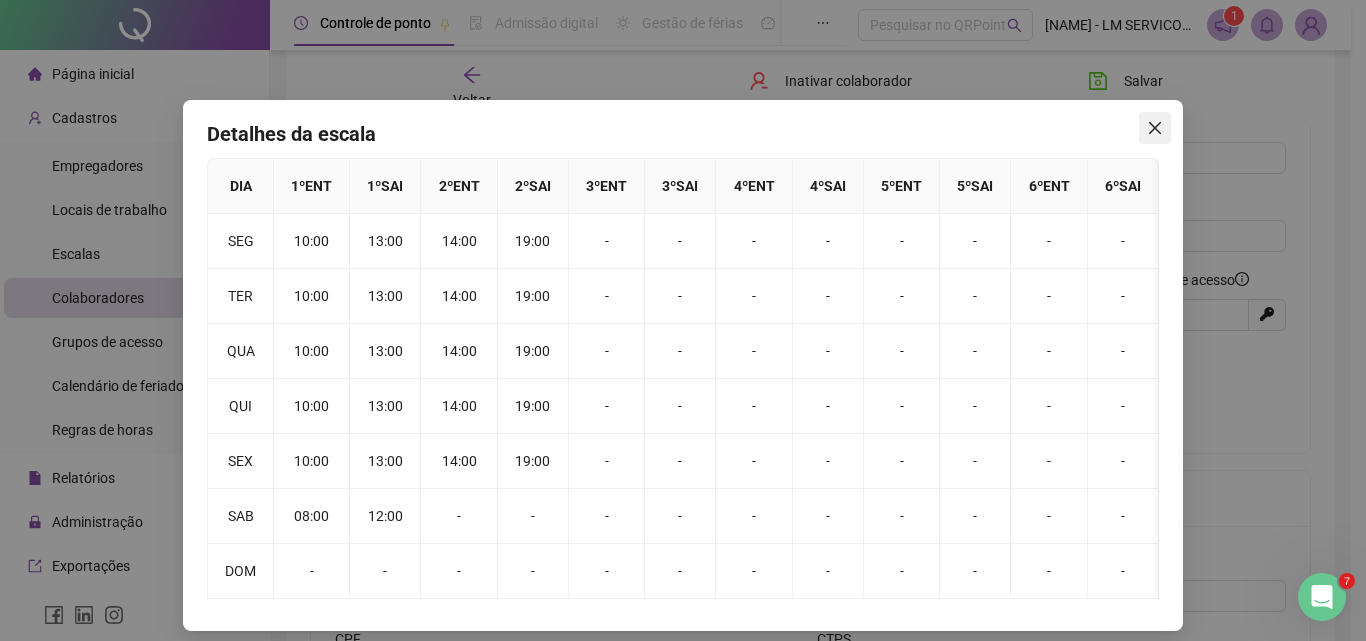 click at bounding box center [1155, 128] 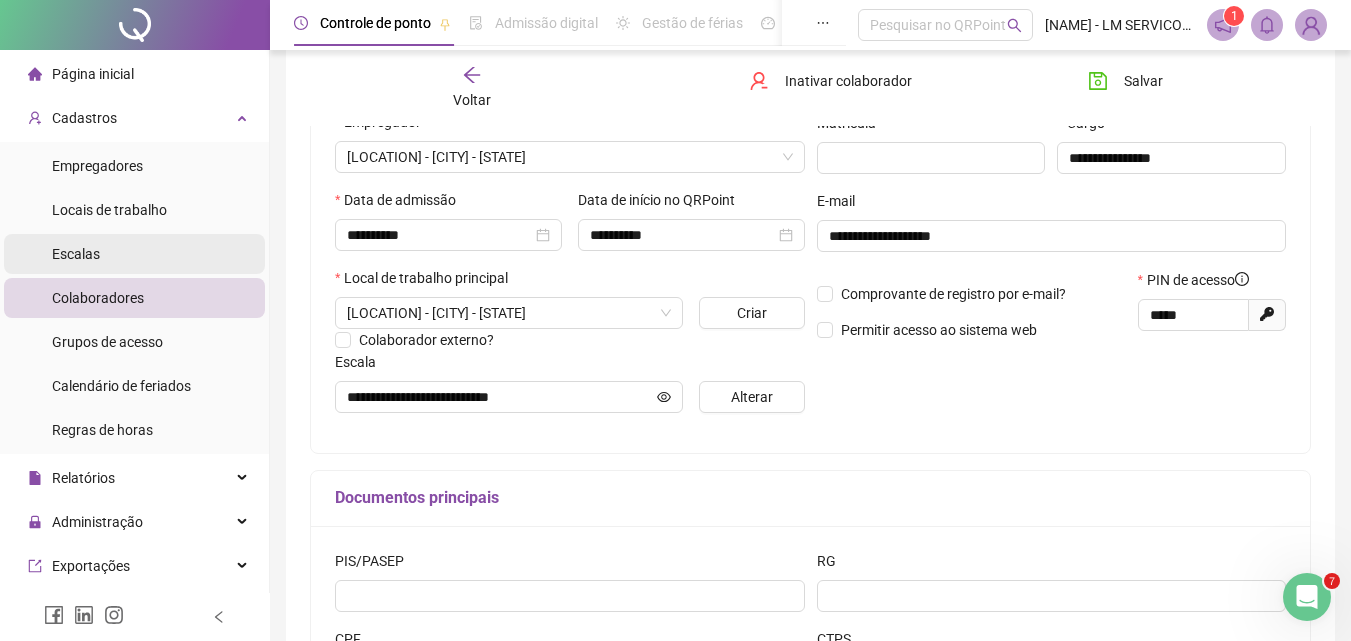 click on "Escalas" at bounding box center (76, 254) 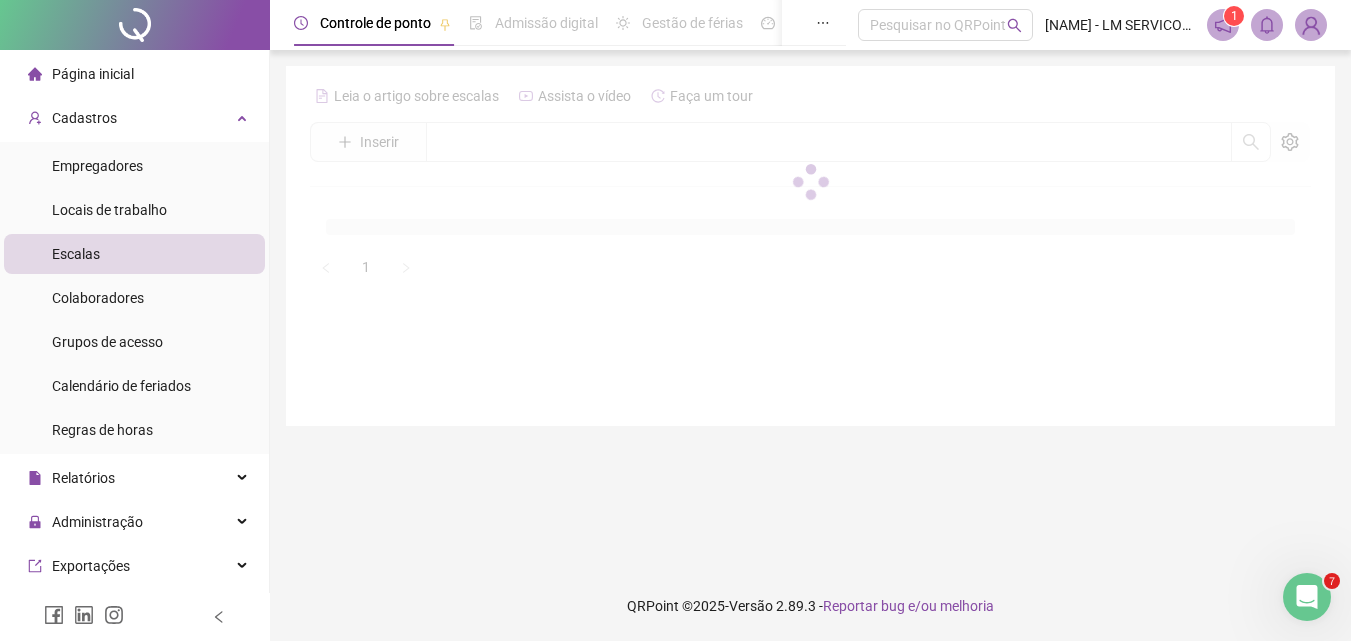 scroll, scrollTop: 0, scrollLeft: 0, axis: both 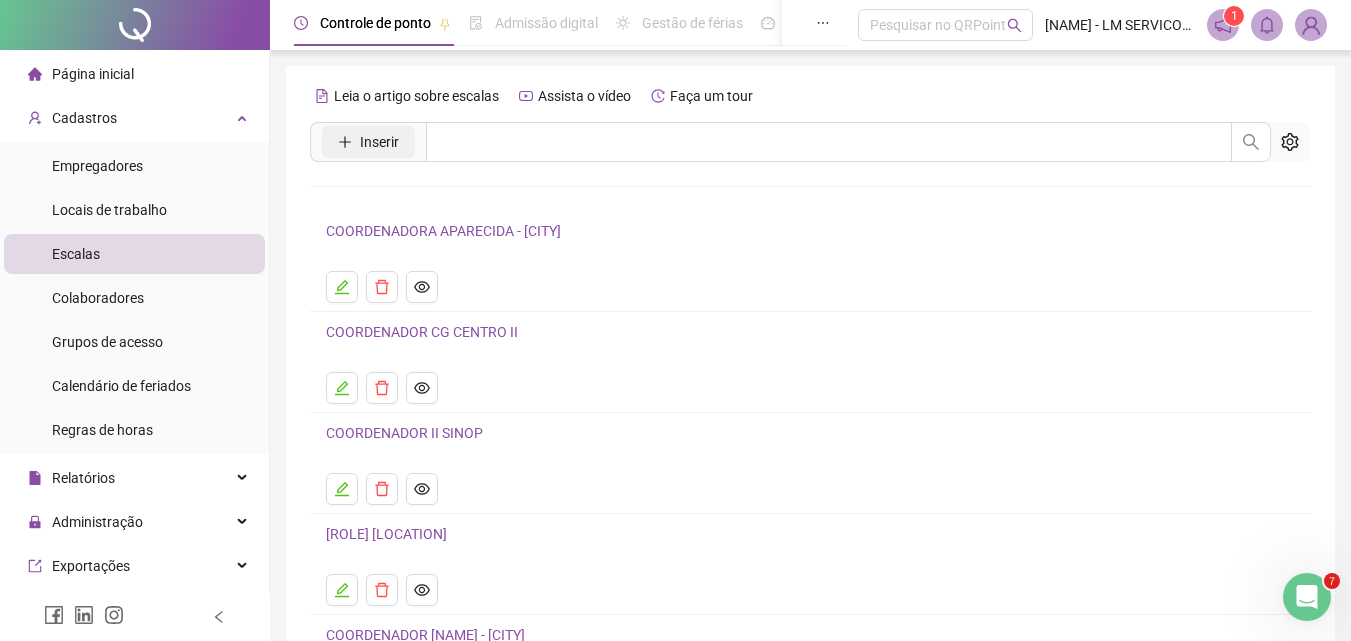 click on "Inserir" at bounding box center (368, 142) 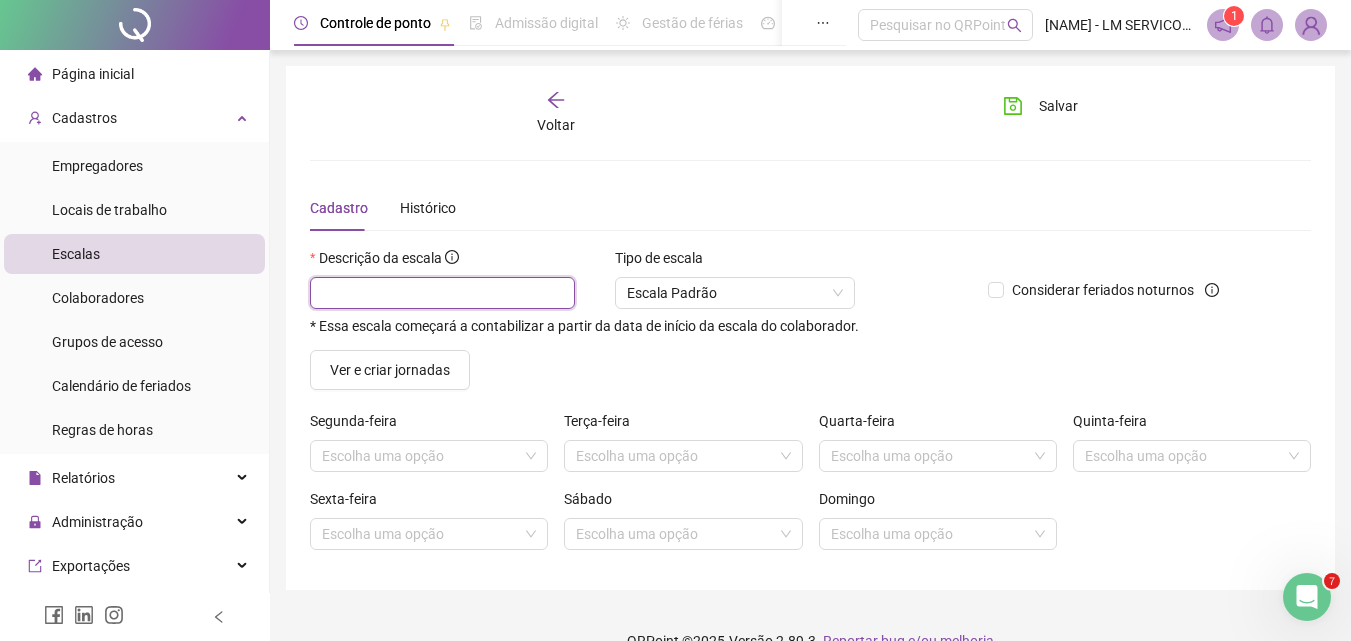 click at bounding box center (442, 293) 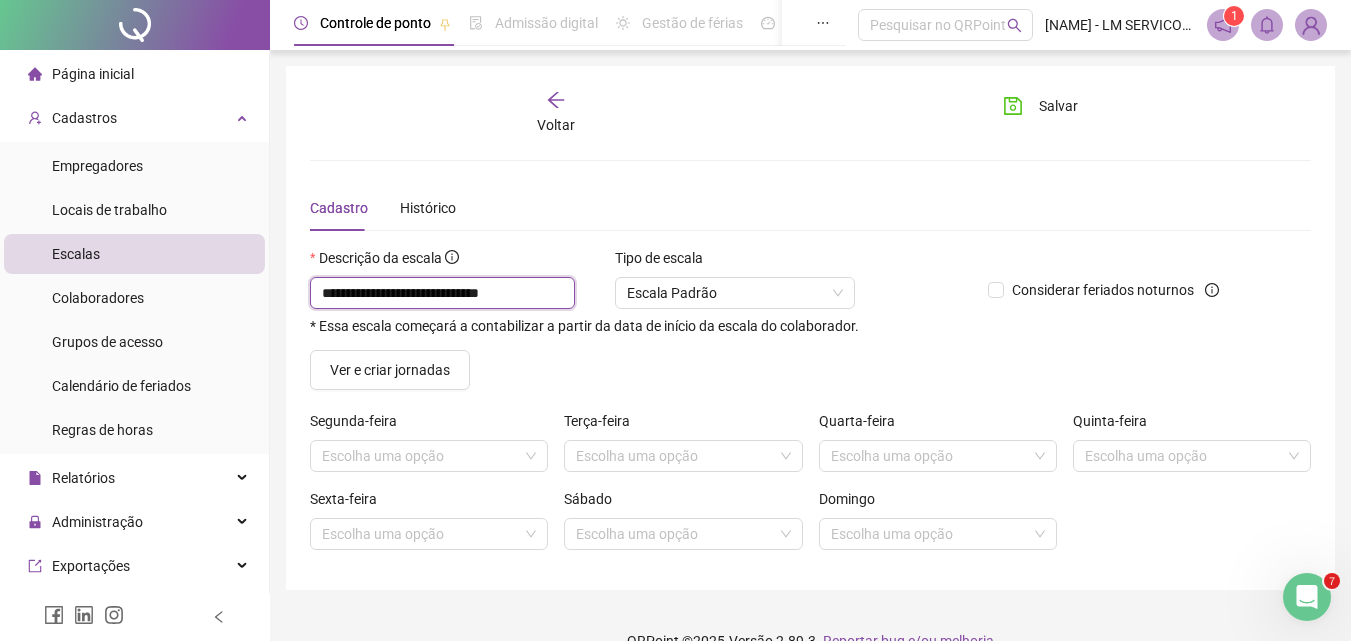 scroll, scrollTop: 0, scrollLeft: 3, axis: horizontal 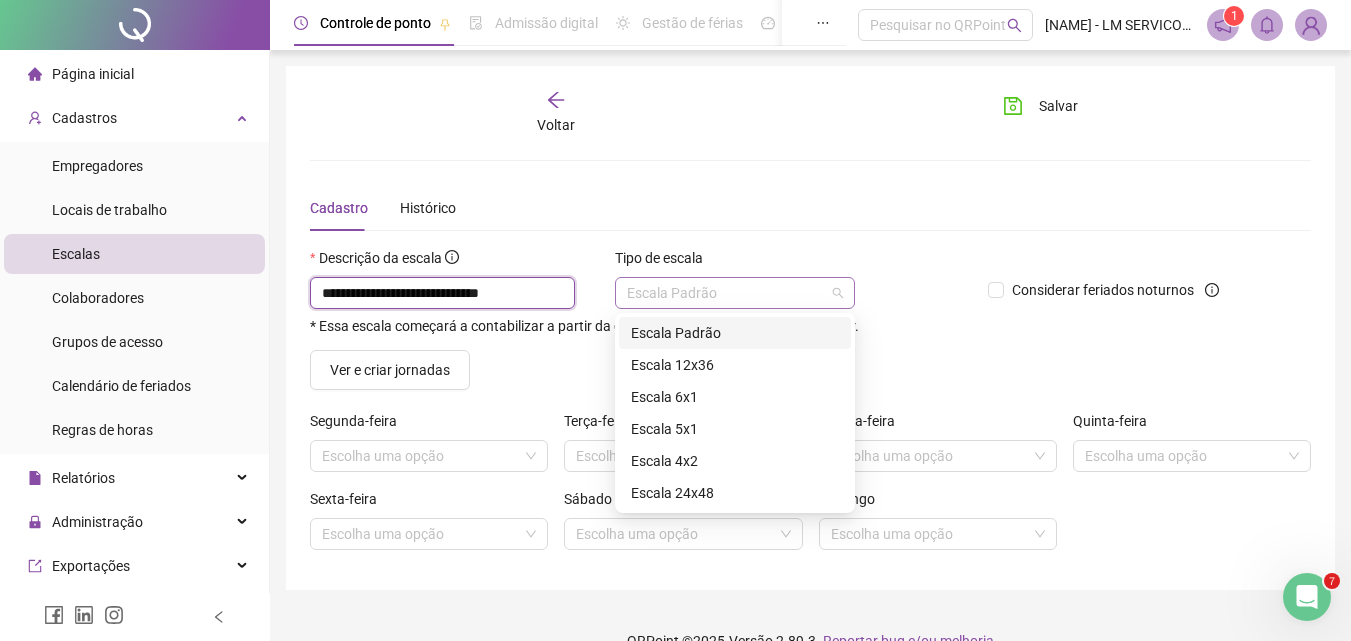 click on "Escala Padrão" at bounding box center [735, 293] 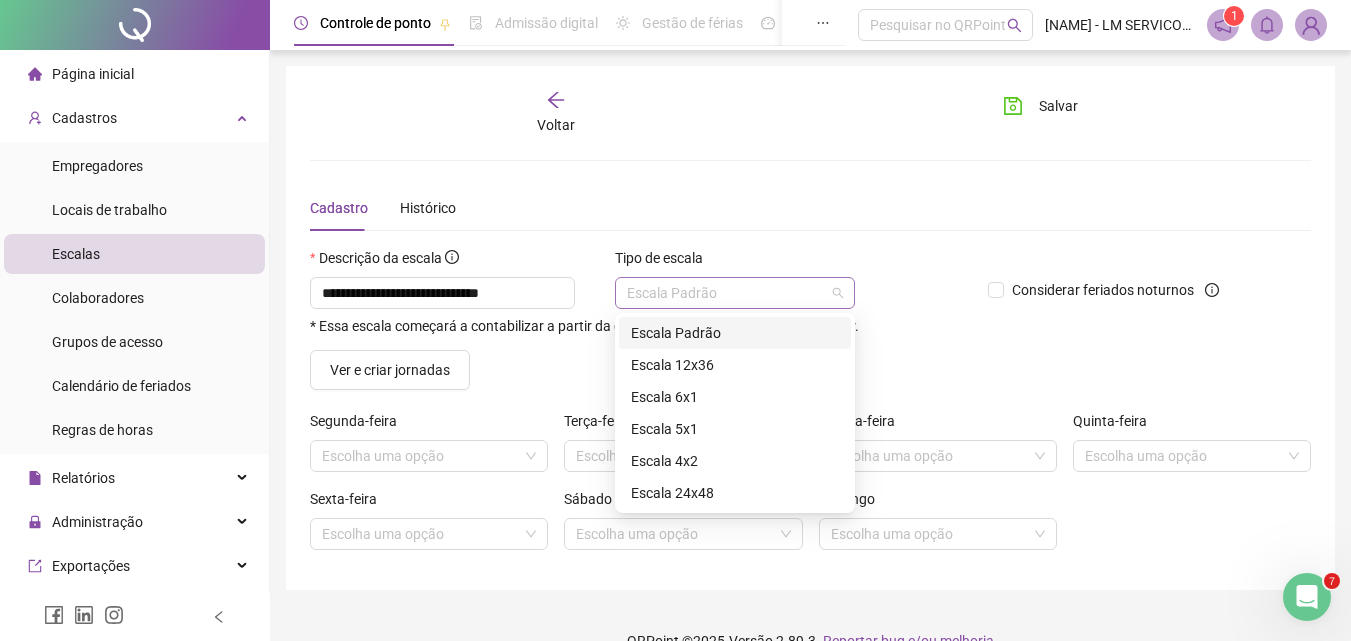 scroll, scrollTop: 0, scrollLeft: 0, axis: both 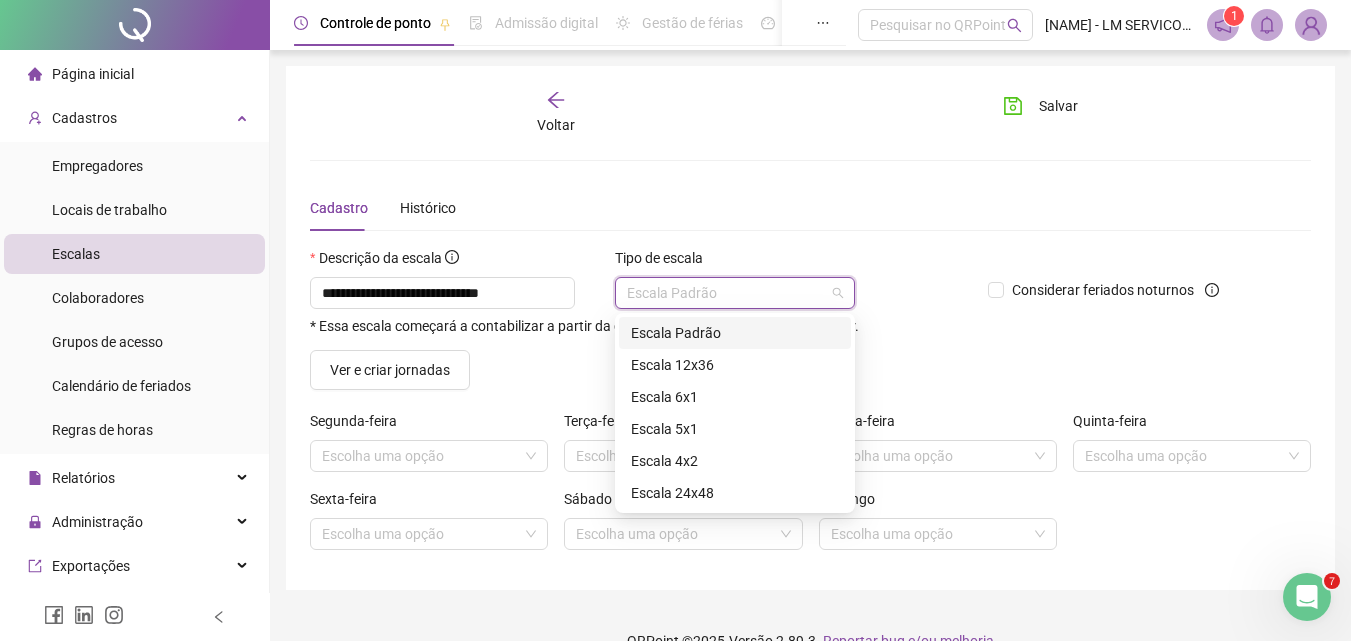 click on "Escala Padrão" at bounding box center (735, 333) 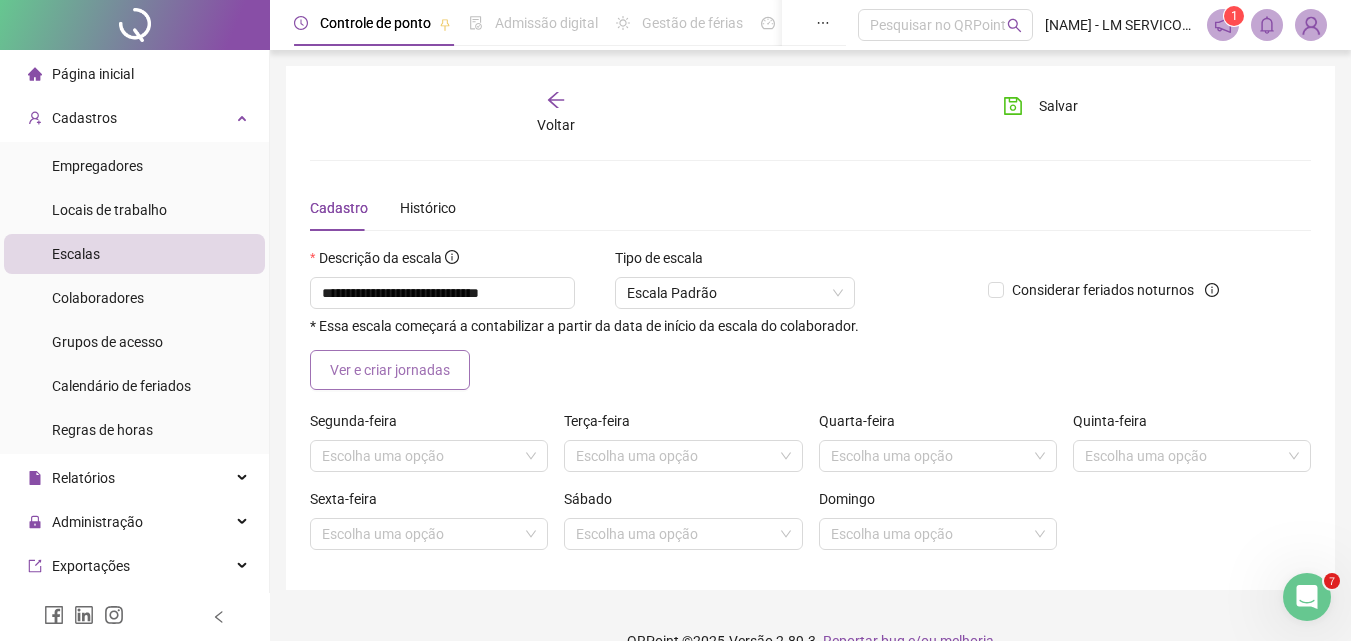 click on "Ver e criar jornadas" at bounding box center (390, 370) 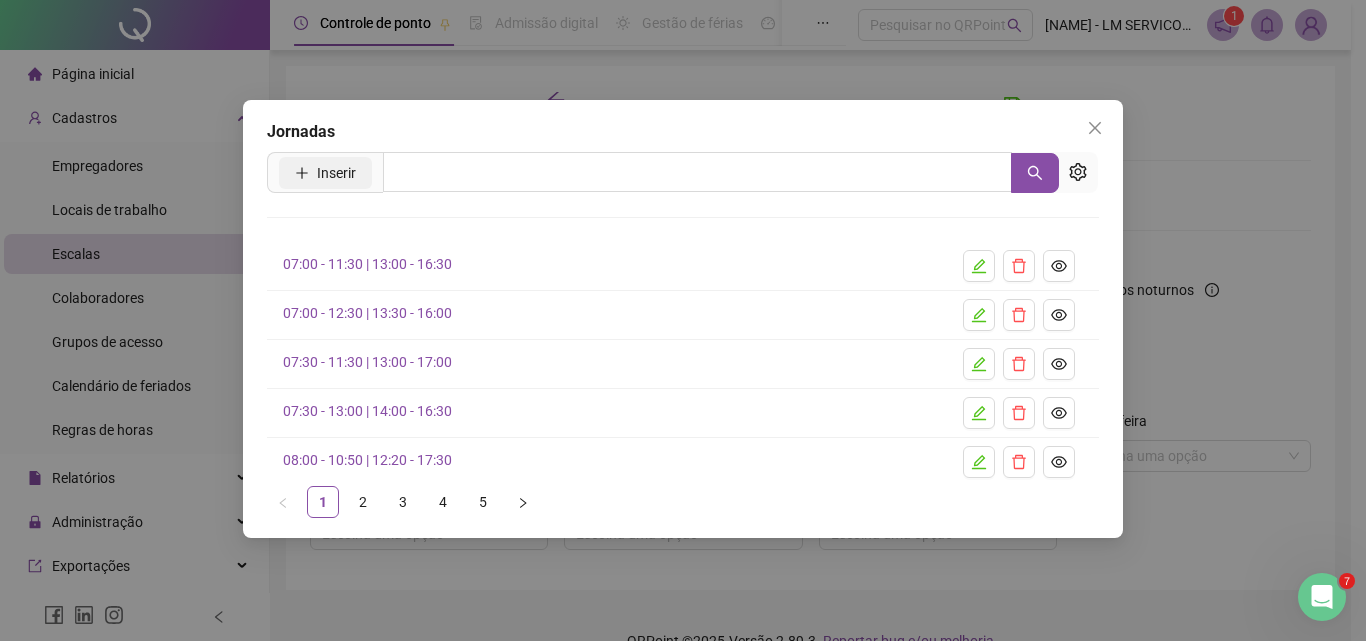 click on "Inserir" at bounding box center [336, 173] 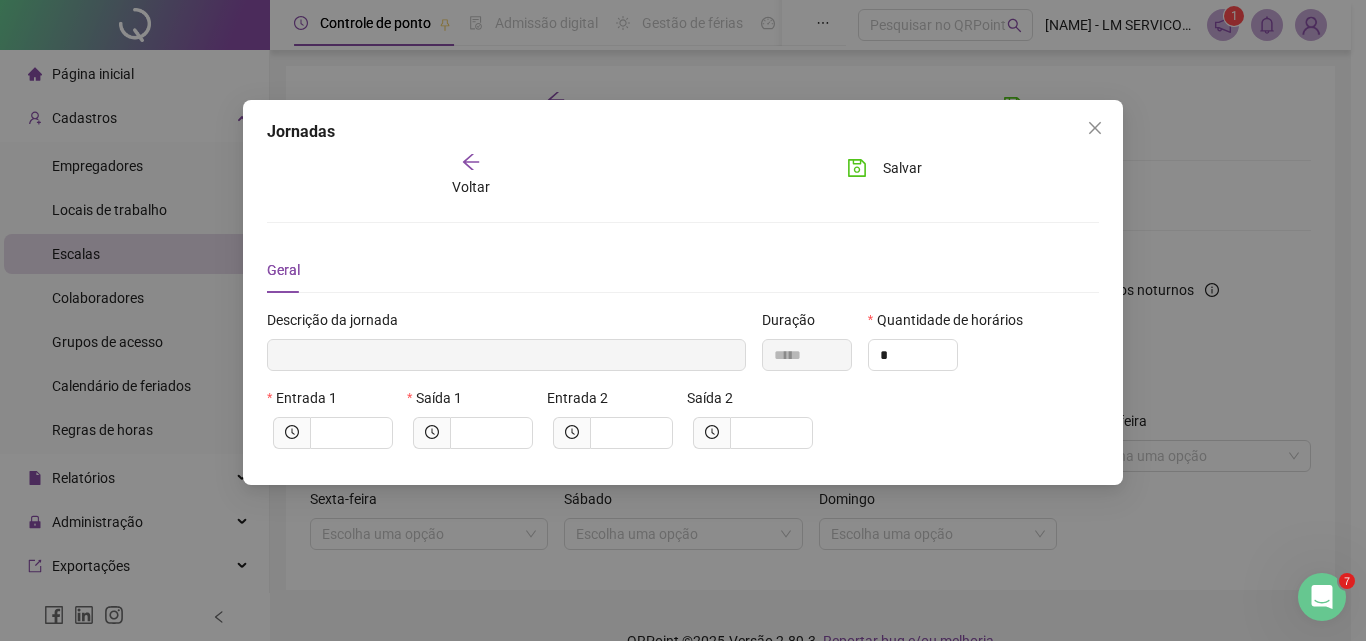 type 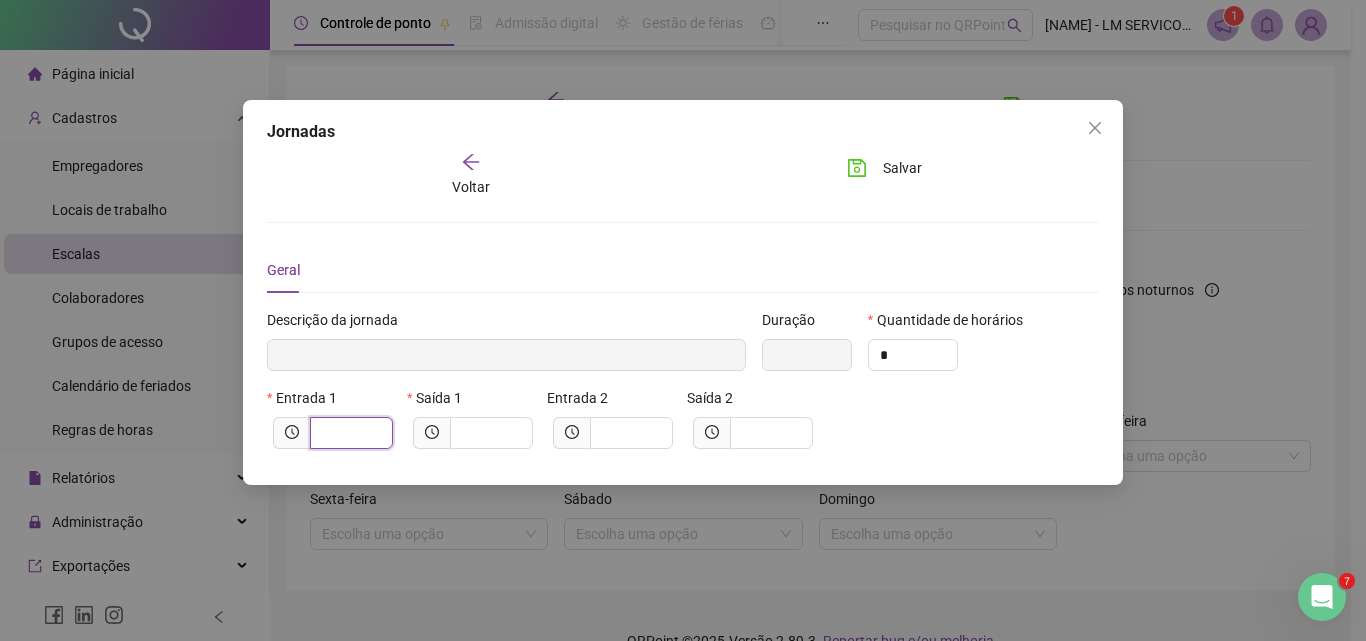 click at bounding box center [349, 433] 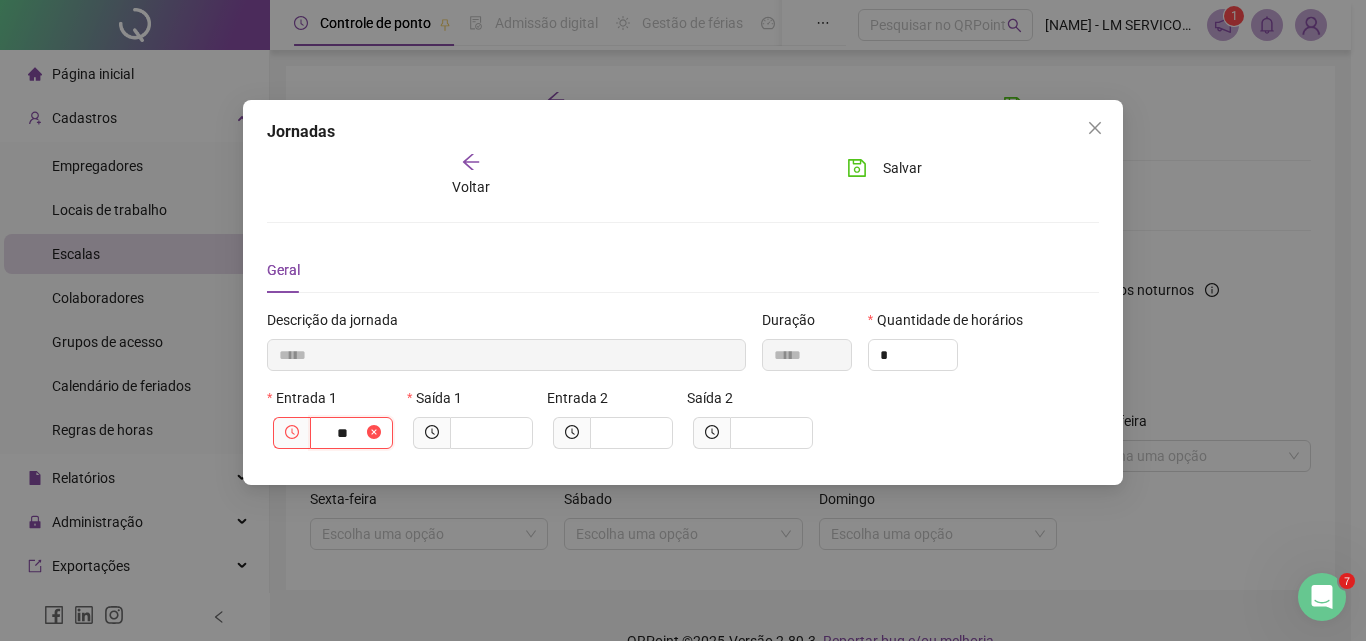 type on "****" 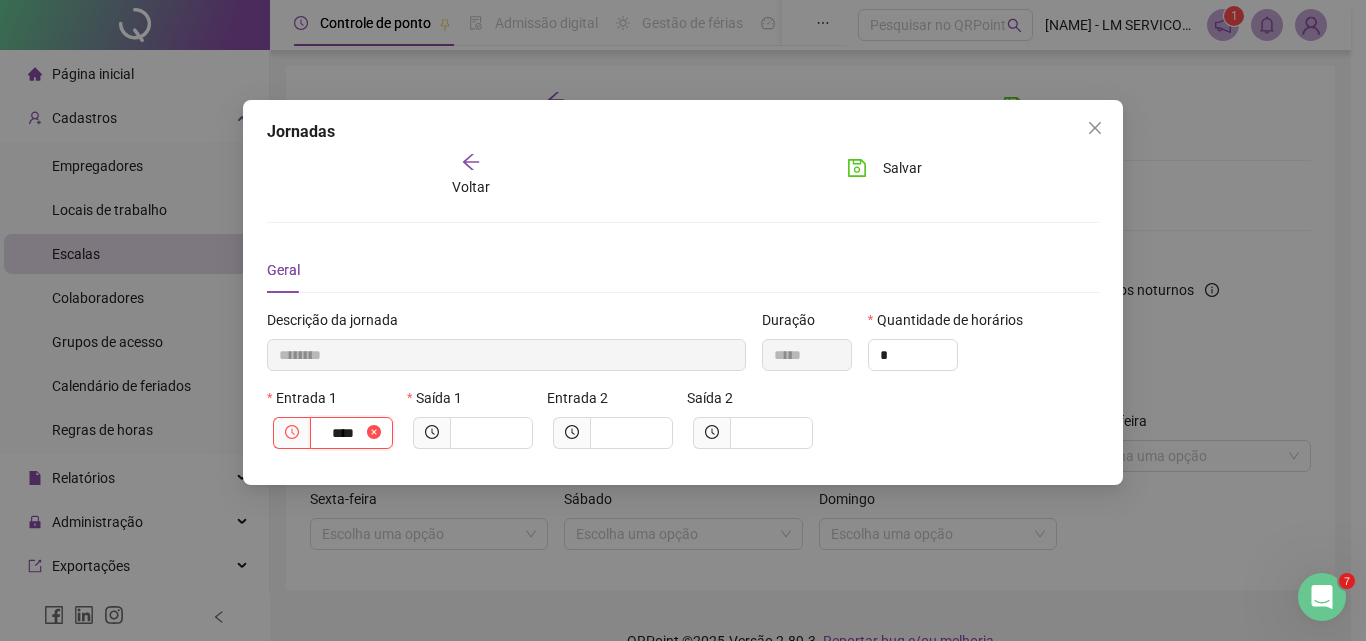 type on "******" 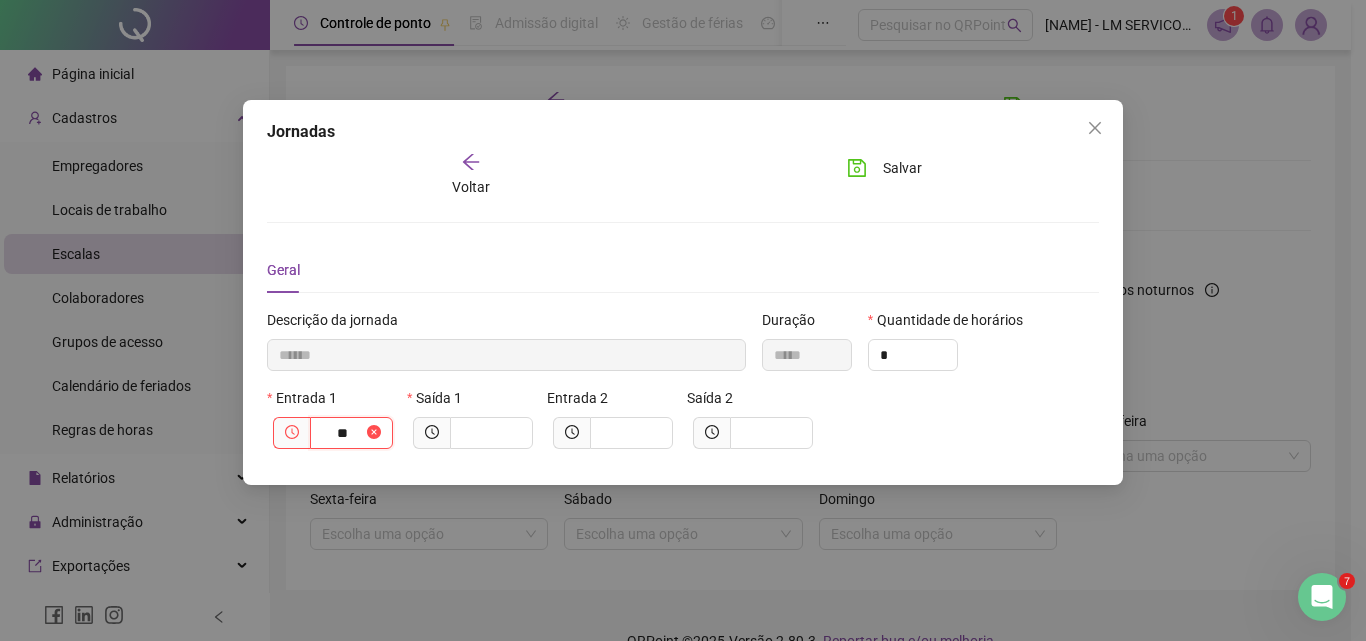 type on "********" 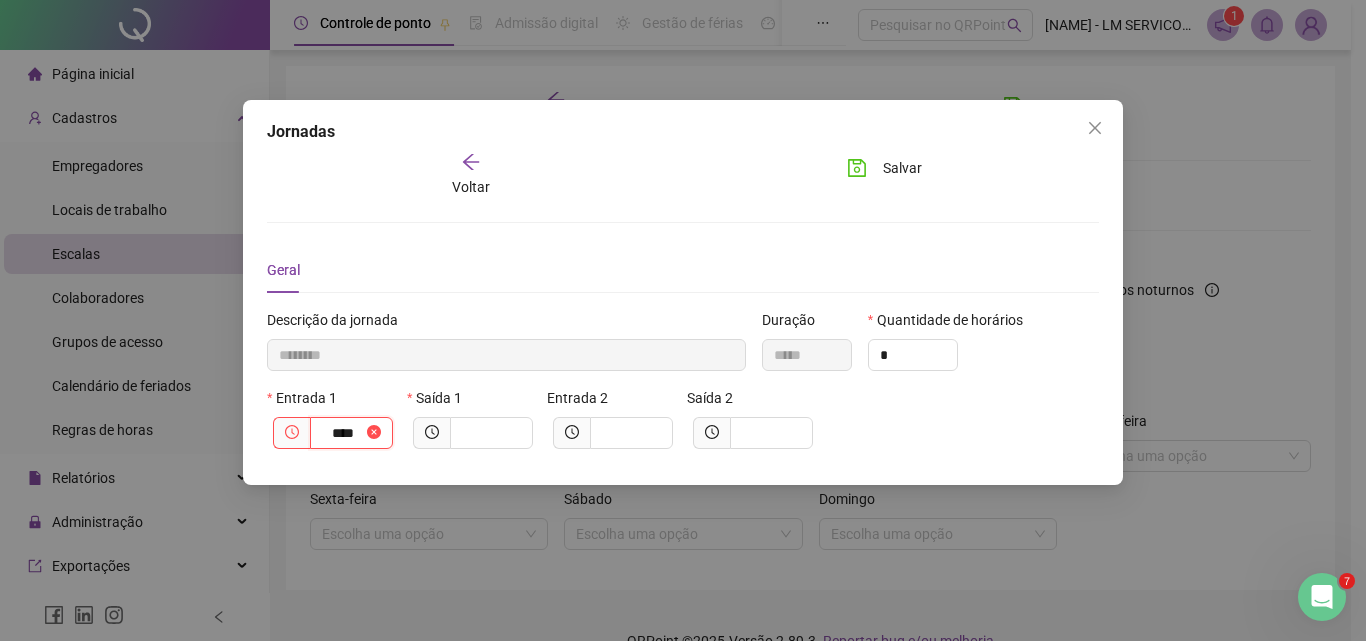 type on "*********" 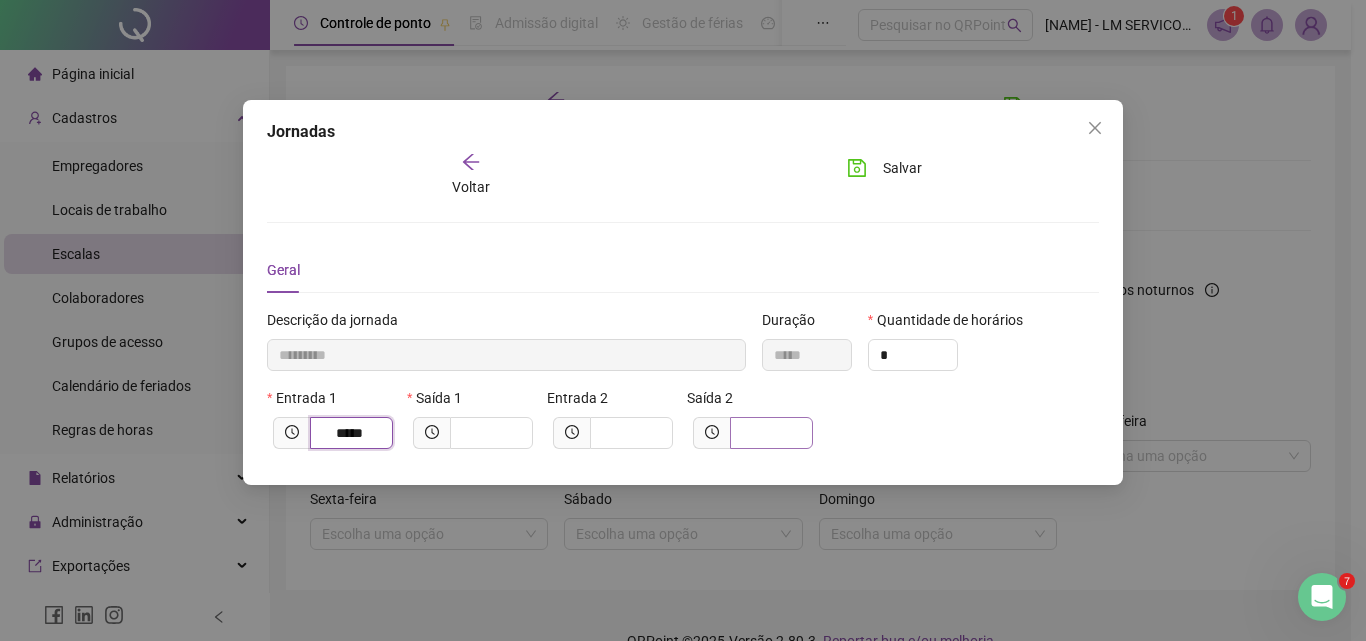 type on "*****" 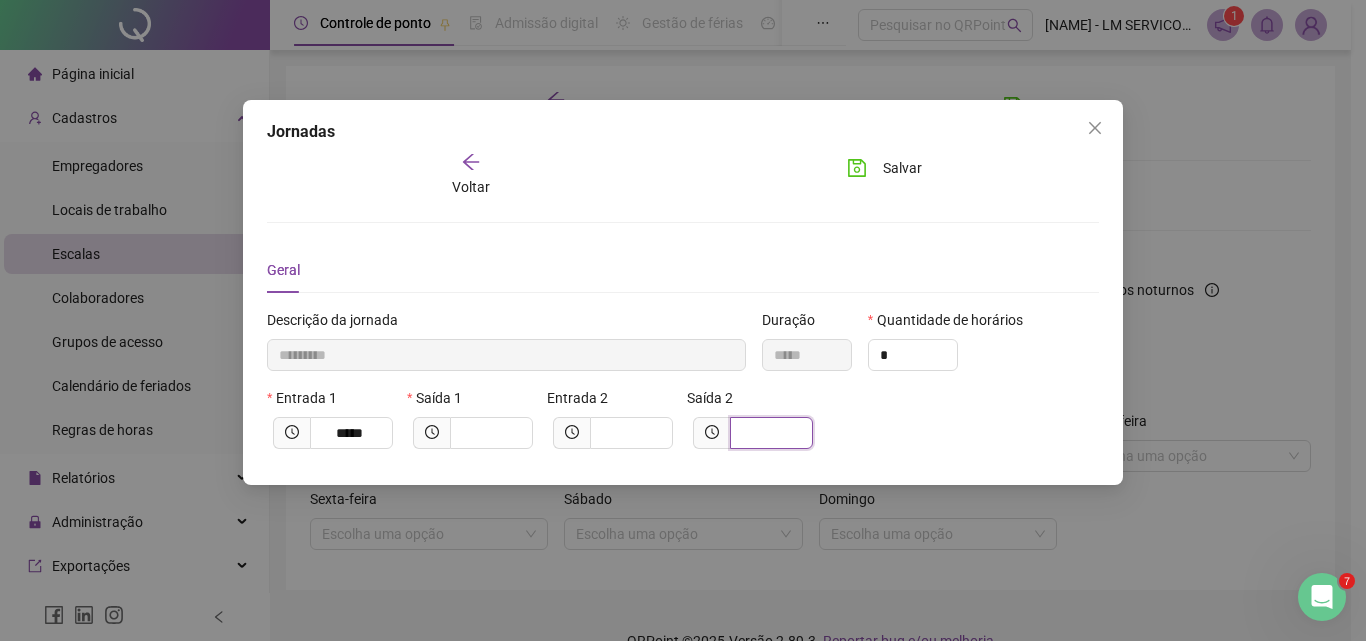 click at bounding box center (769, 433) 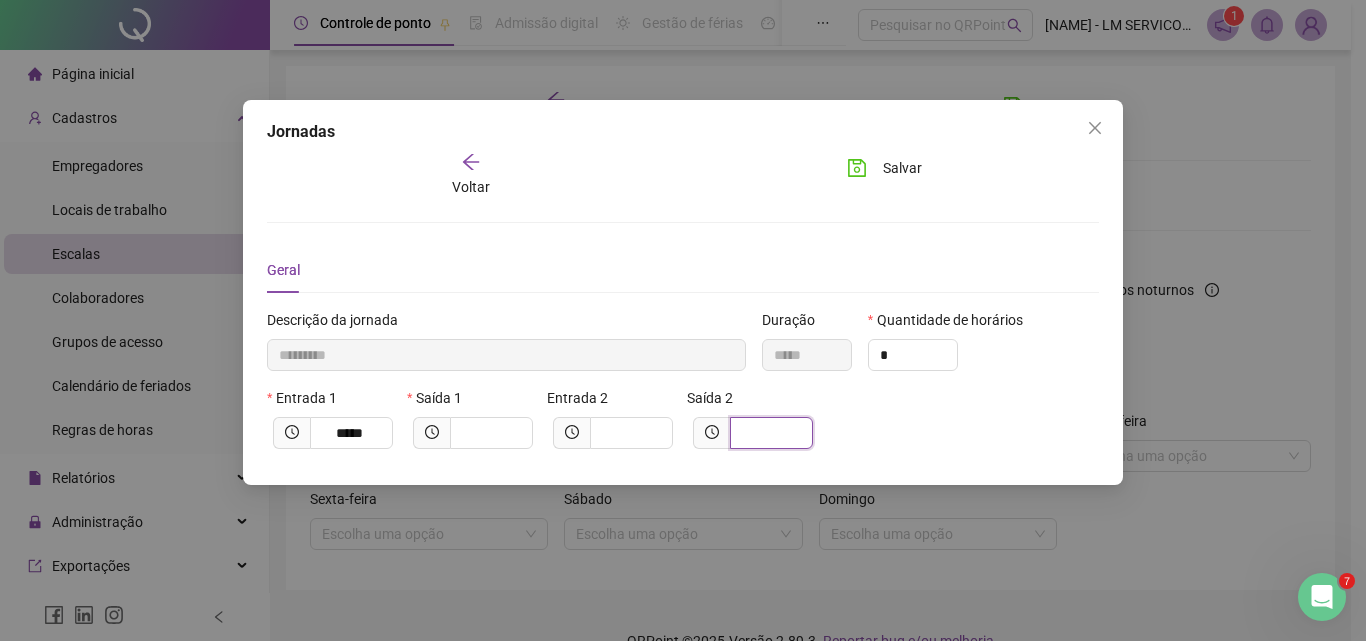 type on "**********" 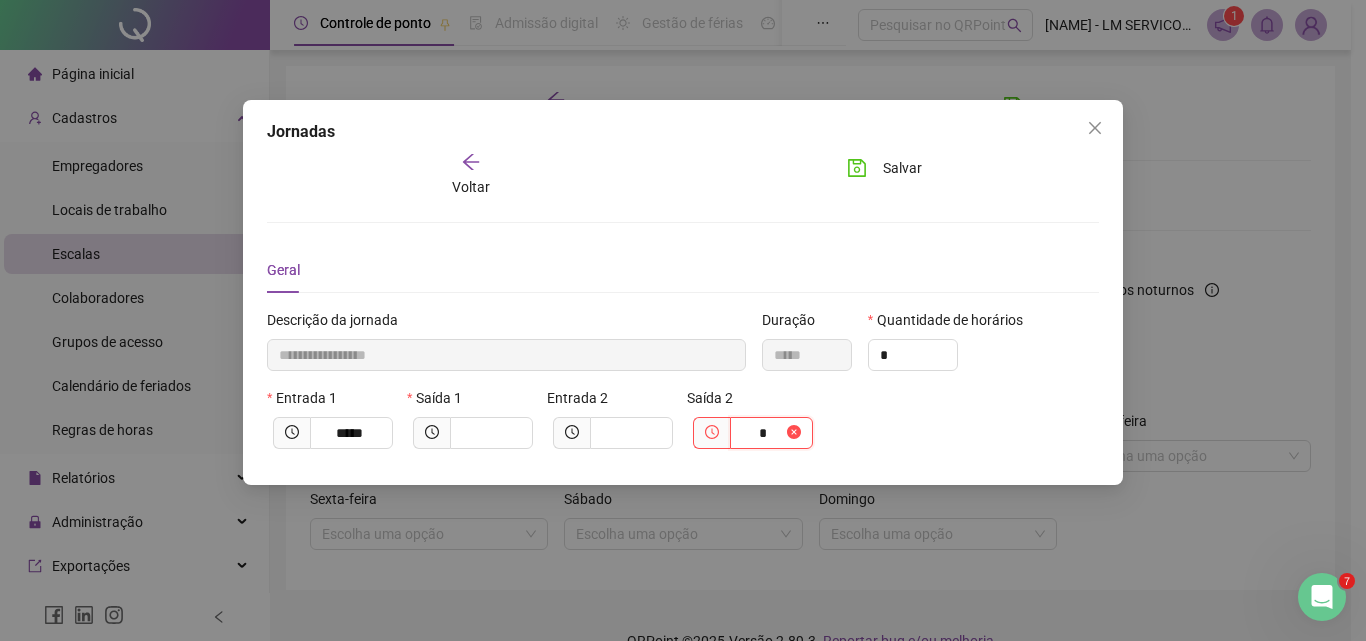type on "**********" 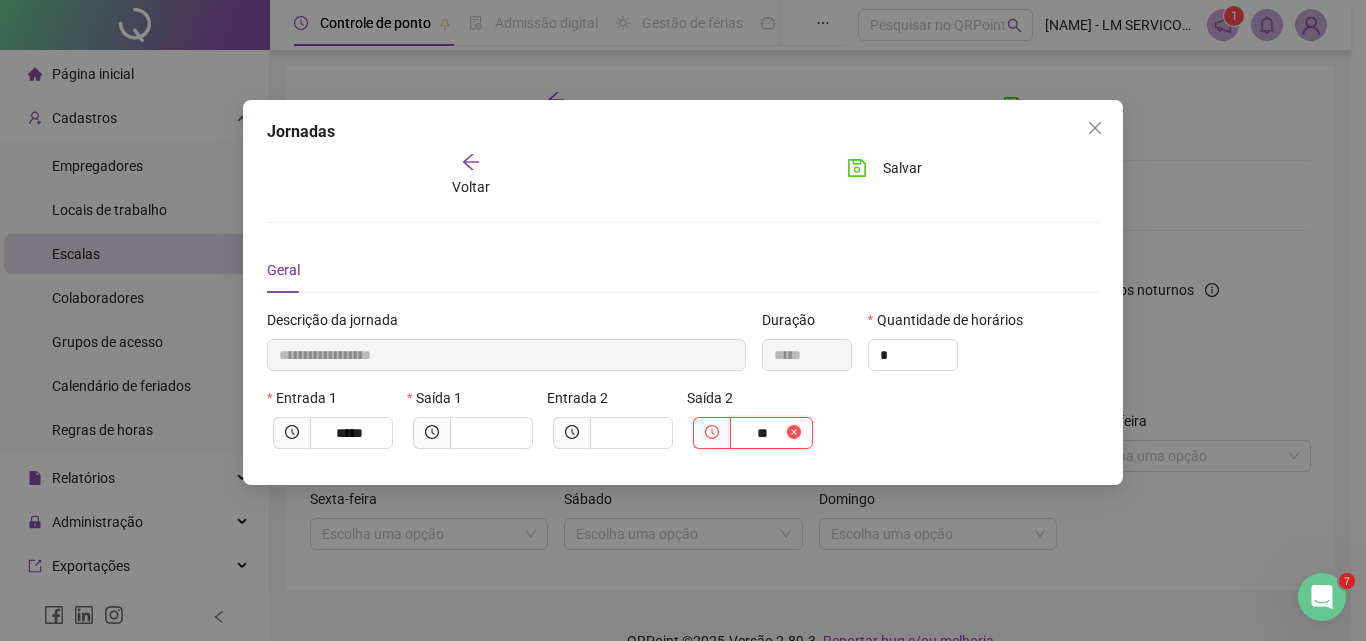 type on "**********" 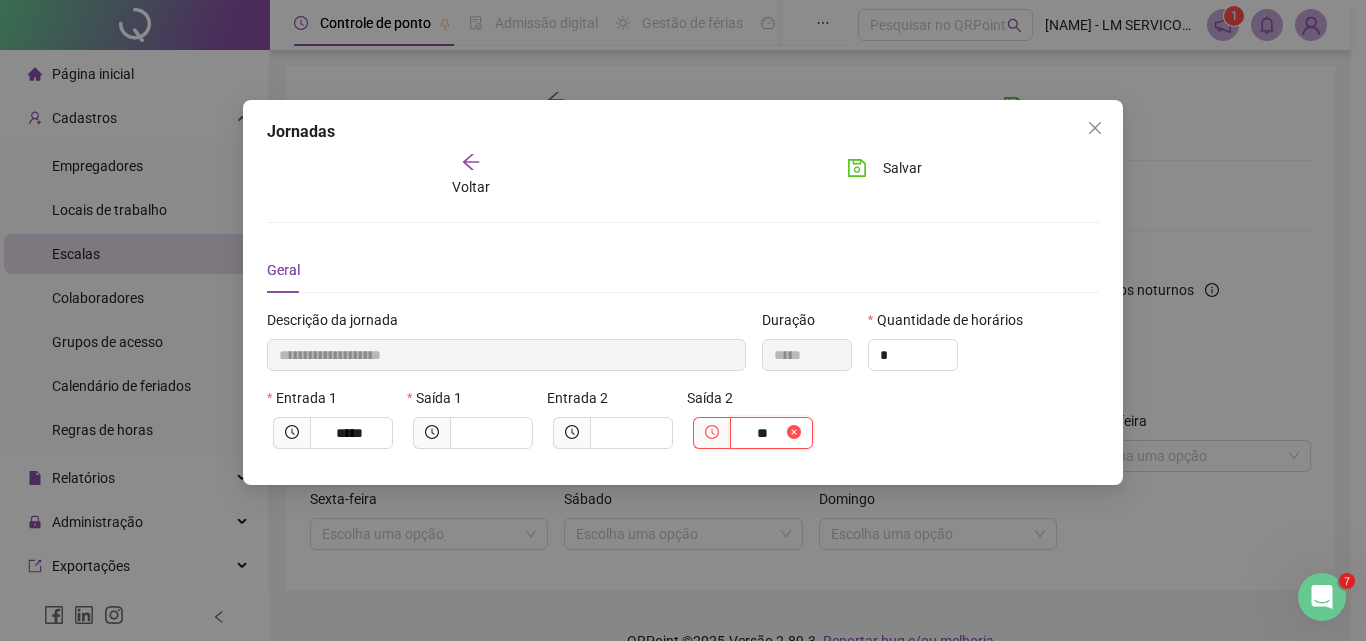 type on "****" 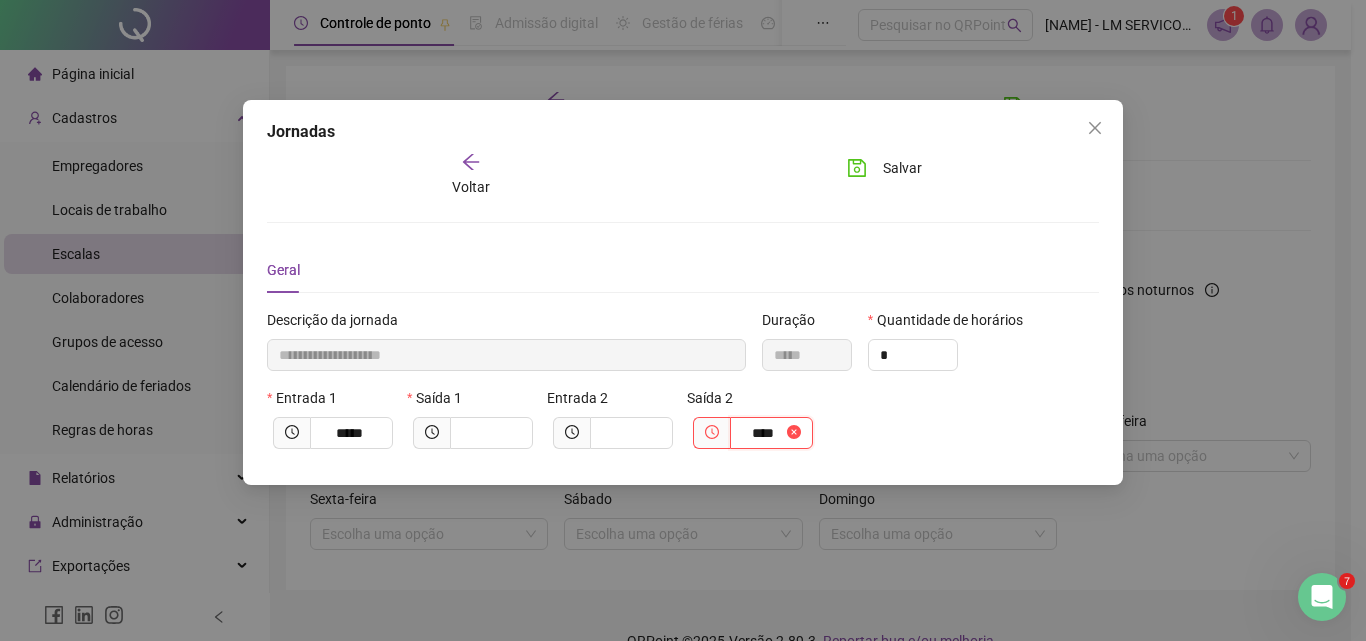 type on "**********" 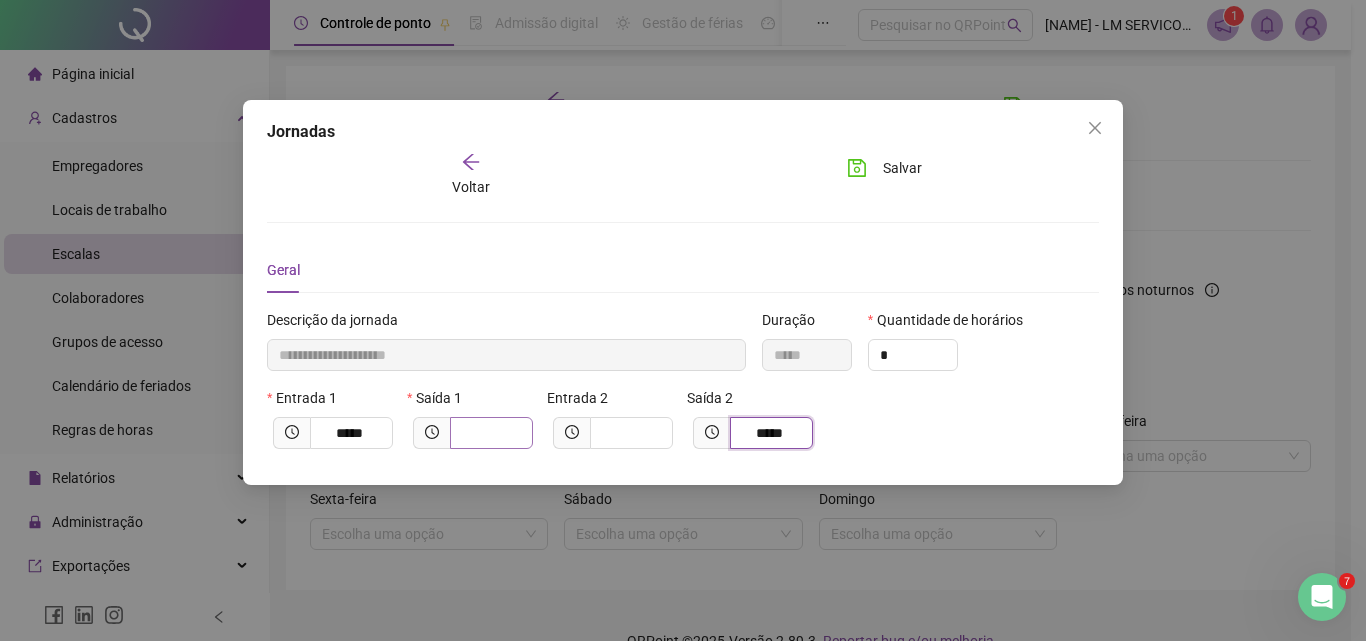type on "*****" 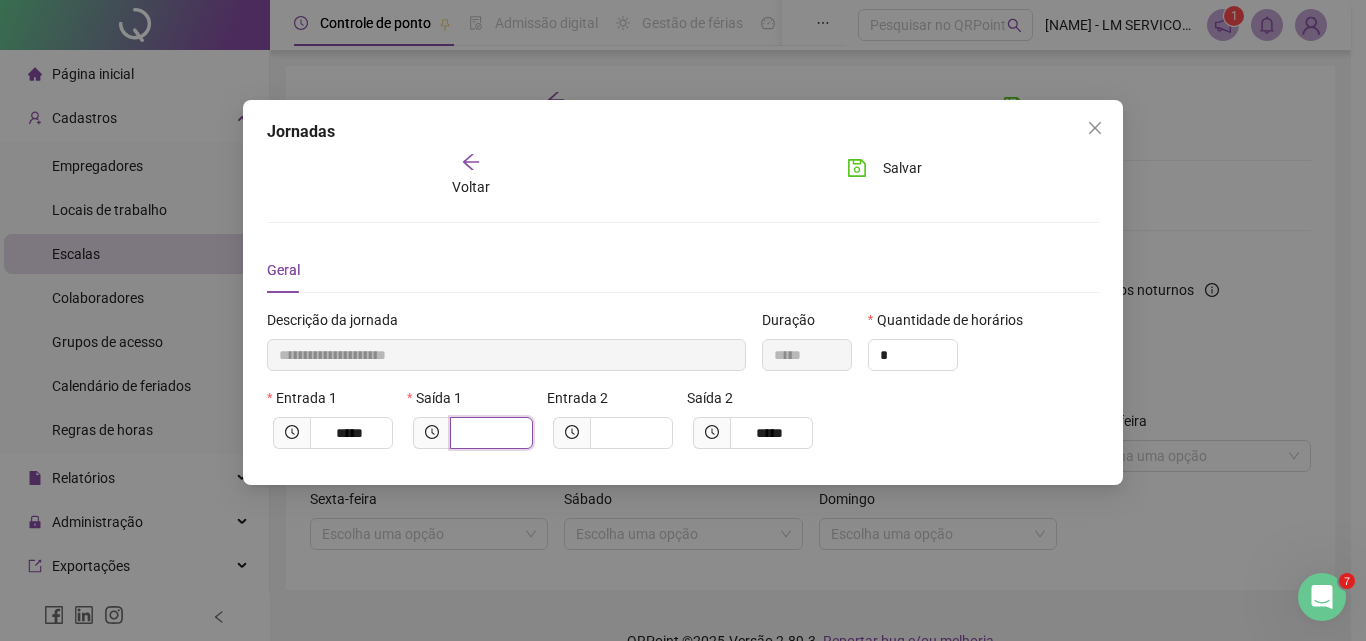 click at bounding box center [489, 433] 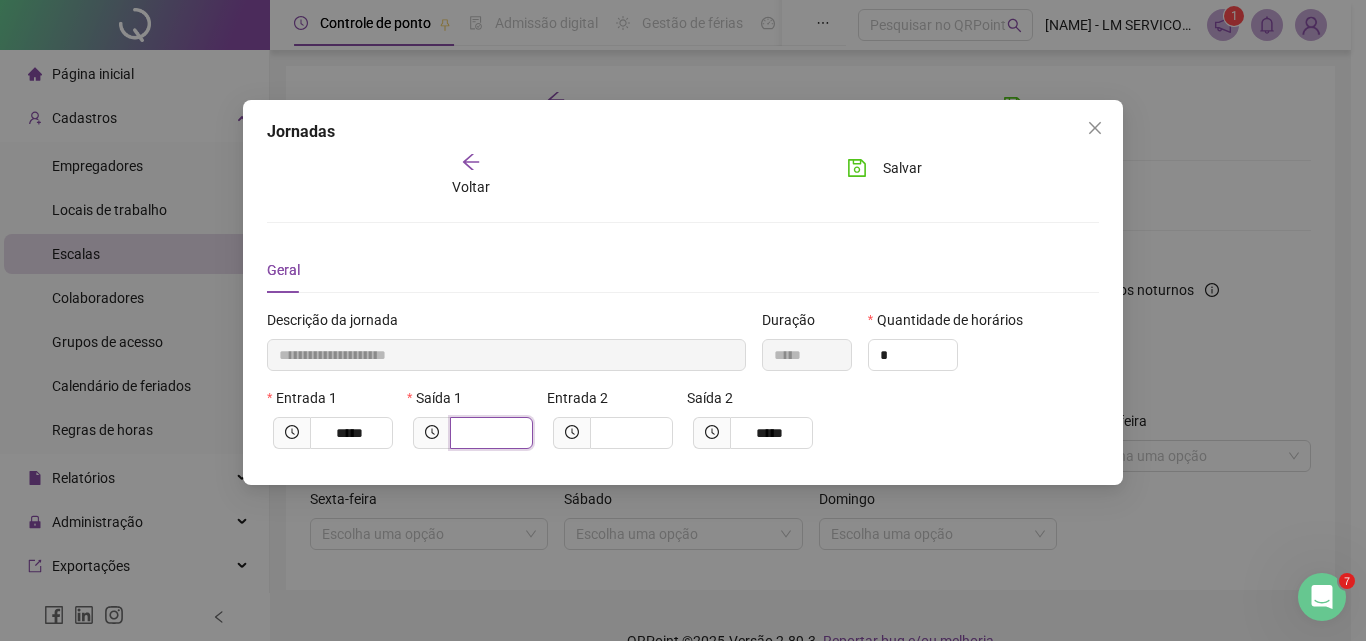 type on "*********" 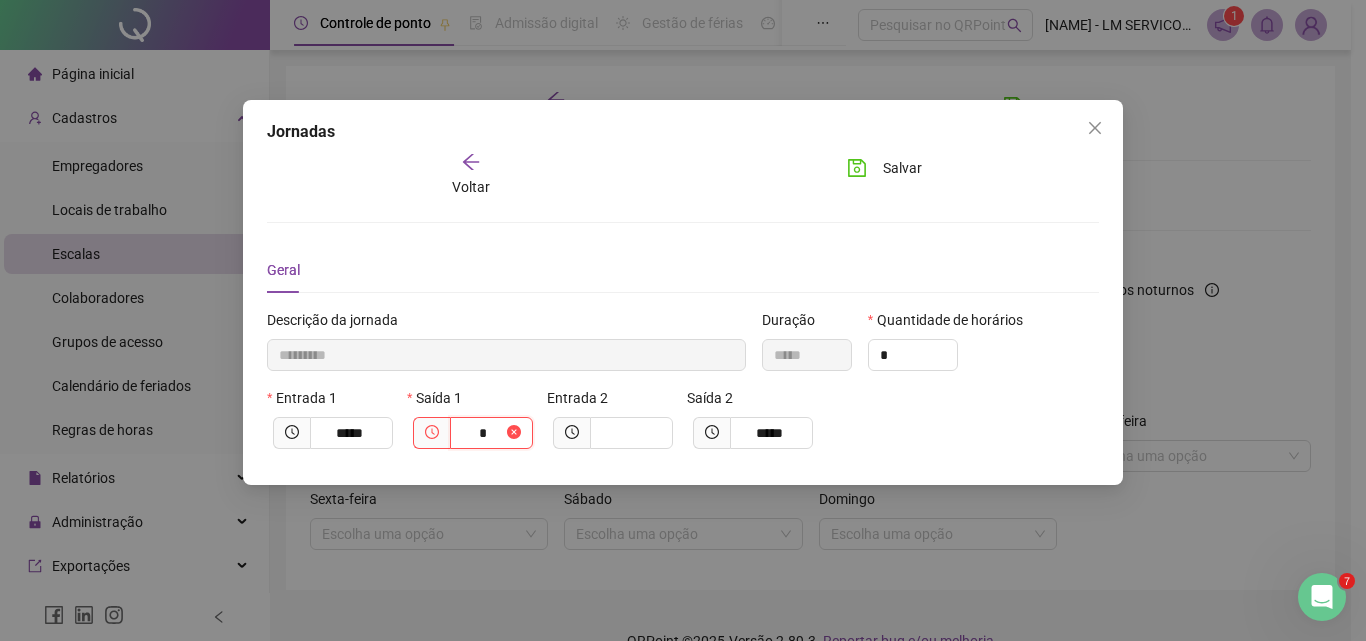 type on "**********" 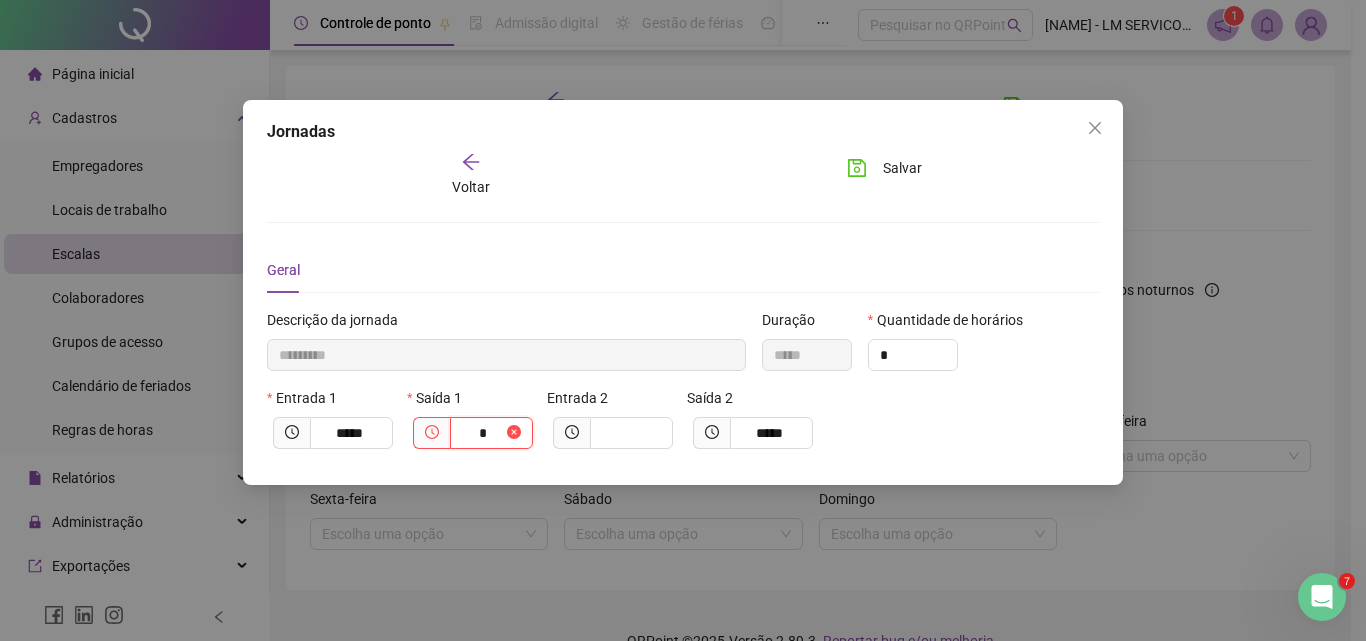 type on "**" 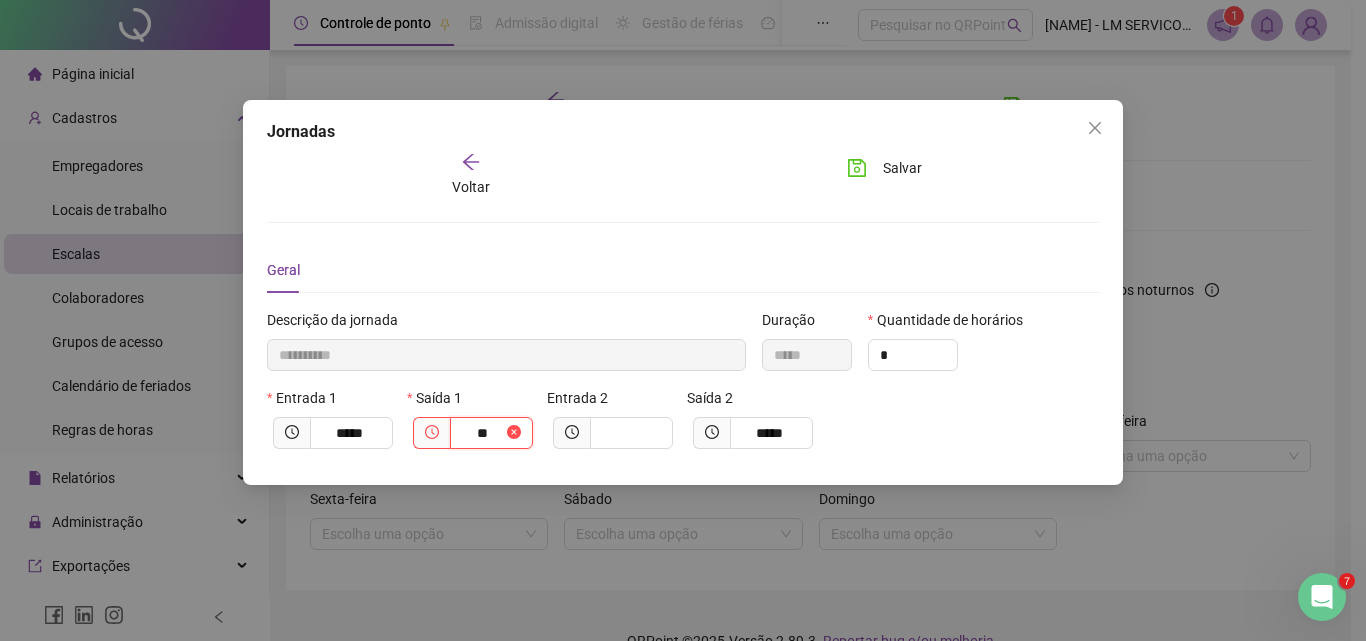 type on "**********" 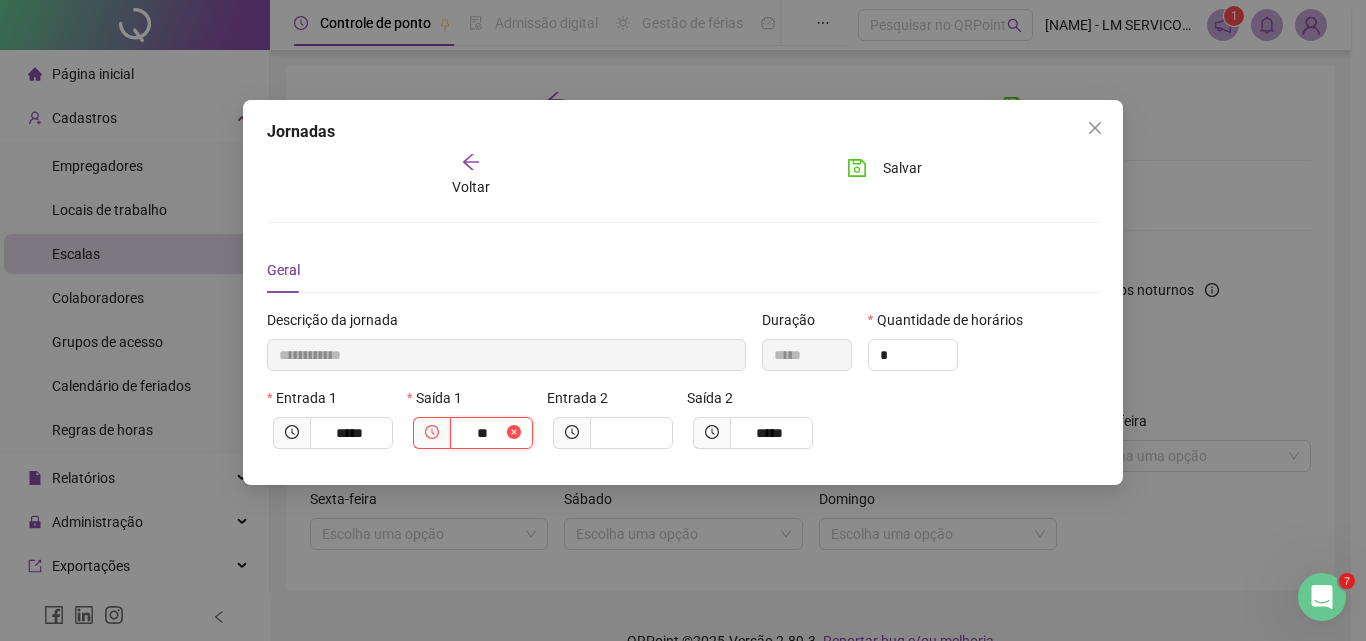 type on "*****" 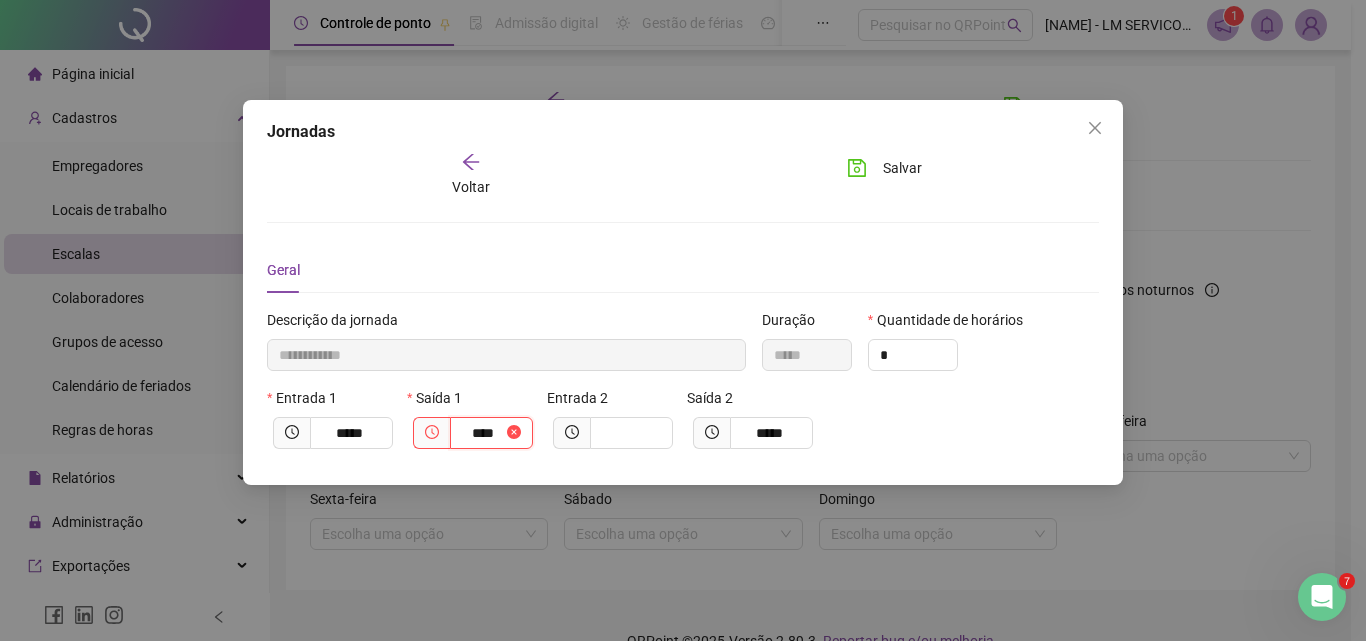 type on "**********" 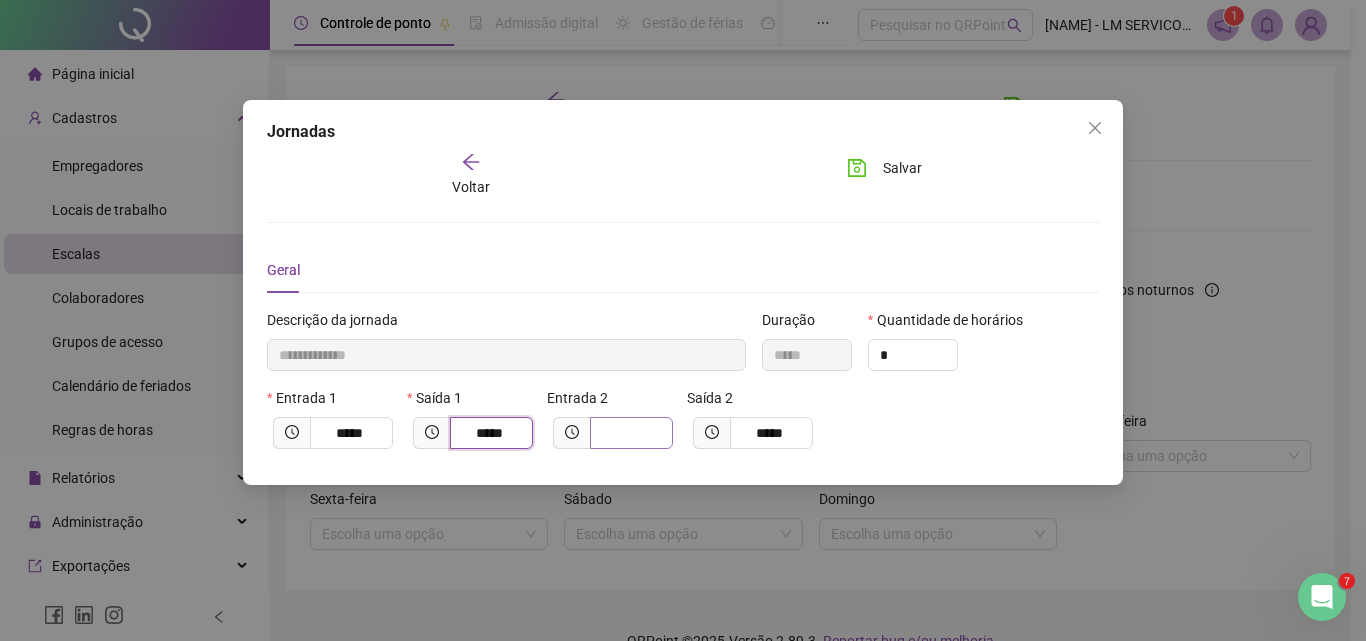 type on "*****" 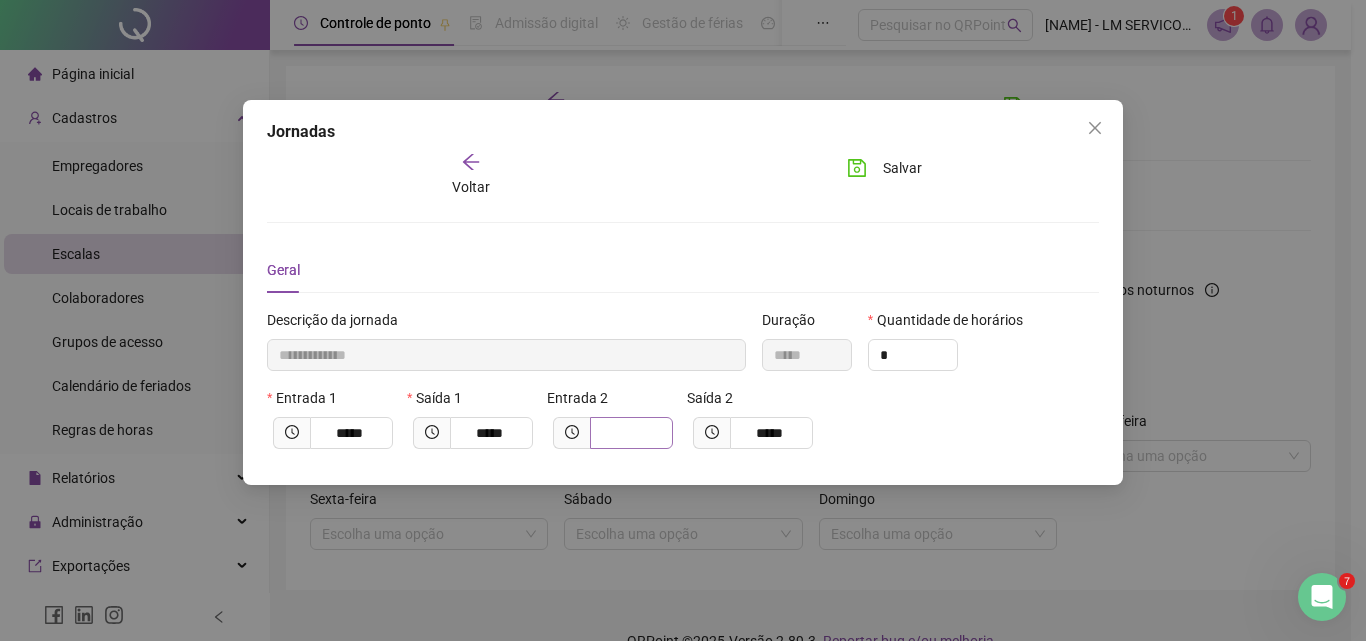 click at bounding box center [631, 433] 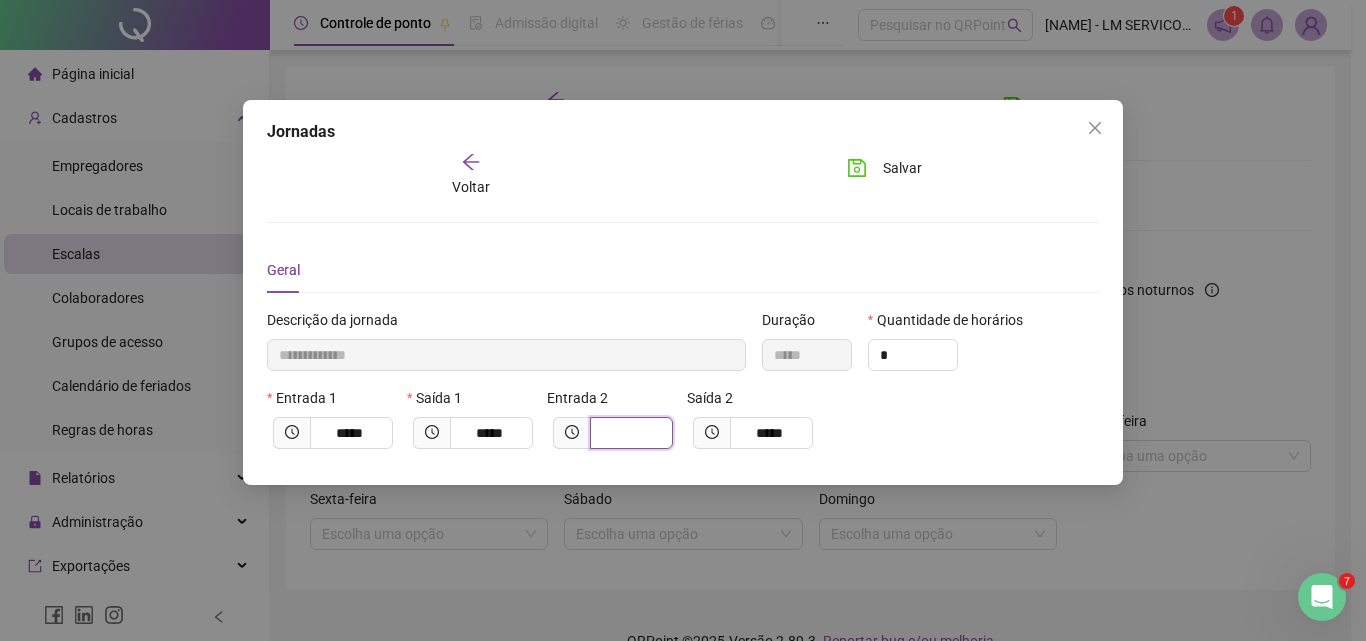 click at bounding box center (629, 433) 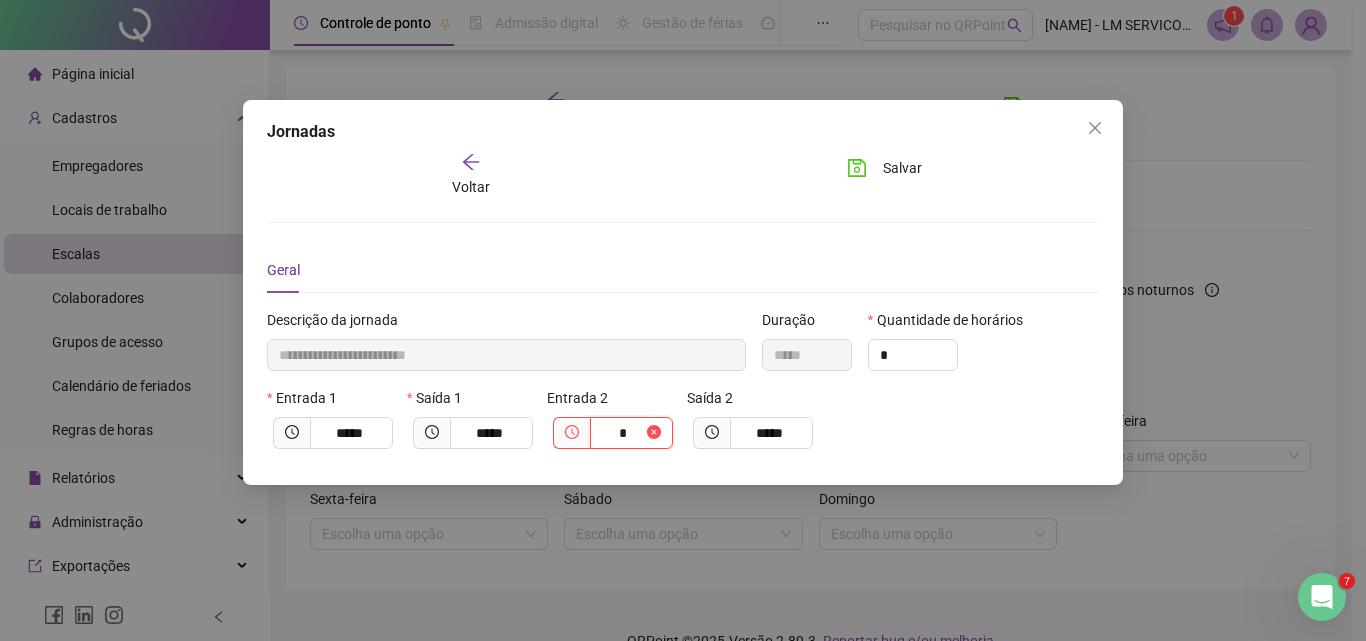 type on "**********" 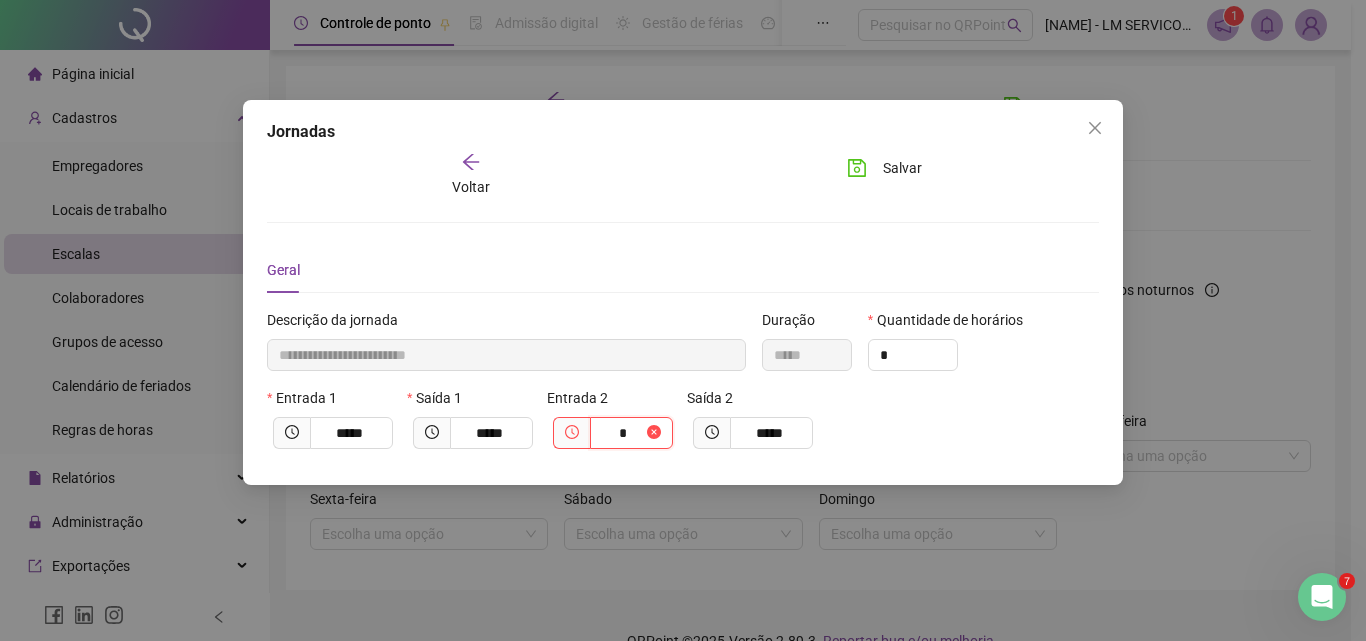 type on "**" 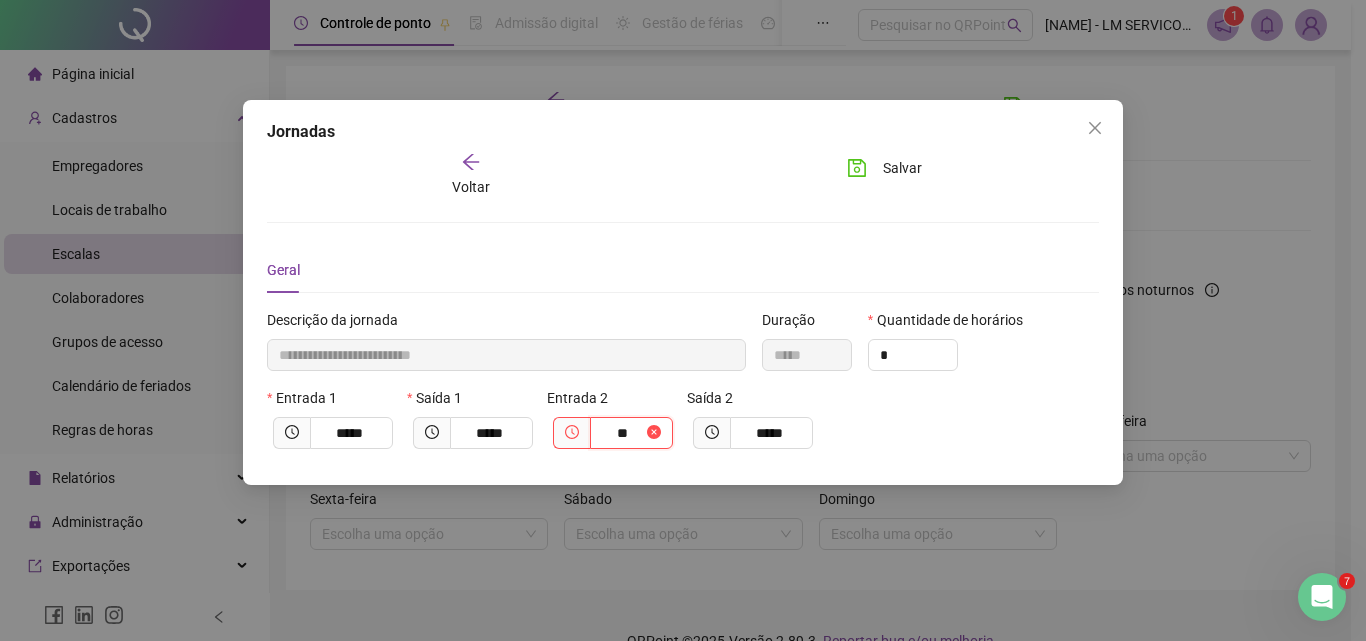 type on "**********" 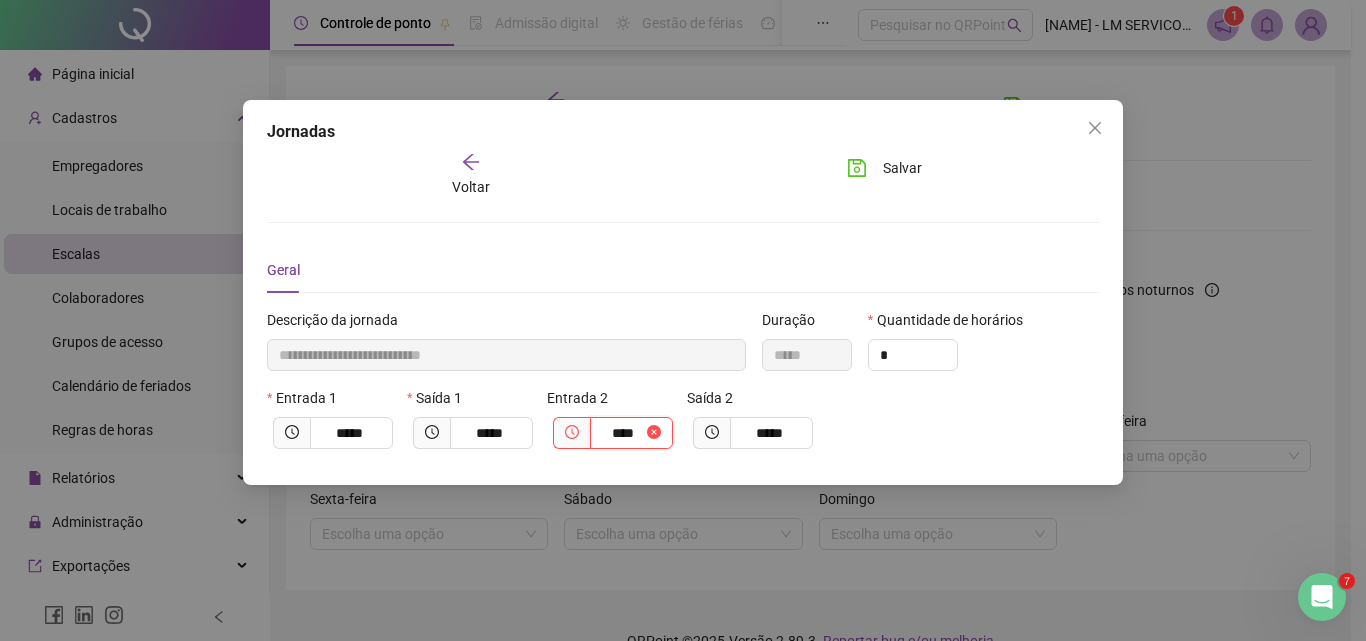 type on "**********" 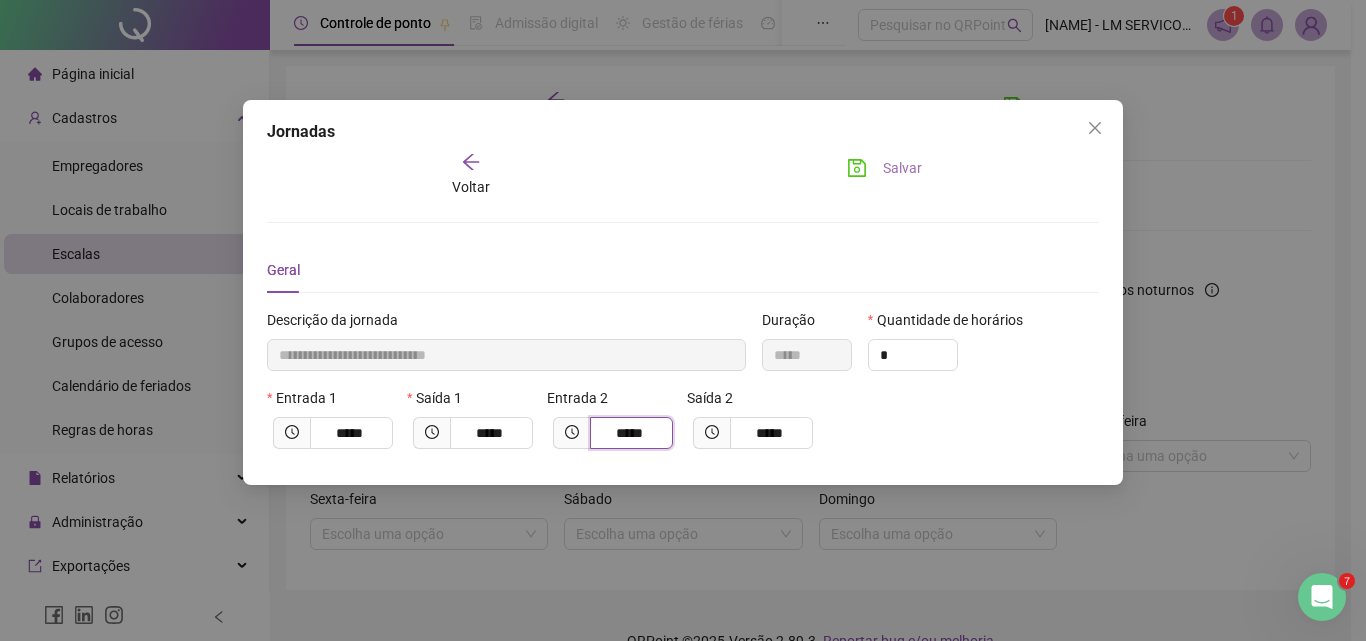 type on "*****" 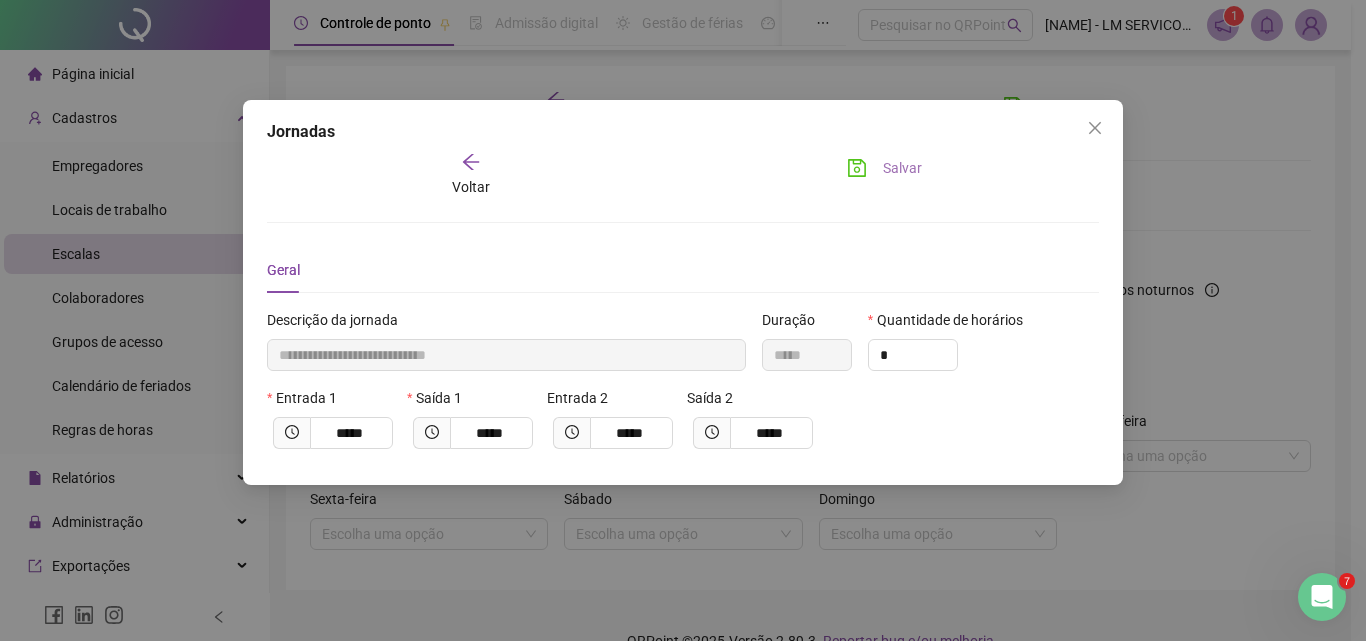 click on "Salvar" at bounding box center (902, 168) 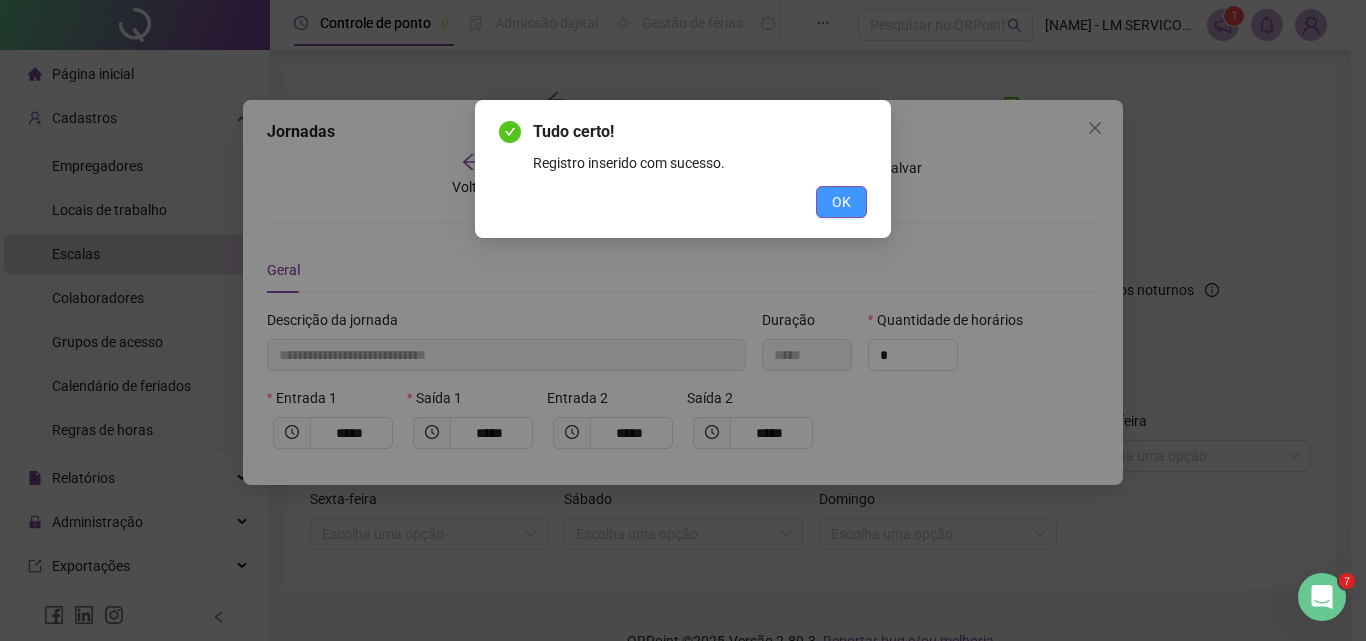 click on "OK" at bounding box center [841, 202] 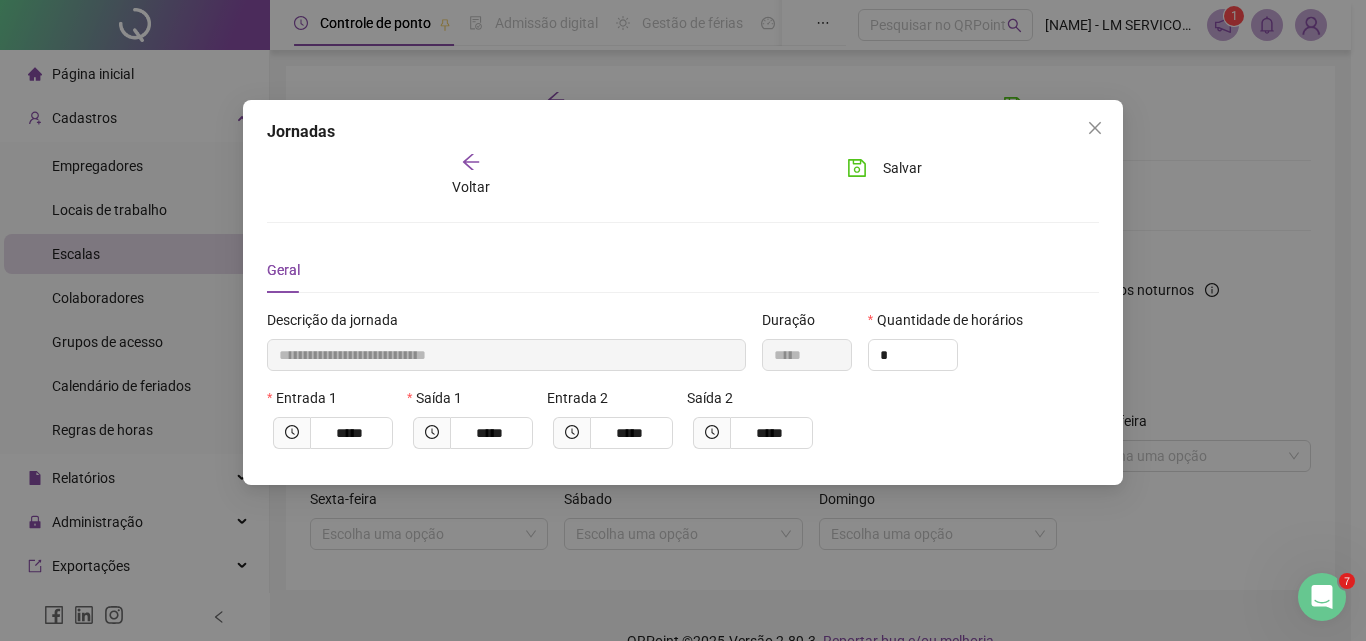 click on "Voltar" at bounding box center [470, 175] 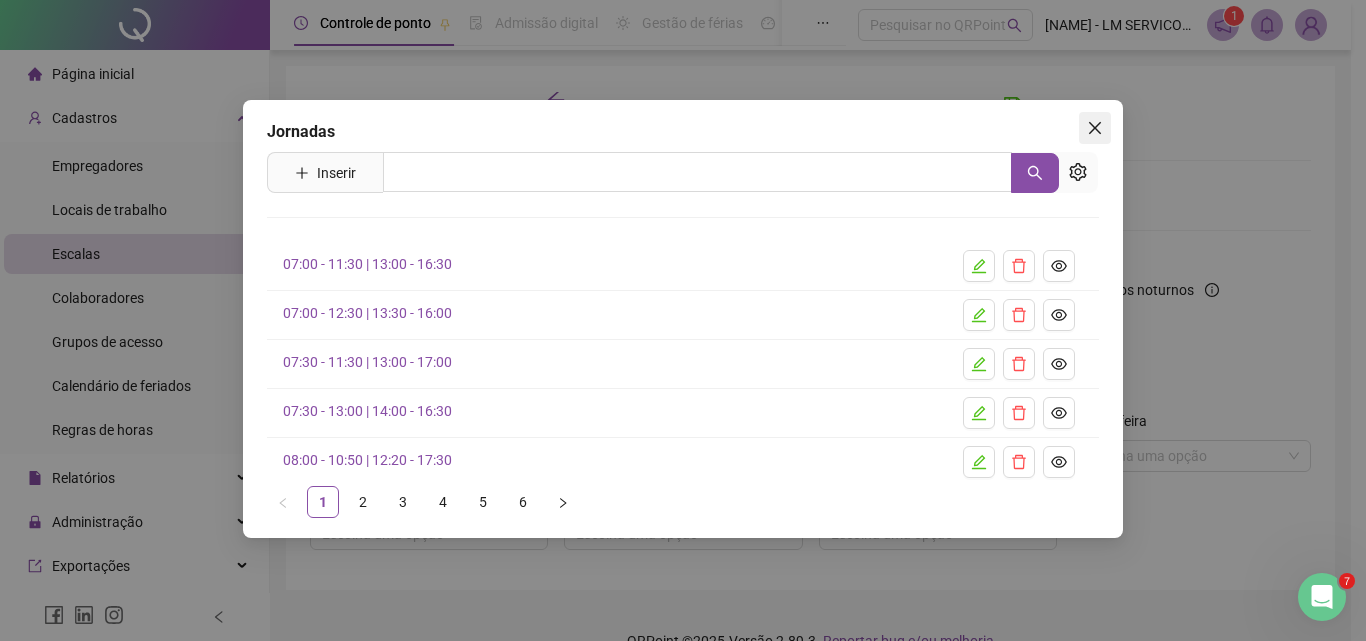 click 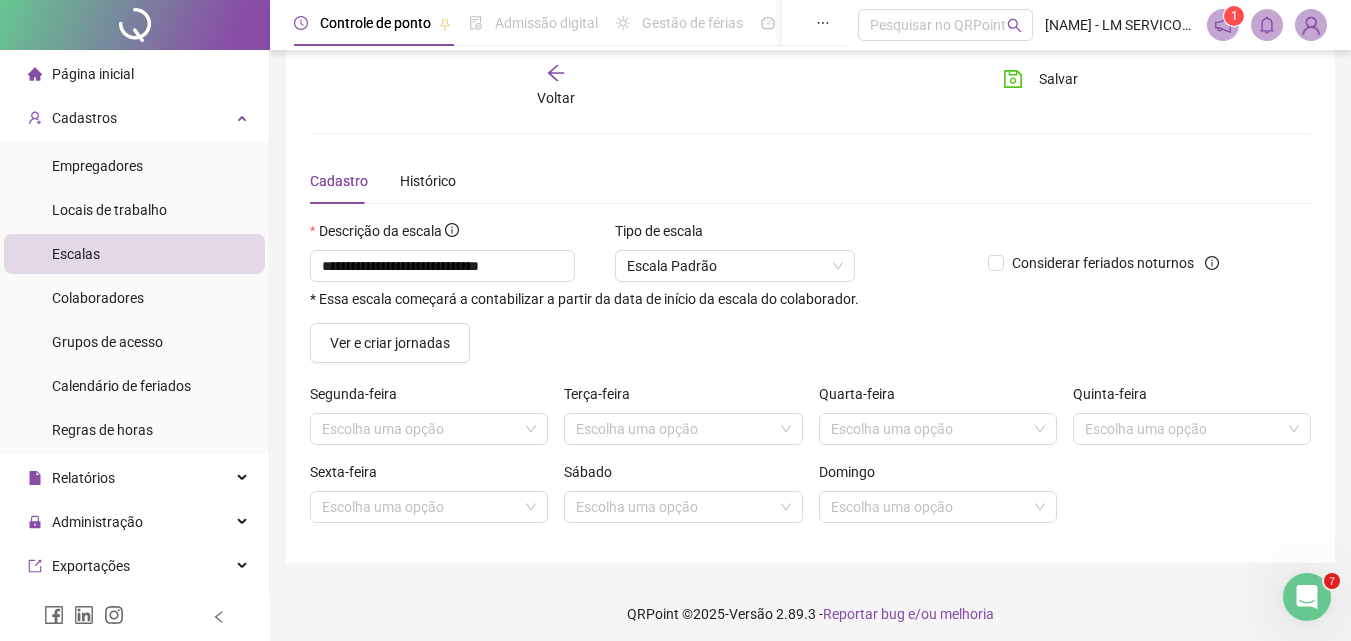 scroll, scrollTop: 35, scrollLeft: 0, axis: vertical 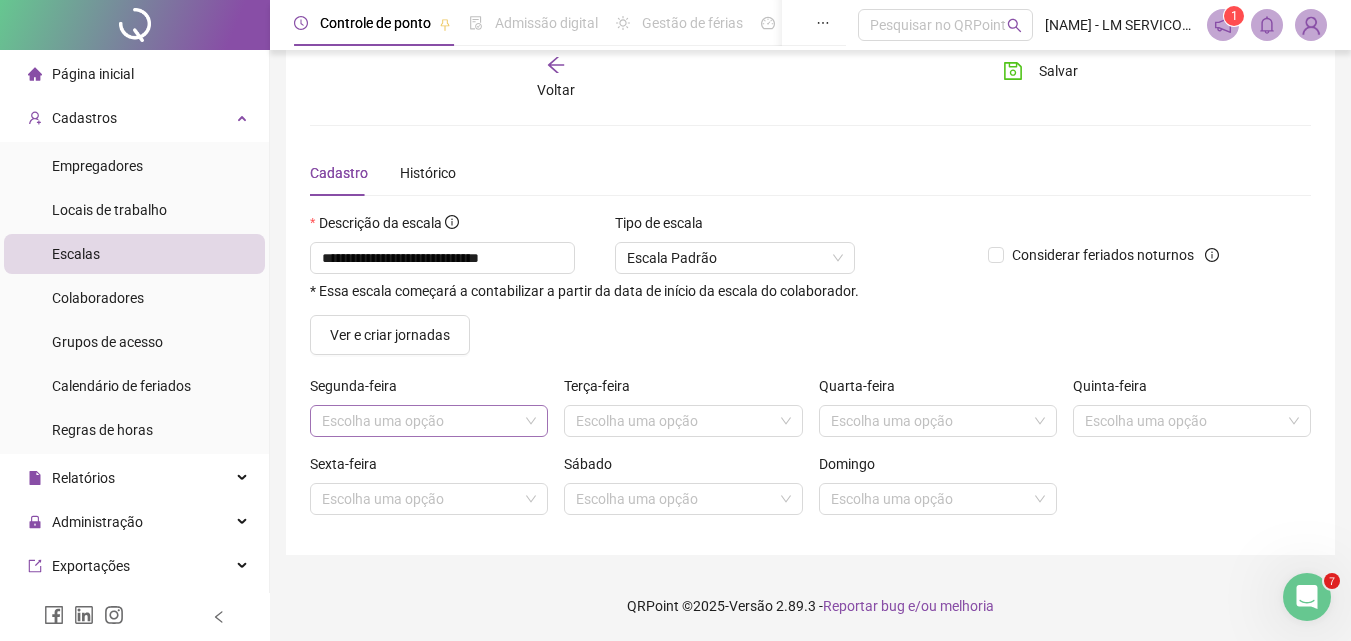 click at bounding box center [420, 421] 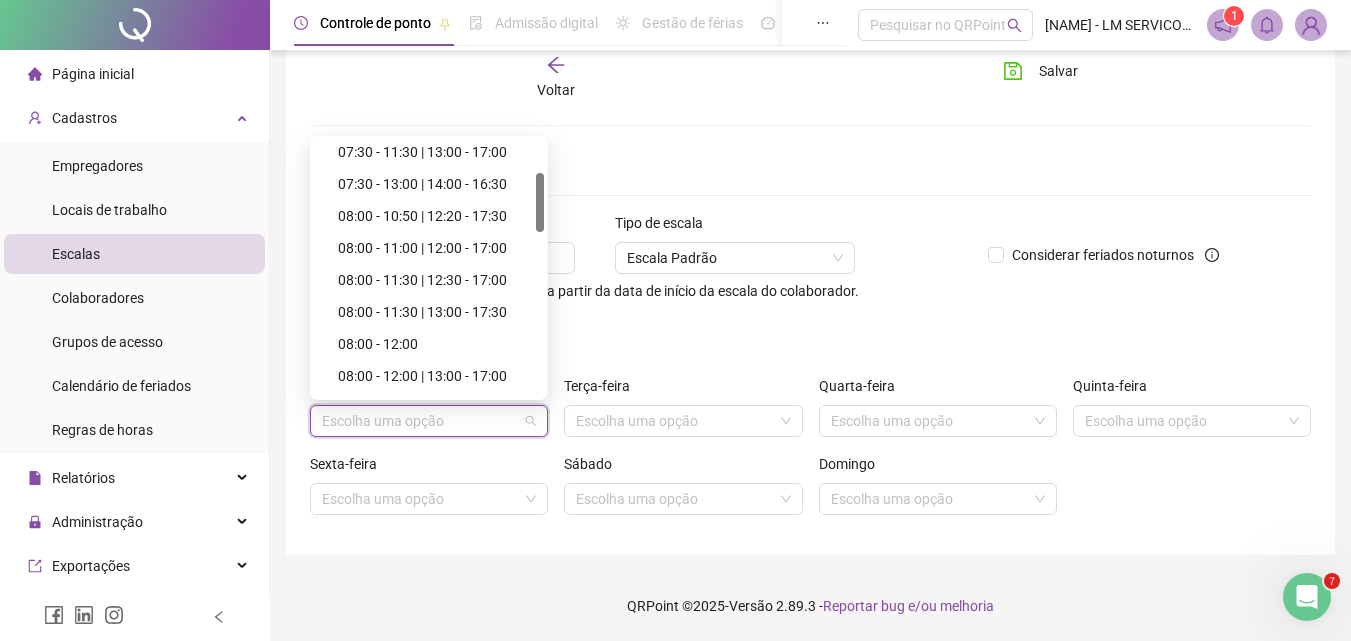 scroll, scrollTop: 0, scrollLeft: 0, axis: both 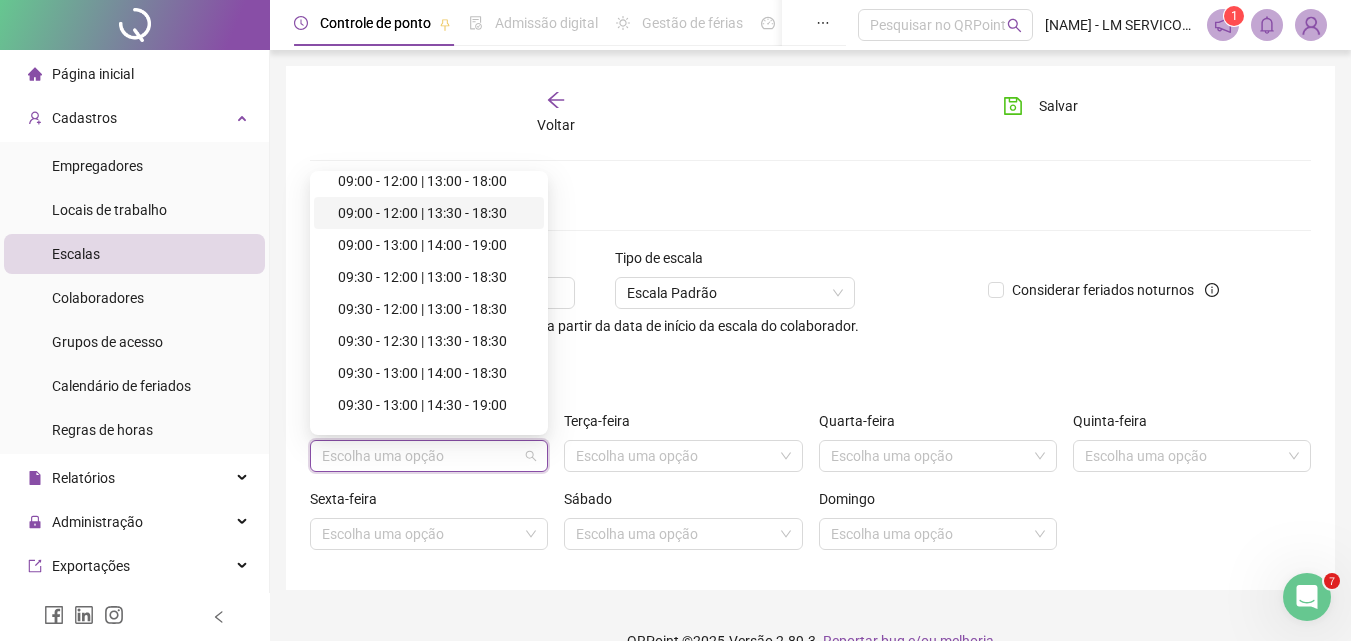 click on "09:00 - 12:00 | 13:30 - 18:30" at bounding box center (435, 213) 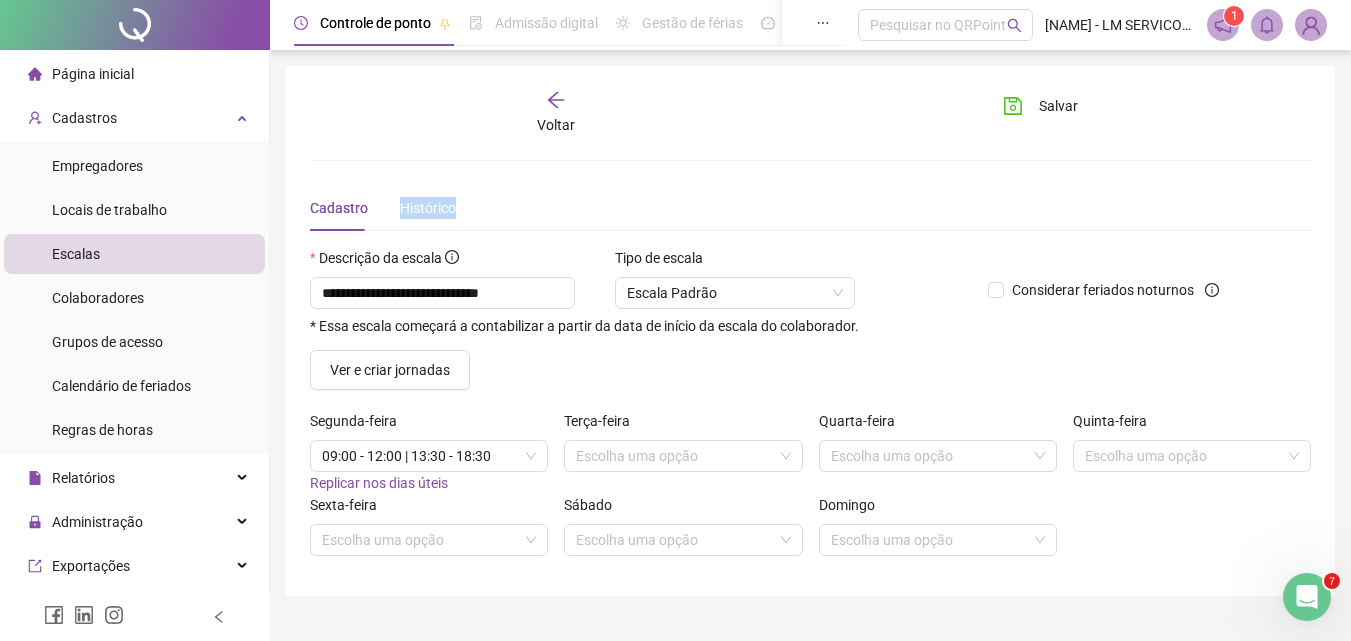 click on "Histórico" at bounding box center [428, 208] 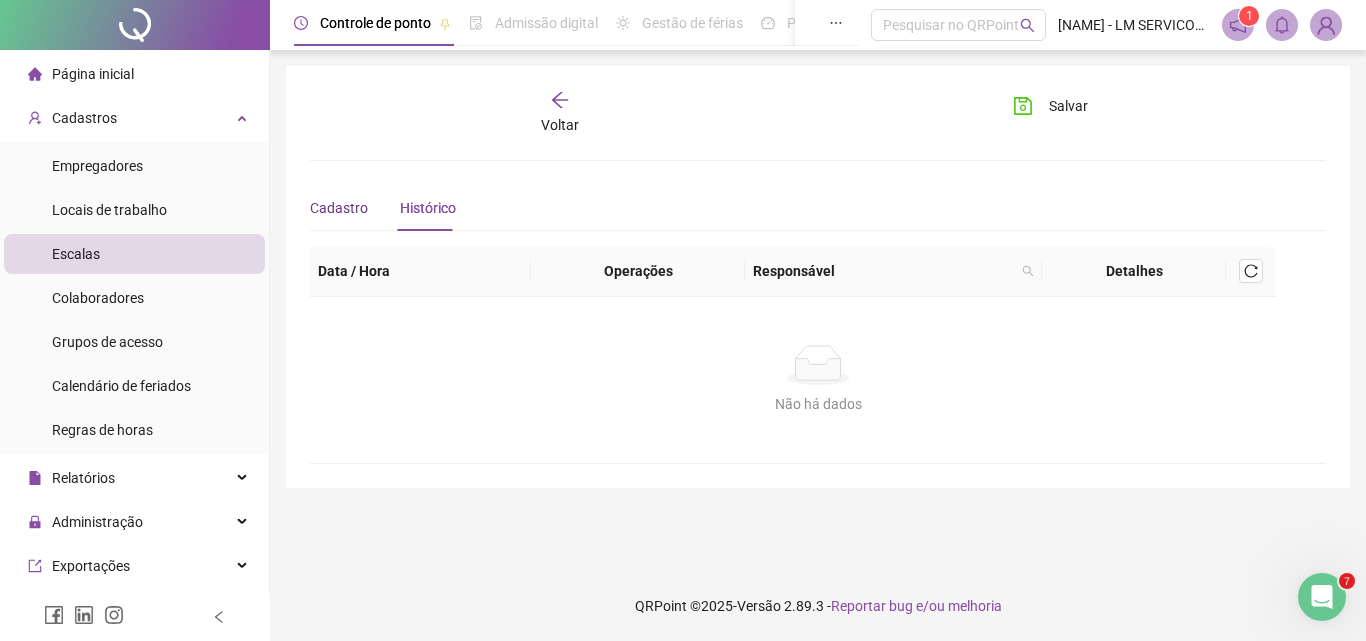 click on "Cadastro" at bounding box center [339, 208] 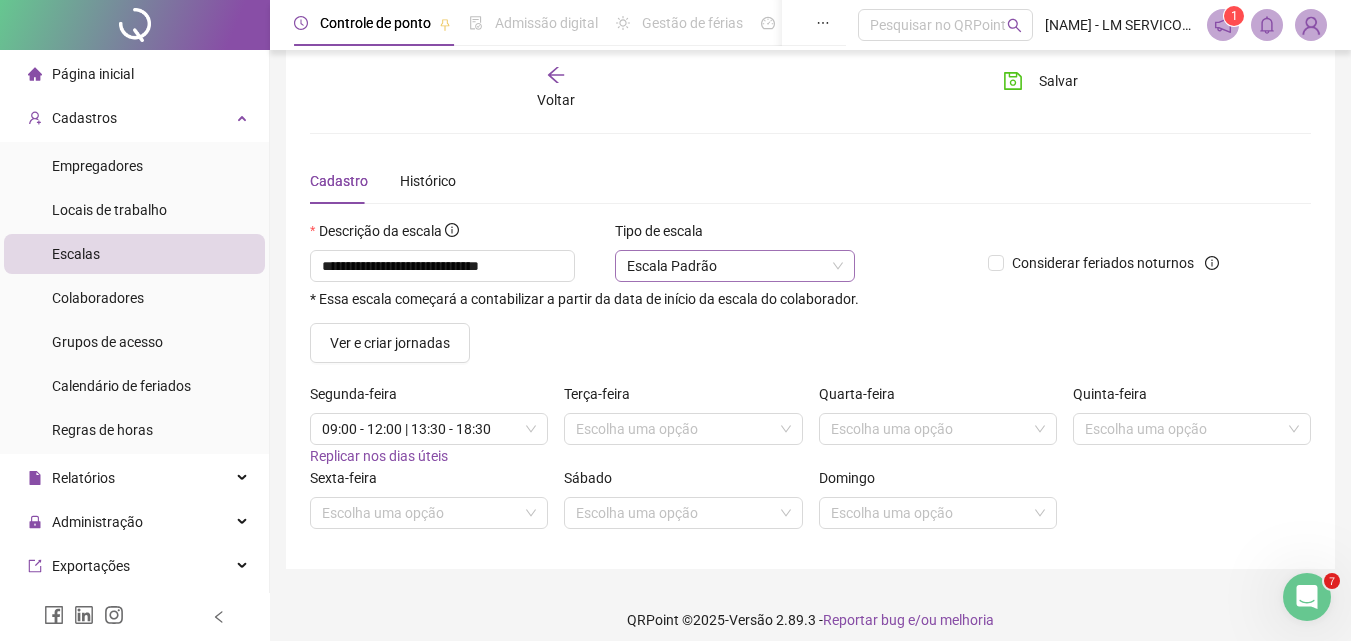 scroll, scrollTop: 41, scrollLeft: 0, axis: vertical 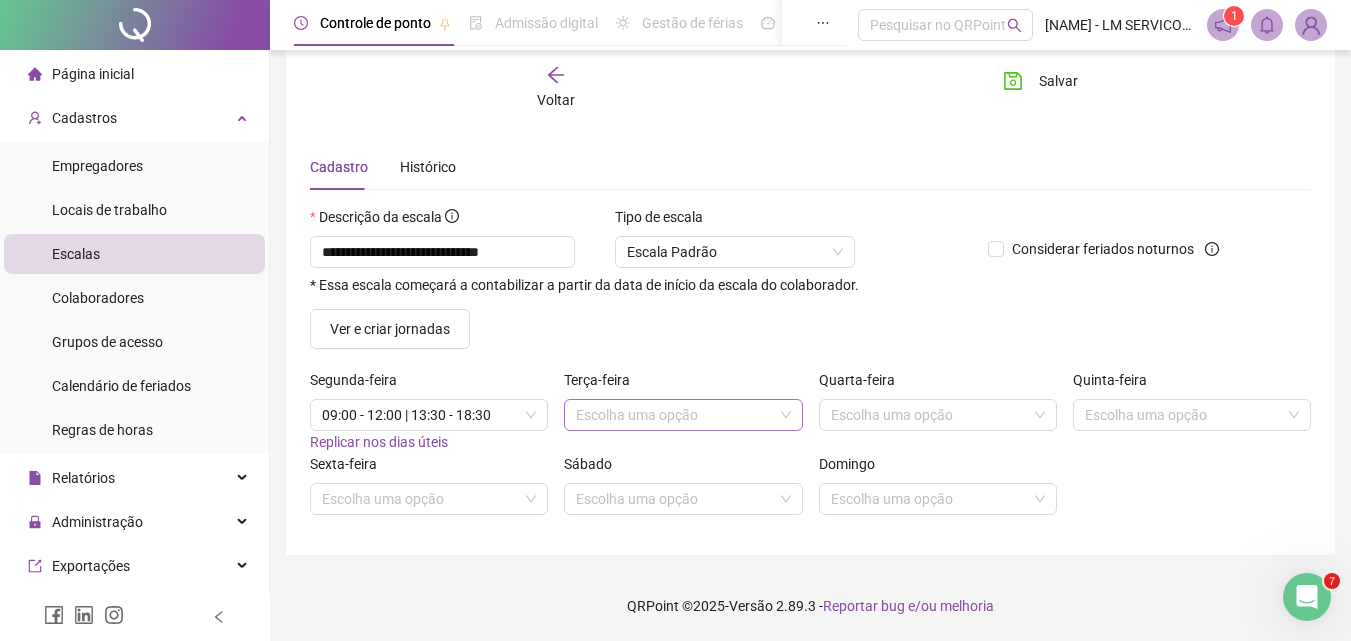 click at bounding box center (674, 415) 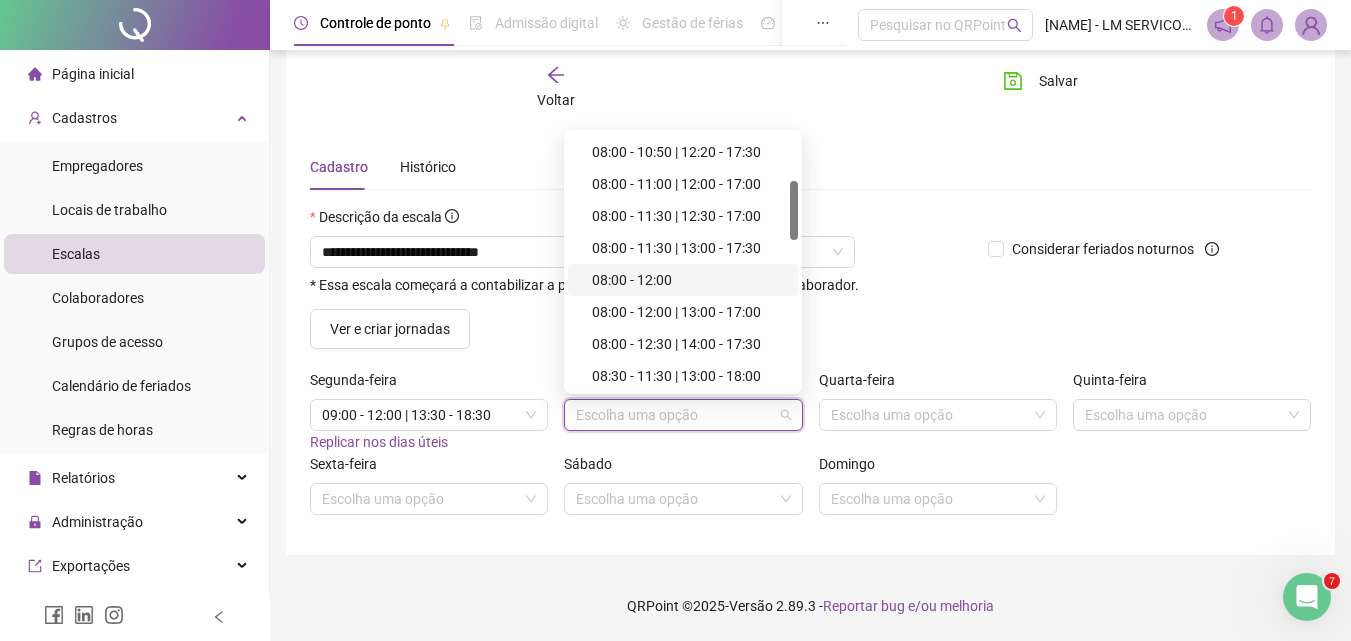 scroll, scrollTop: 300, scrollLeft: 0, axis: vertical 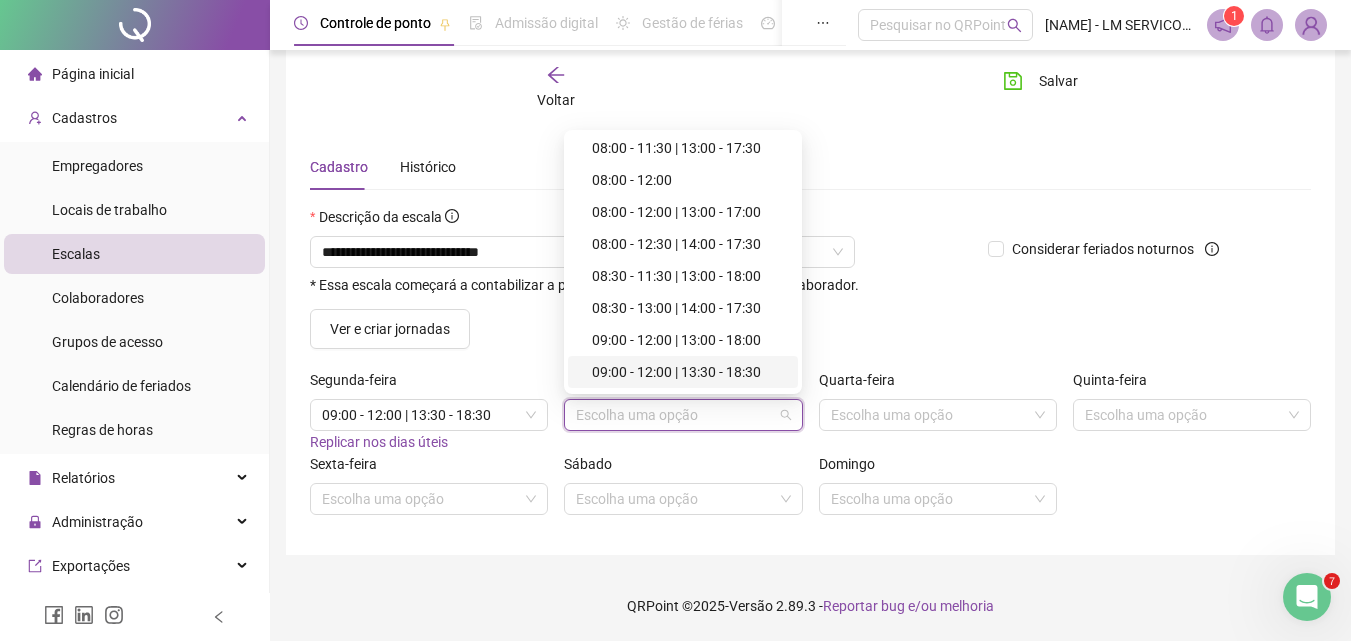 click on "09:00 - 12:00 | 13:30 - 18:30" at bounding box center [683, 372] 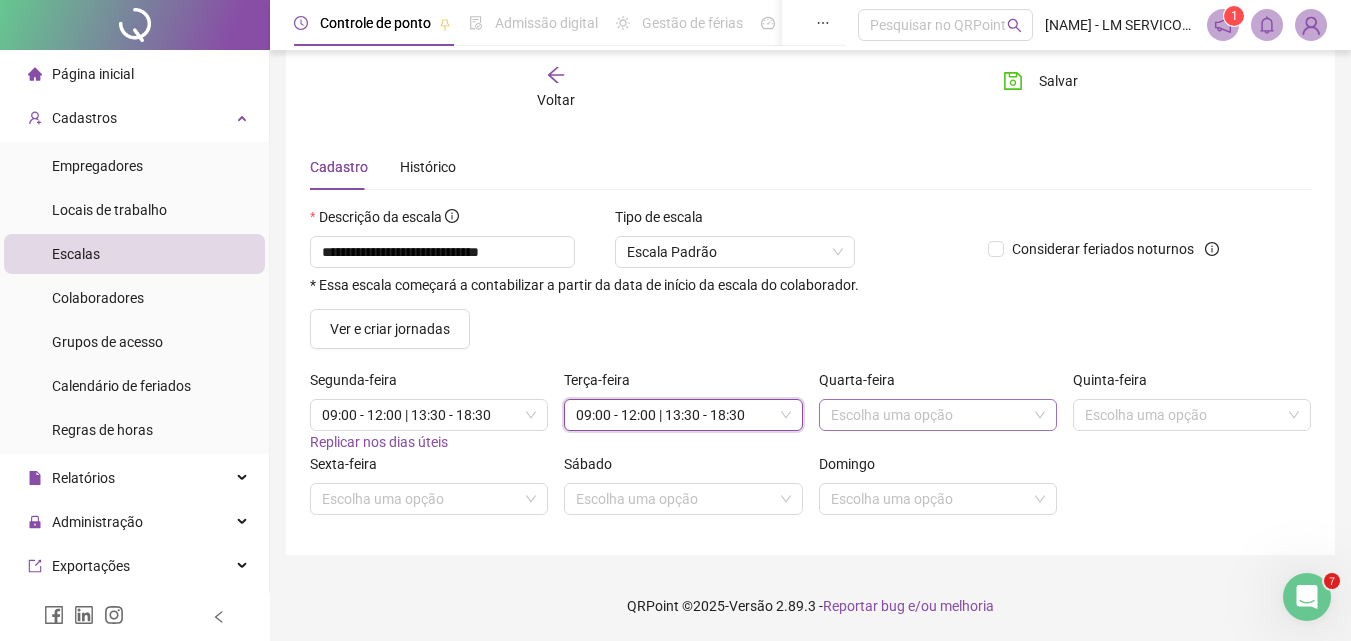 click at bounding box center (929, 415) 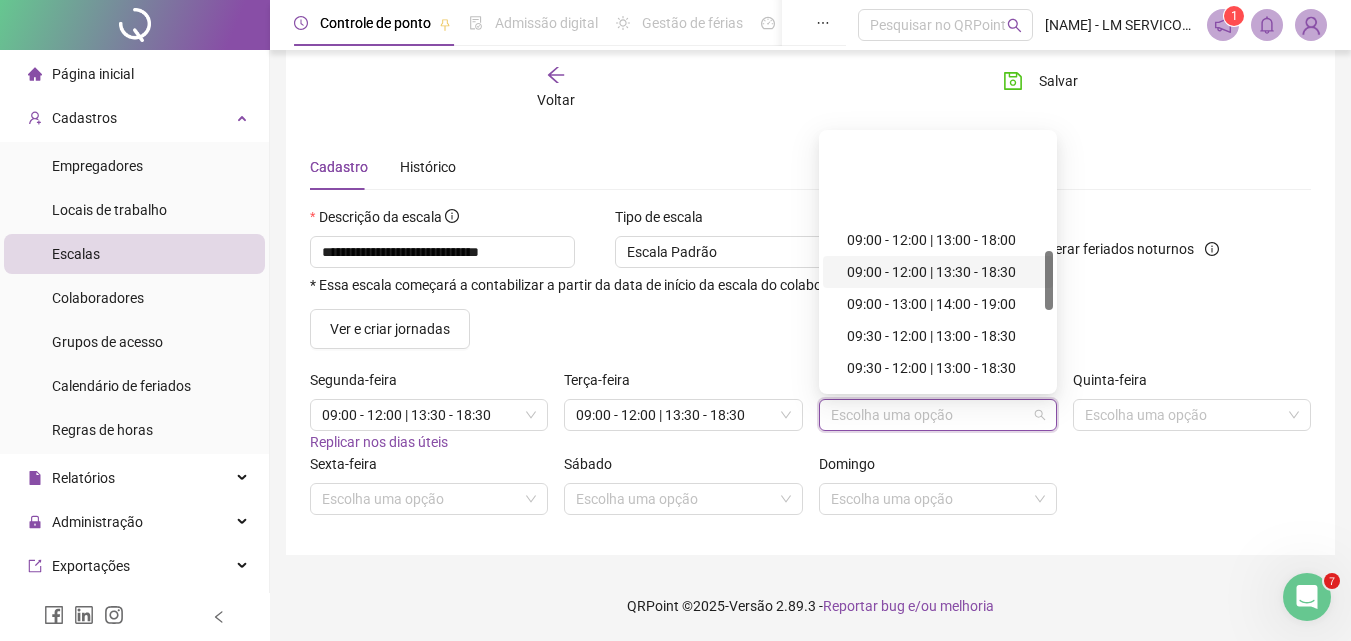 scroll, scrollTop: 500, scrollLeft: 0, axis: vertical 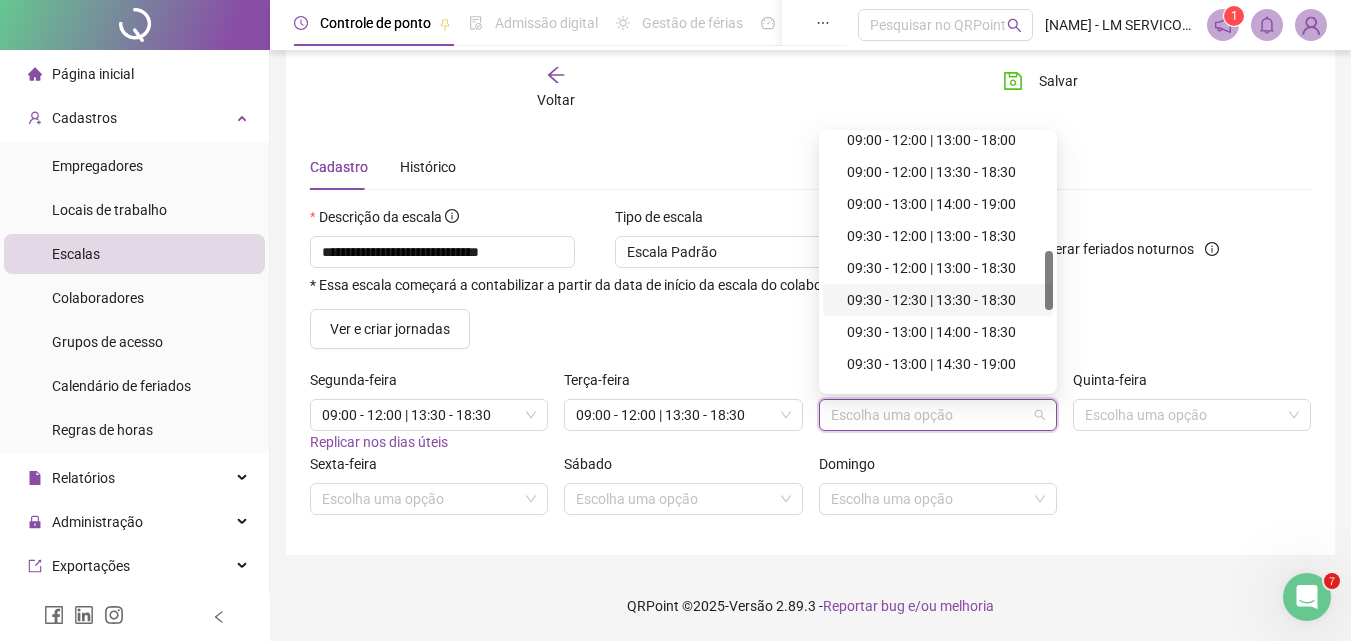 click on "09:30 - 12:30 | 13:30 - 18:30" at bounding box center [944, 300] 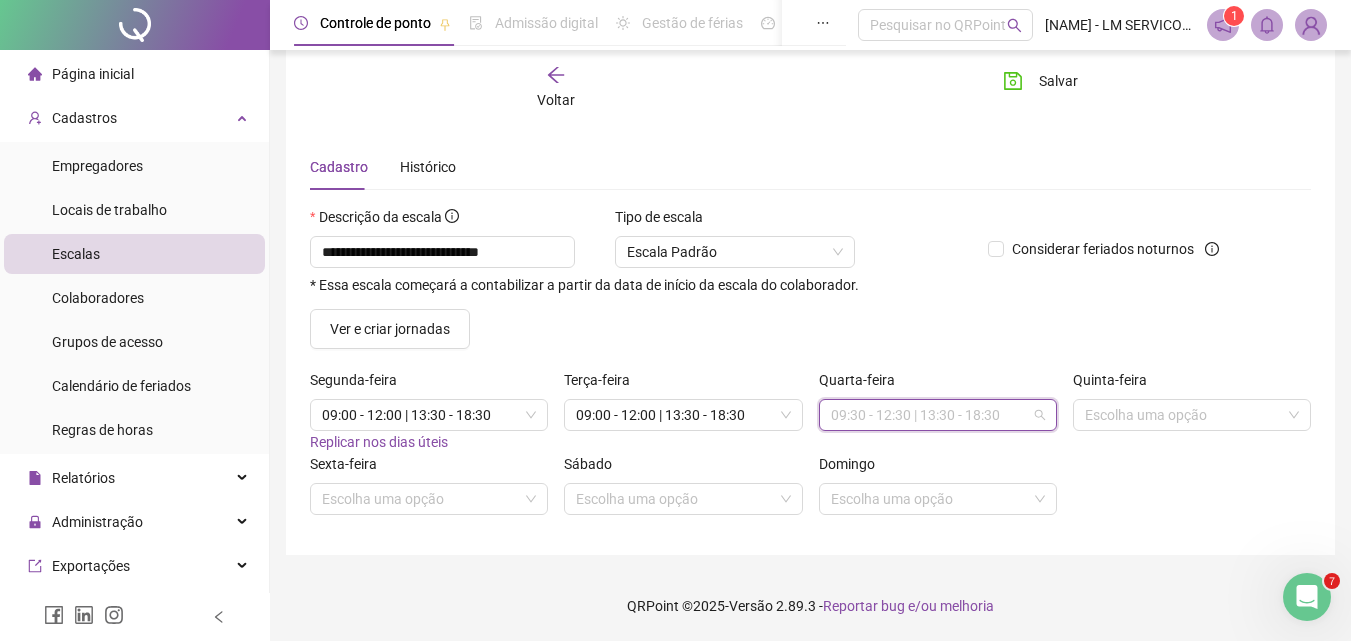click on "09:30 - 12:30 | 13:30 - 18:30" at bounding box center [938, 415] 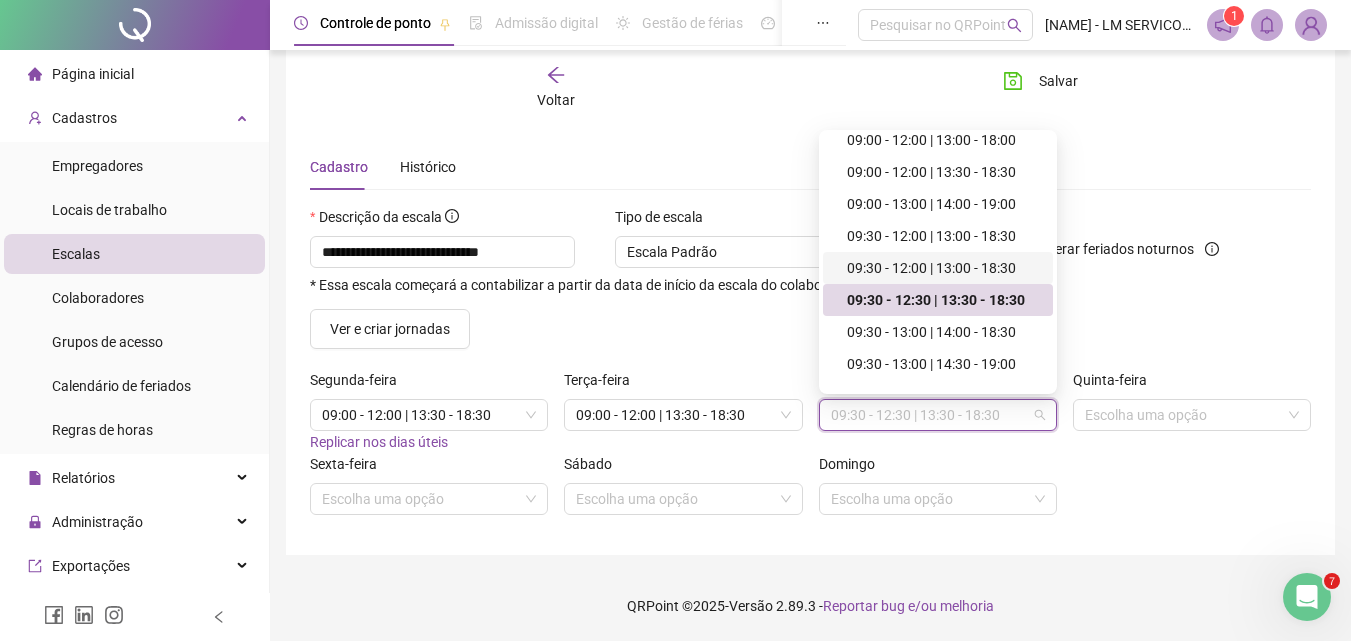 scroll, scrollTop: 300, scrollLeft: 0, axis: vertical 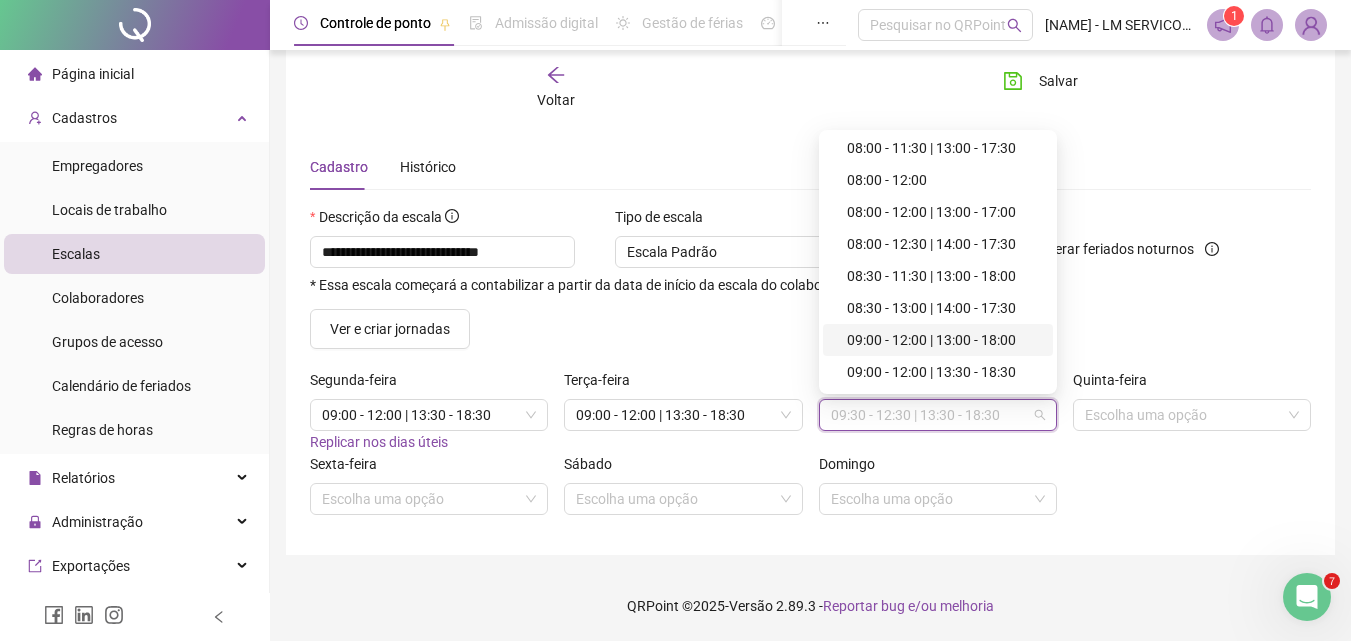 drag, startPoint x: 922, startPoint y: 346, endPoint x: 1037, endPoint y: 331, distance: 115.97414 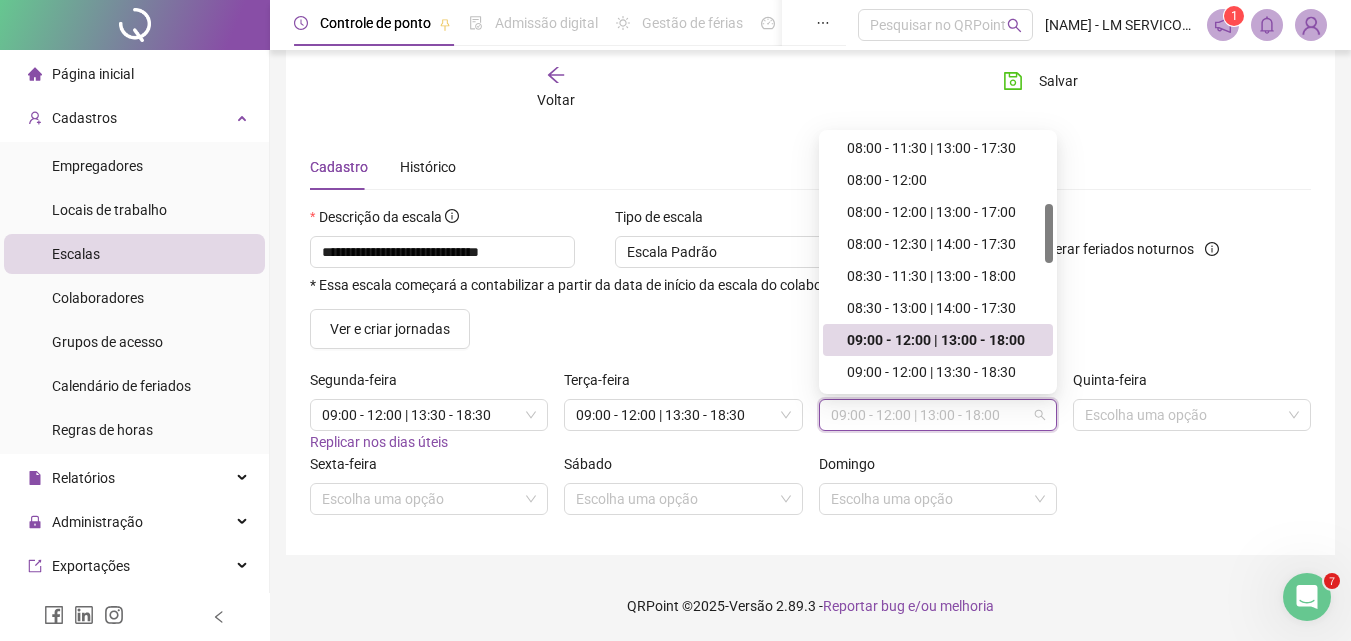 click on "09:00 - 12:00 | 13:00 - 18:00" at bounding box center [938, 415] 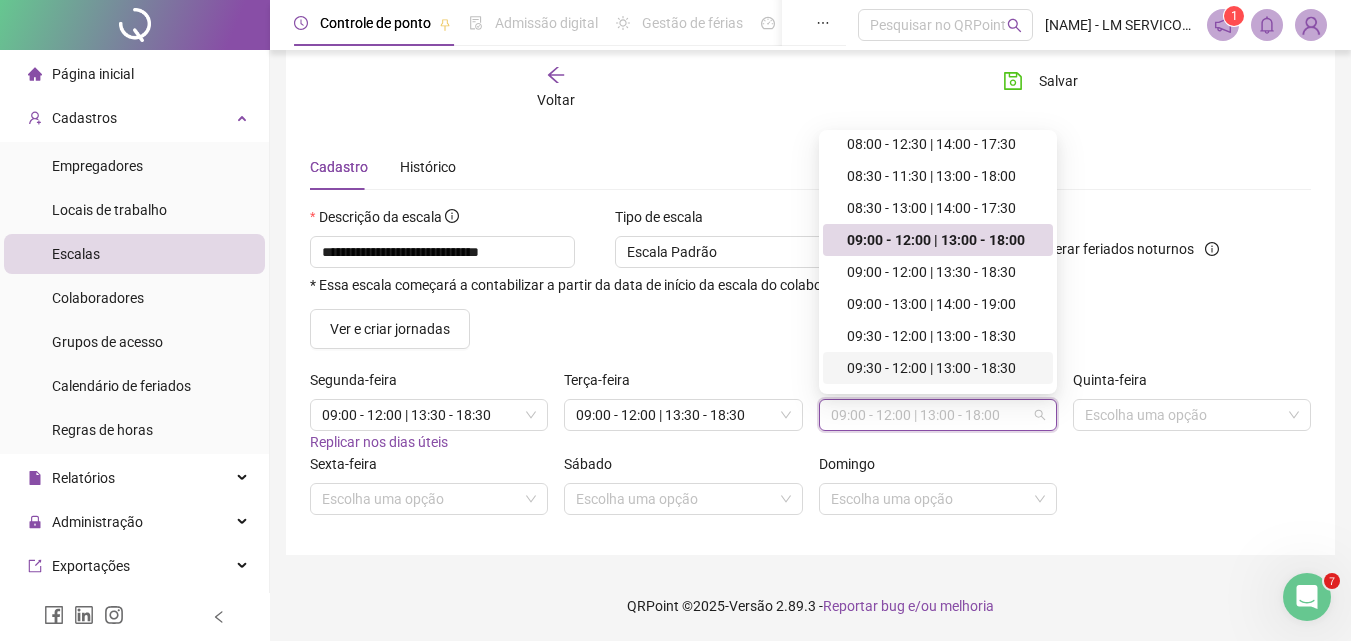 scroll, scrollTop: 500, scrollLeft: 0, axis: vertical 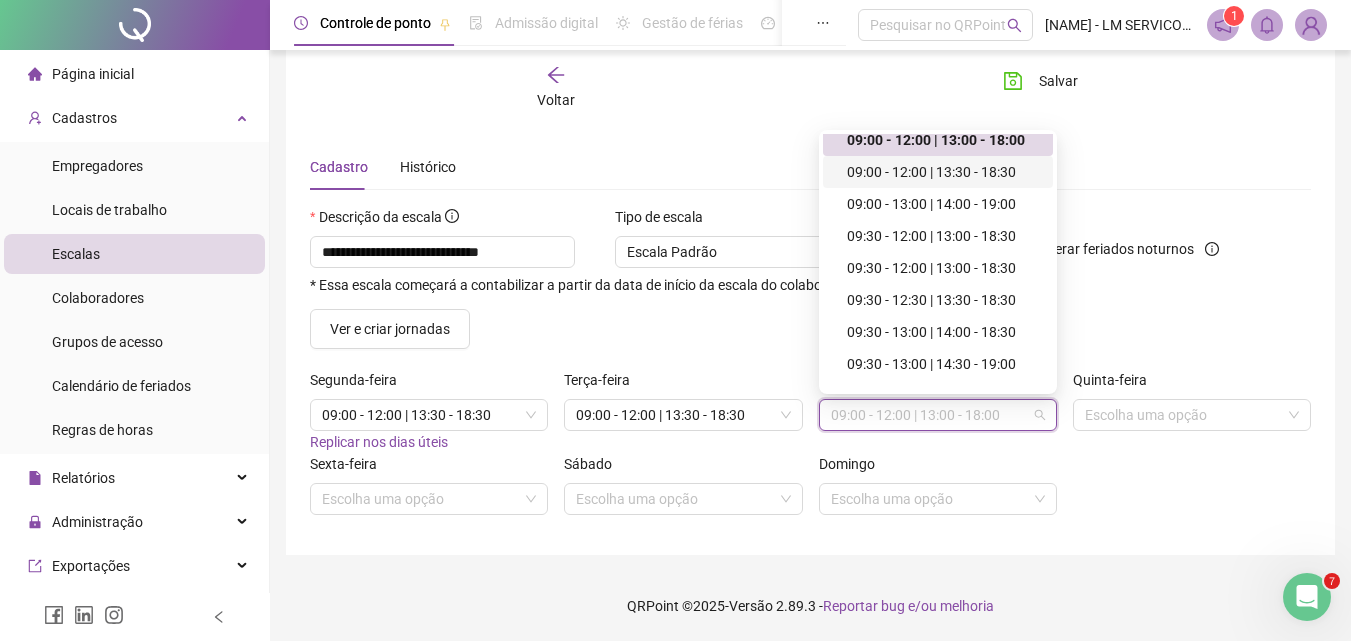 drag, startPoint x: 979, startPoint y: 297, endPoint x: 974, endPoint y: 178, distance: 119.104996 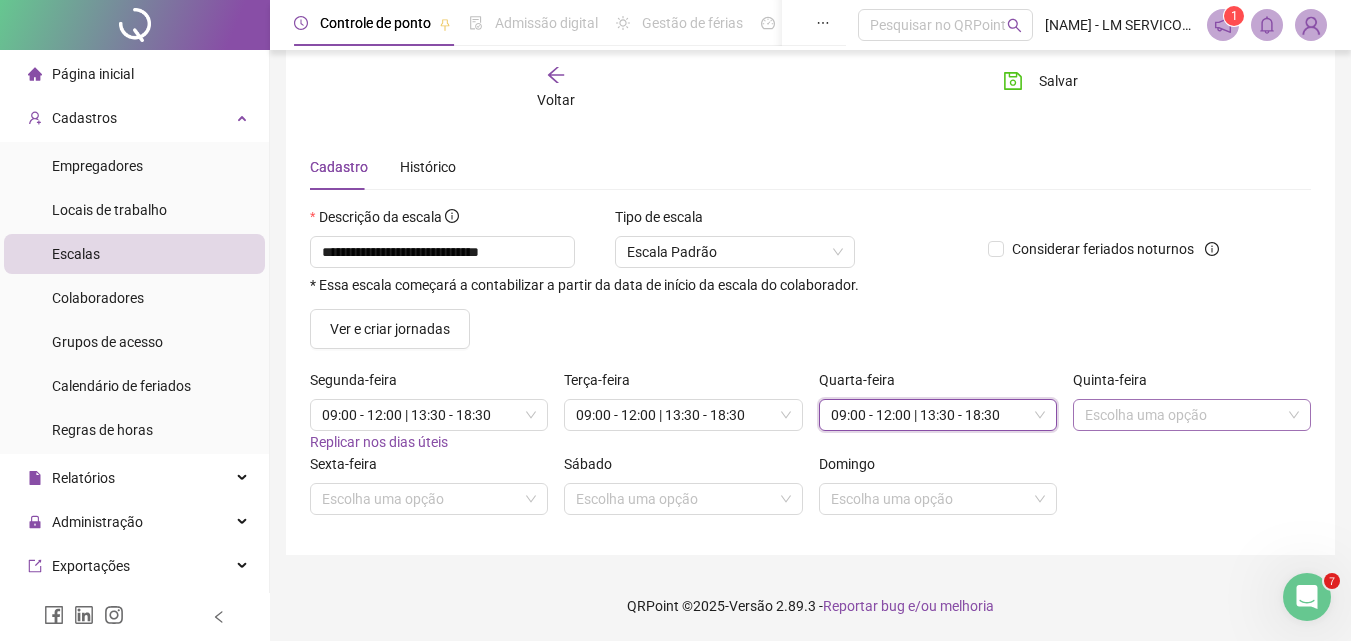 click at bounding box center (1183, 415) 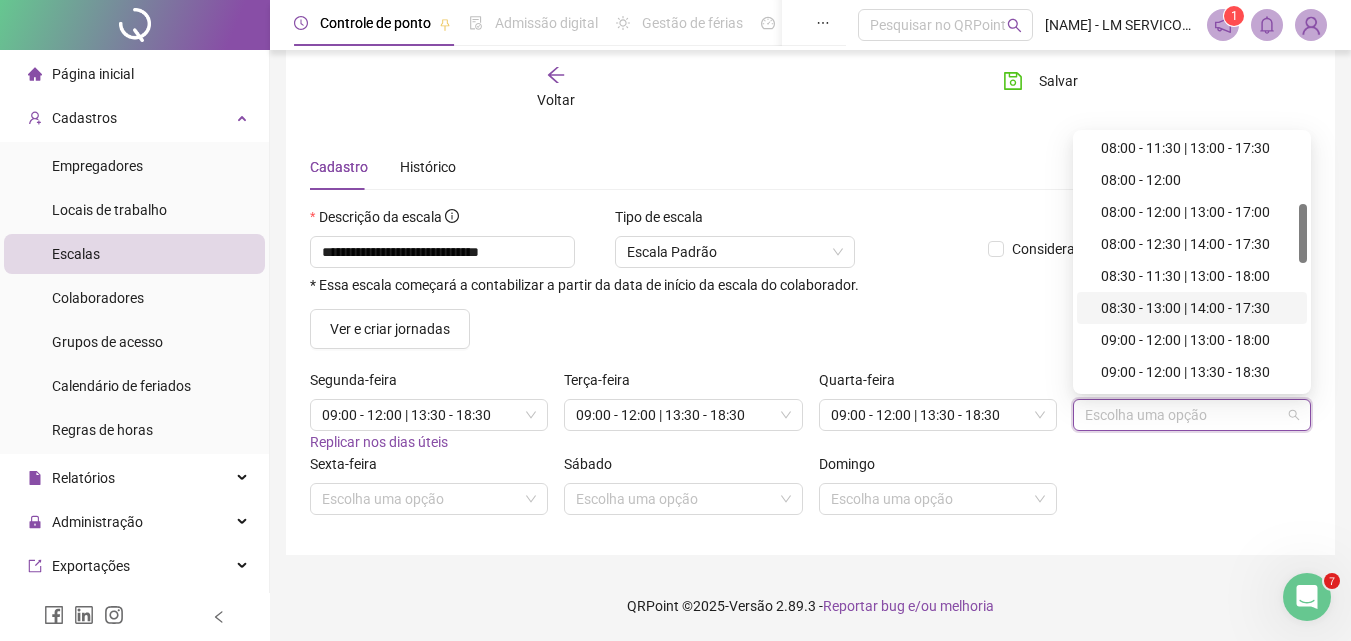 scroll, scrollTop: 400, scrollLeft: 0, axis: vertical 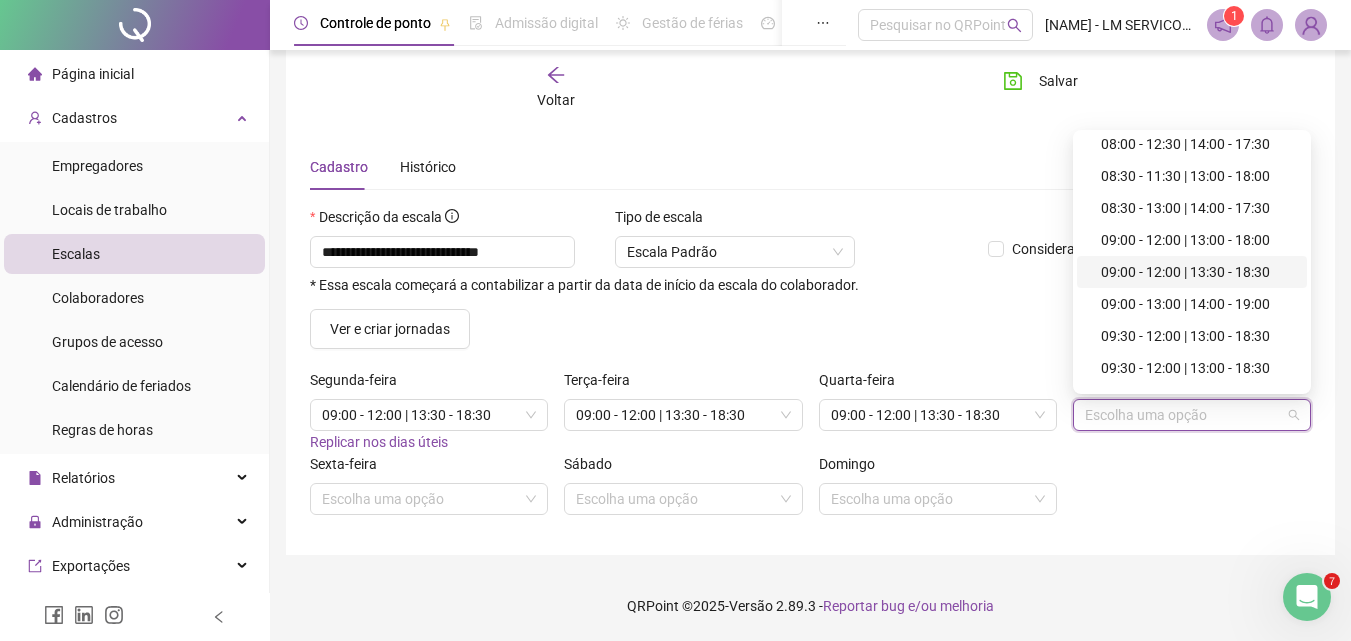 click on "09:00 - 12:00 | 13:30 - 18:30" at bounding box center (1198, 272) 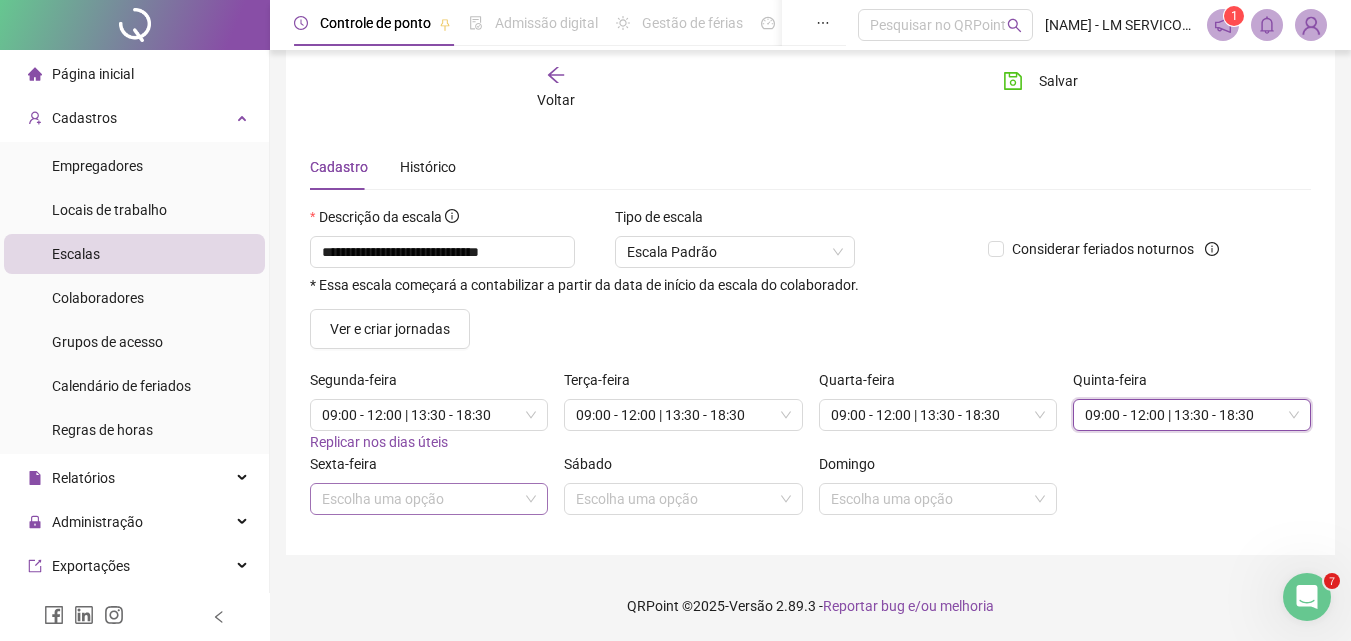 click at bounding box center [420, 499] 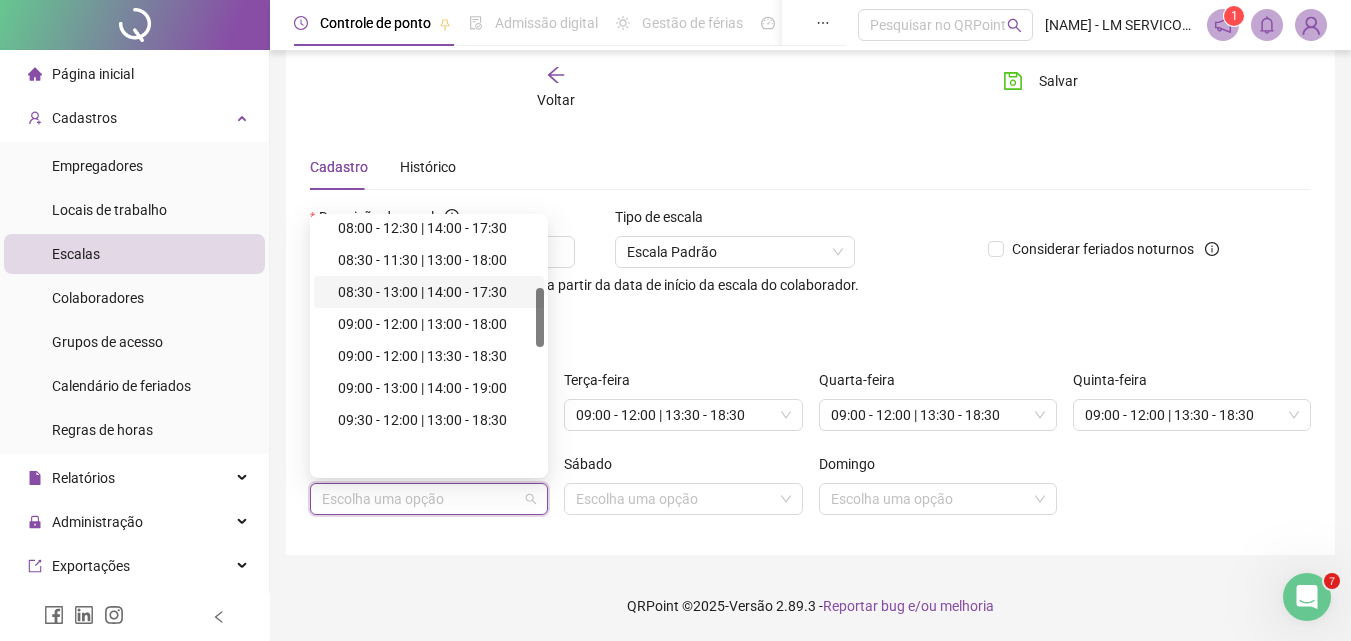scroll, scrollTop: 300, scrollLeft: 0, axis: vertical 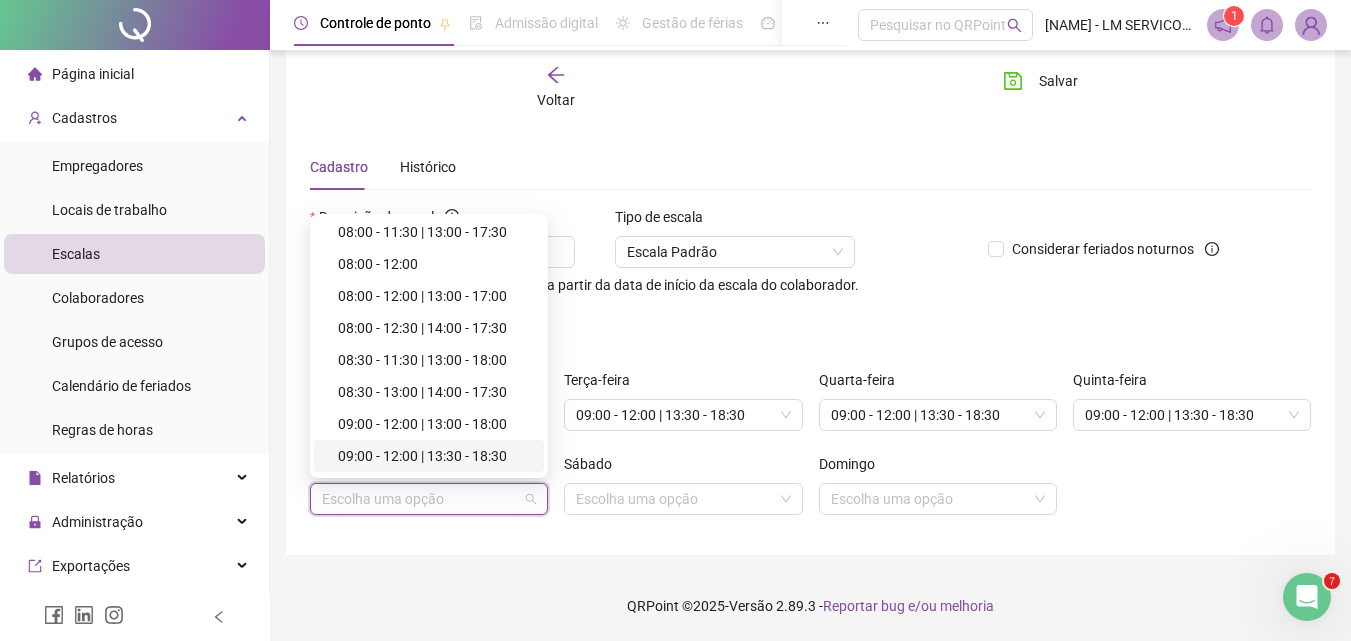 click on "09:00 - 12:00 | 13:30 - 18:30" at bounding box center [435, 456] 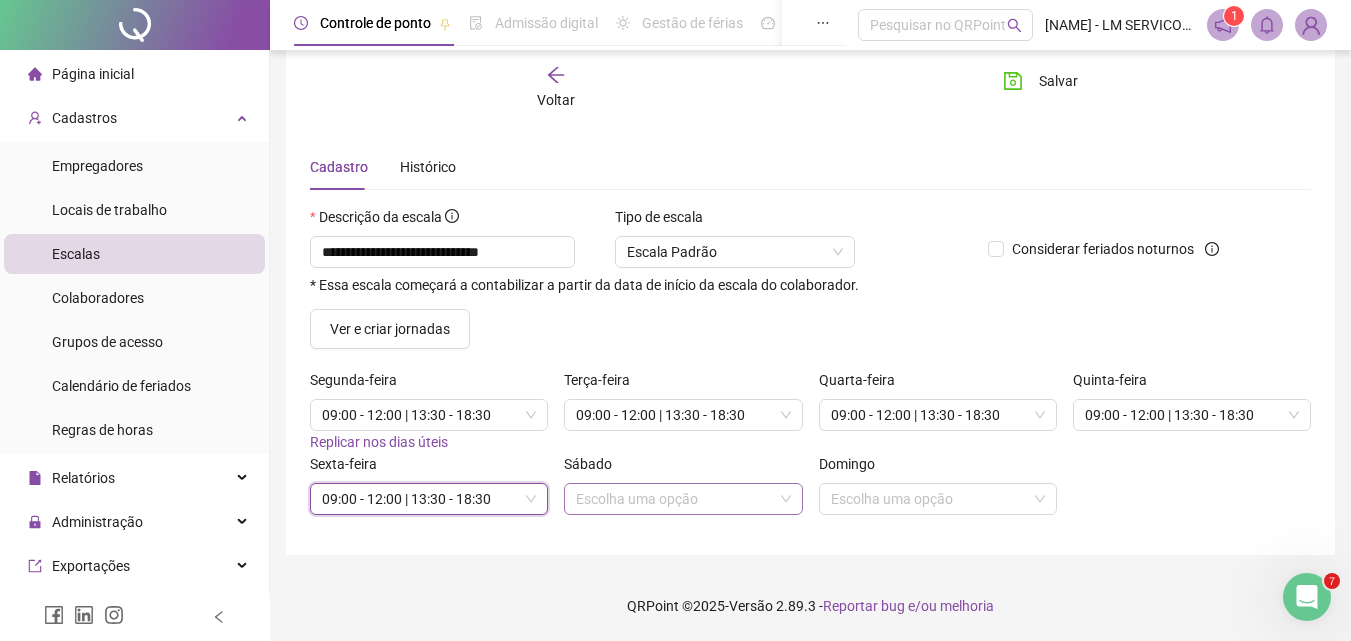 click at bounding box center (674, 499) 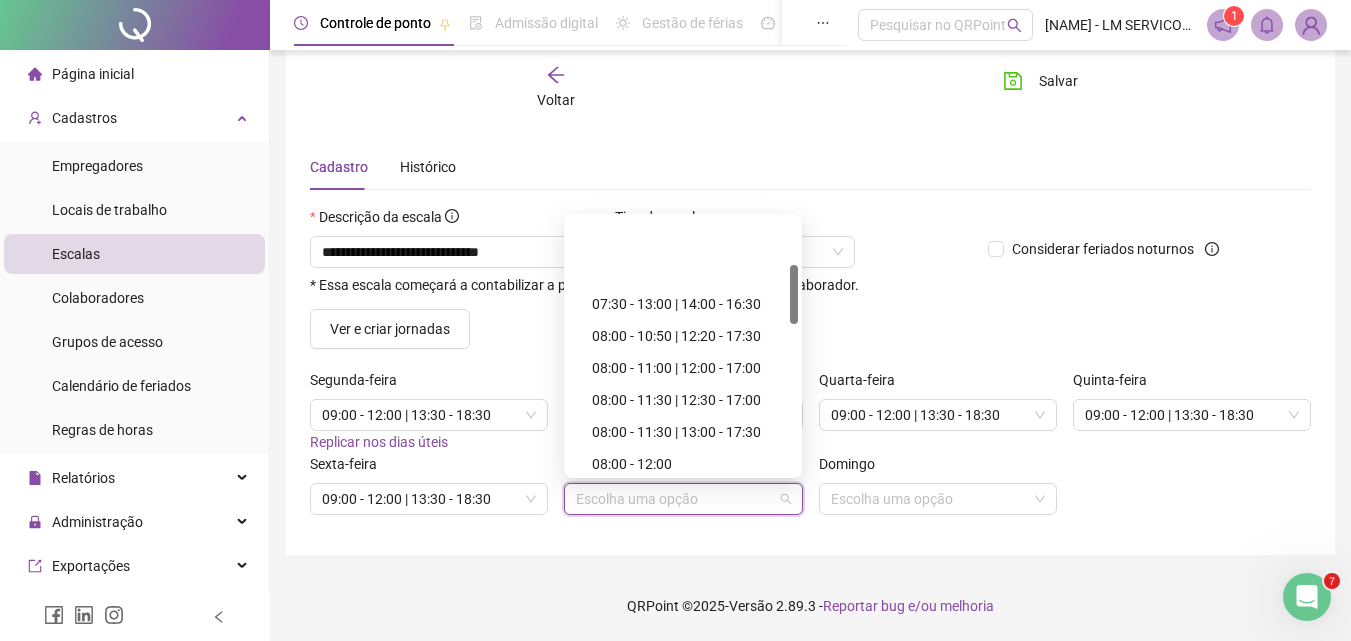 scroll, scrollTop: 300, scrollLeft: 0, axis: vertical 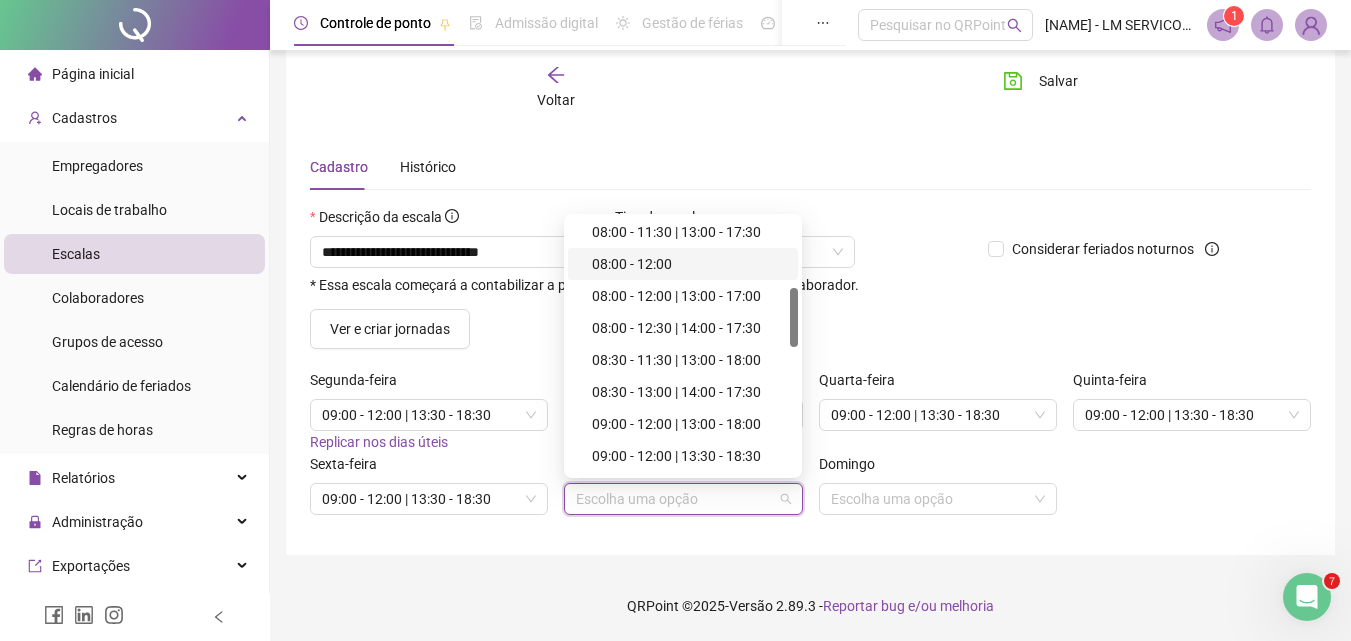 click on "08:00 - 12:00" at bounding box center [689, 264] 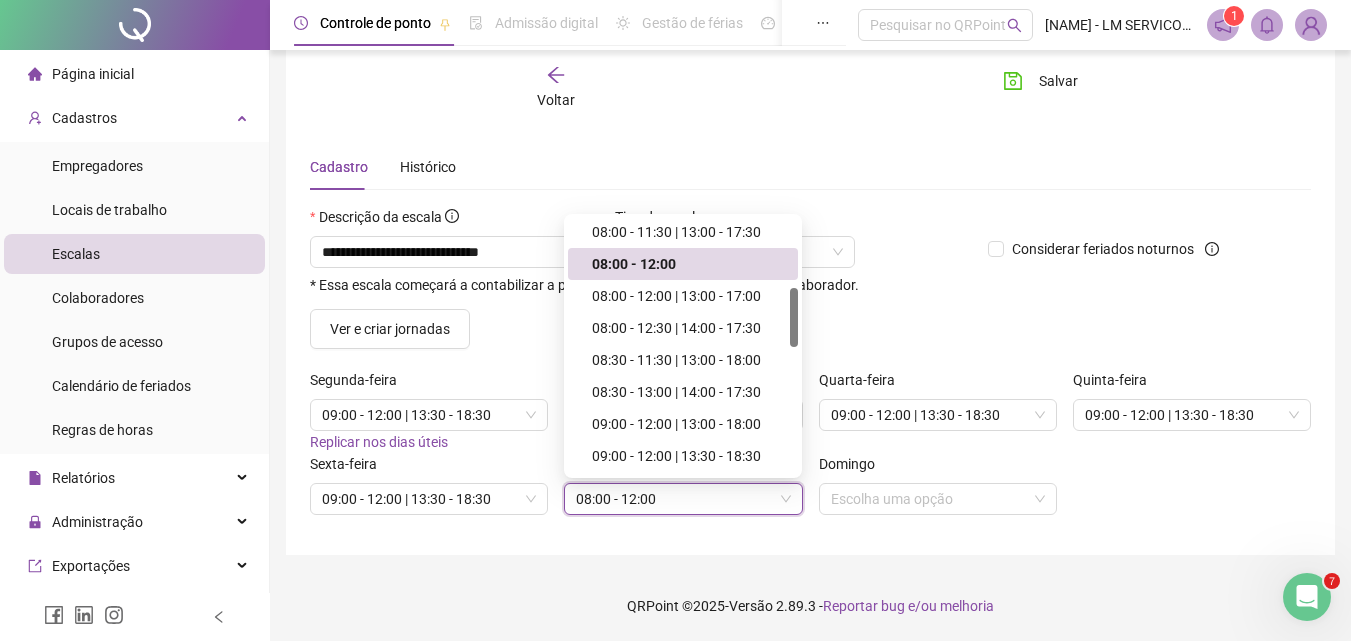 click on "Escala Padrão" at bounding box center (735, 252) 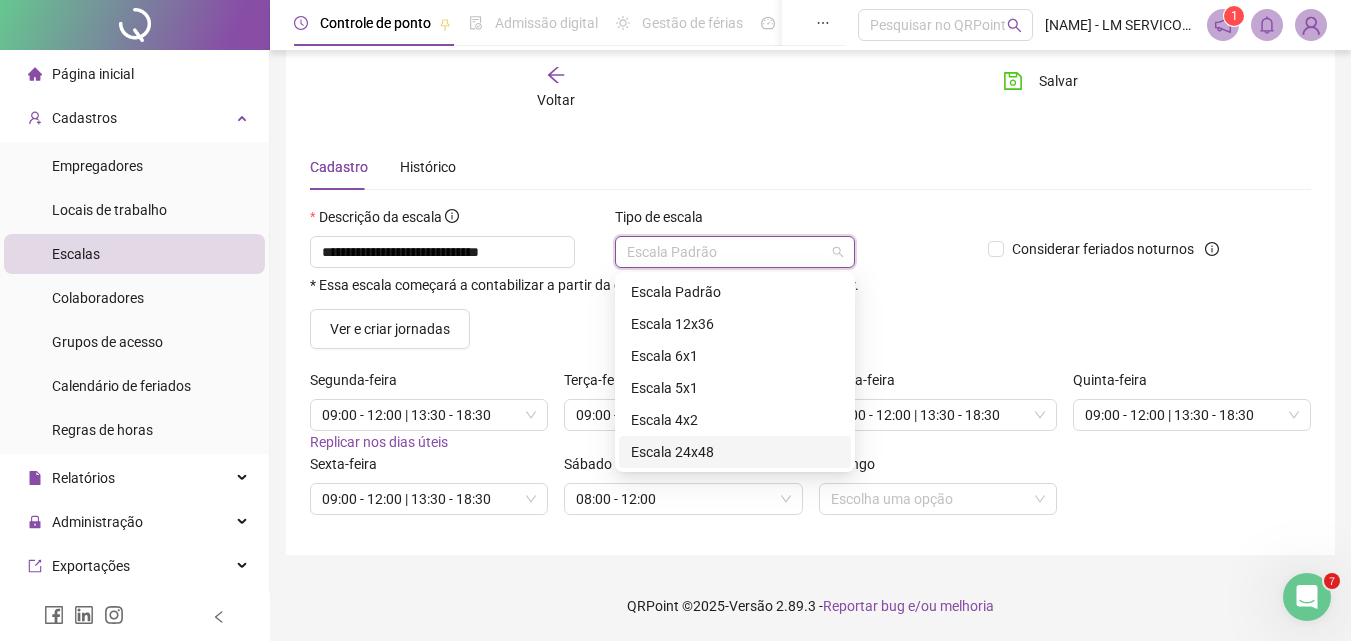 click on "Domingo" at bounding box center [938, 468] 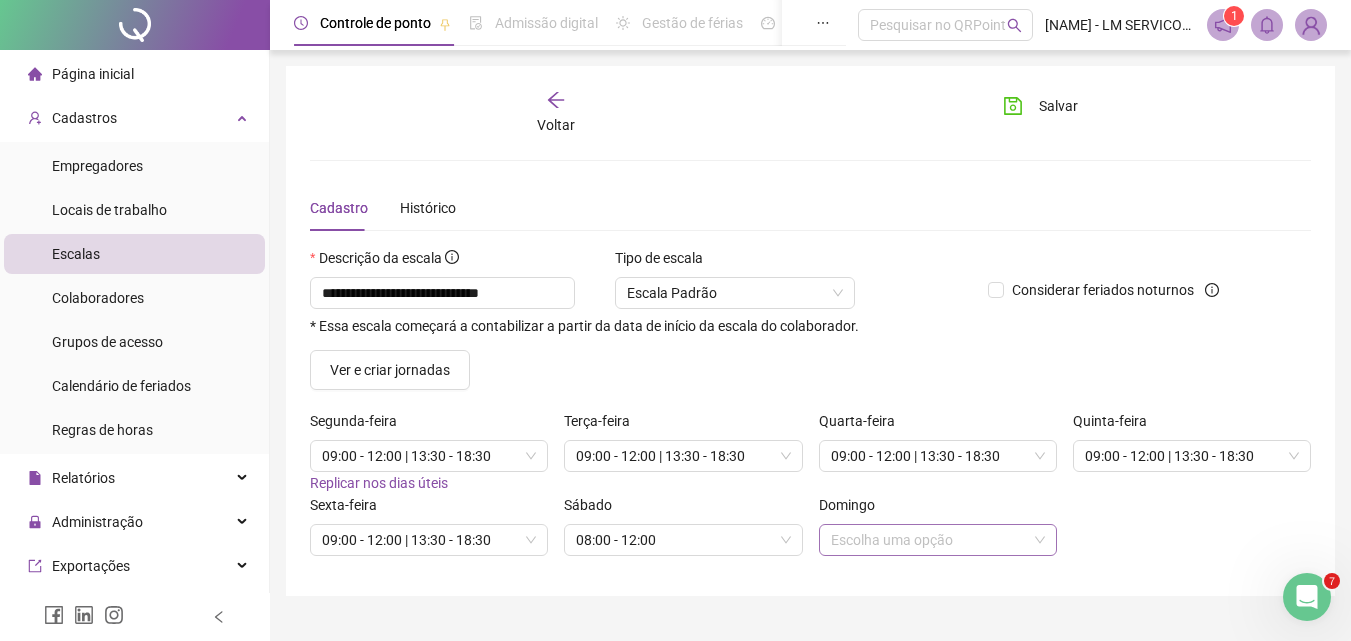 scroll, scrollTop: 41, scrollLeft: 0, axis: vertical 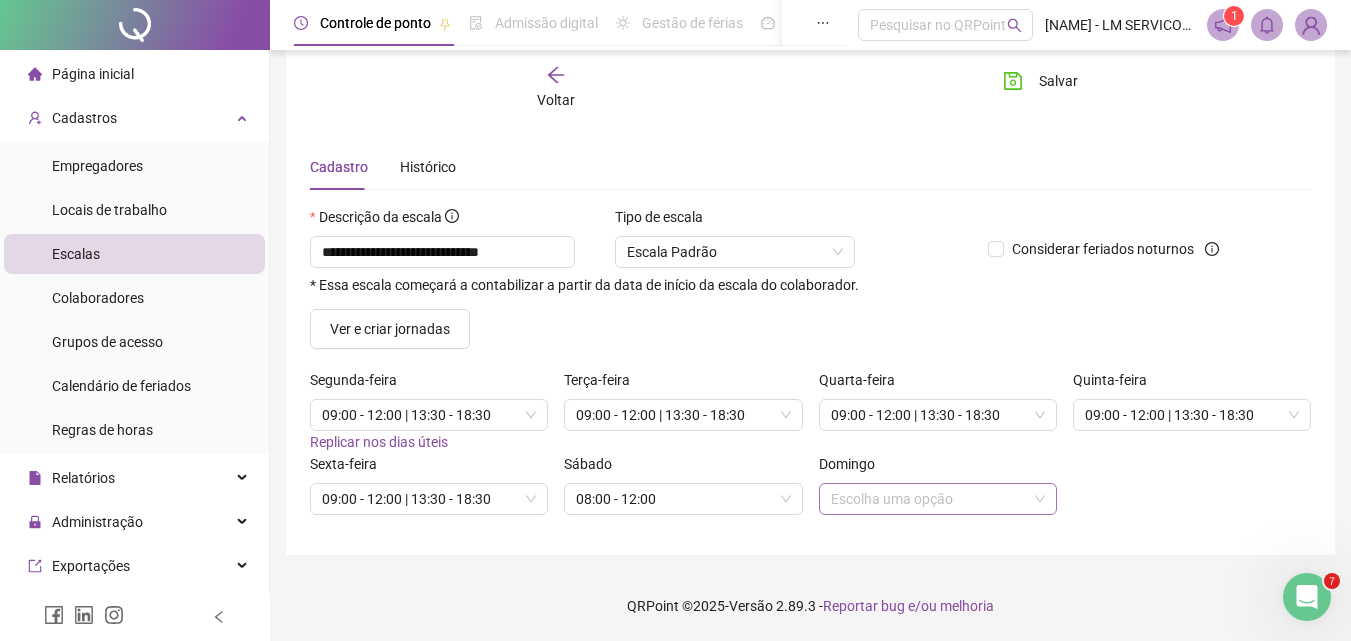 click at bounding box center [929, 499] 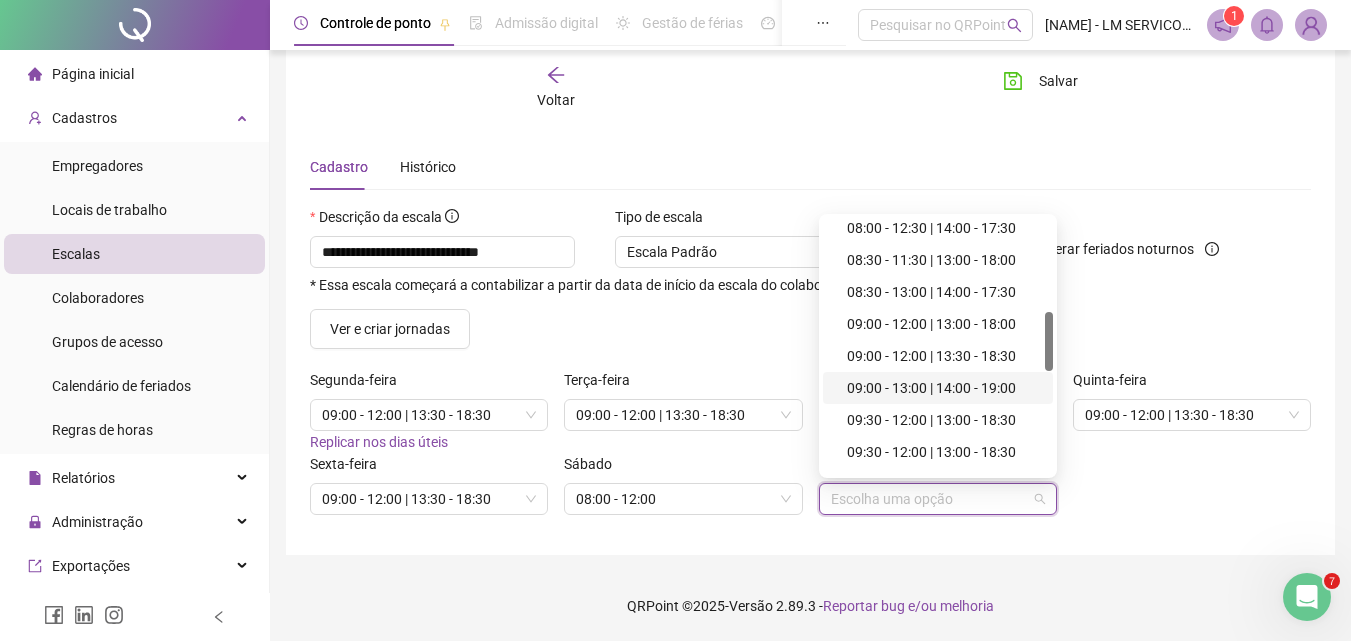 scroll, scrollTop: 842, scrollLeft: 0, axis: vertical 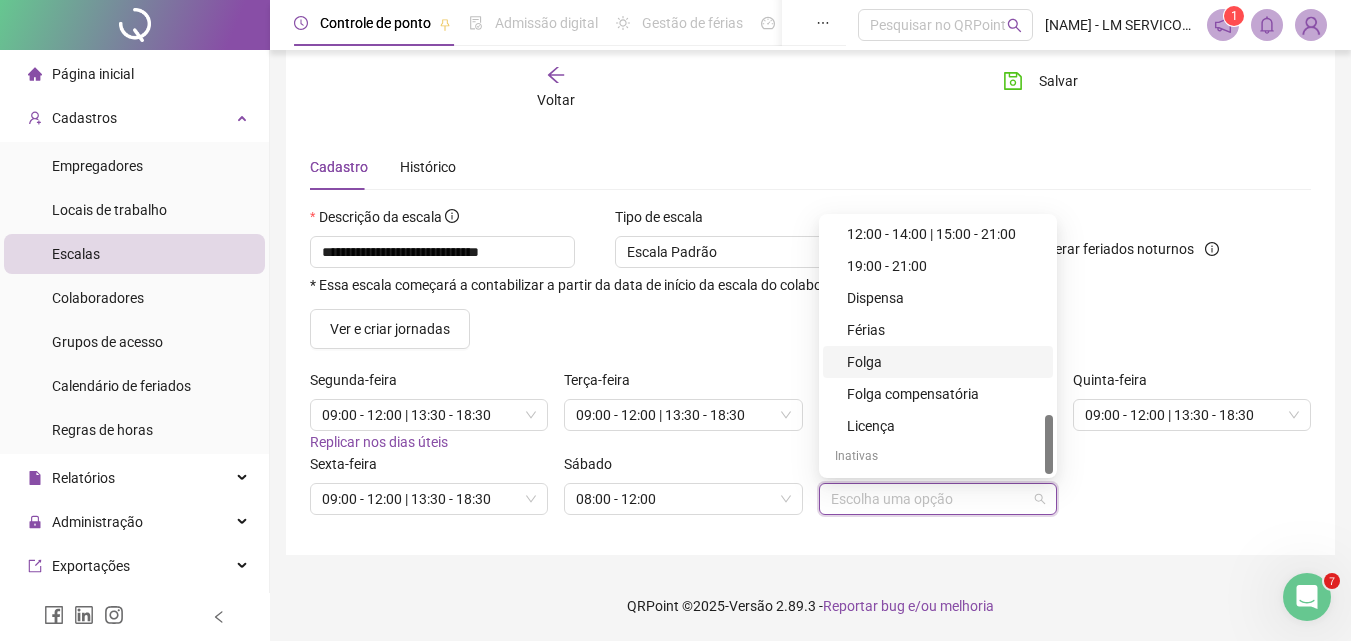 click on "Folga" at bounding box center (944, 362) 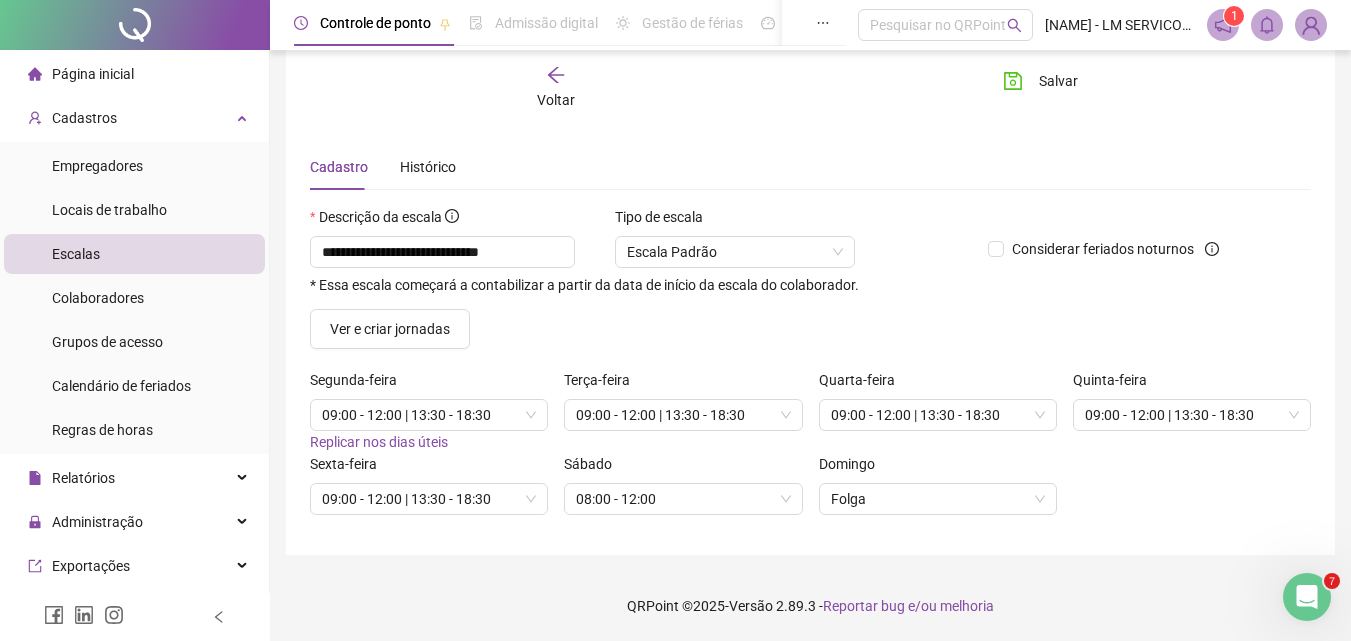 click on "Sexta-feira 09:00 - 12:00 | 13:30 - 18:30   Sábado 08:00 - 12:00   Domingo Folga" at bounding box center (810, 492) 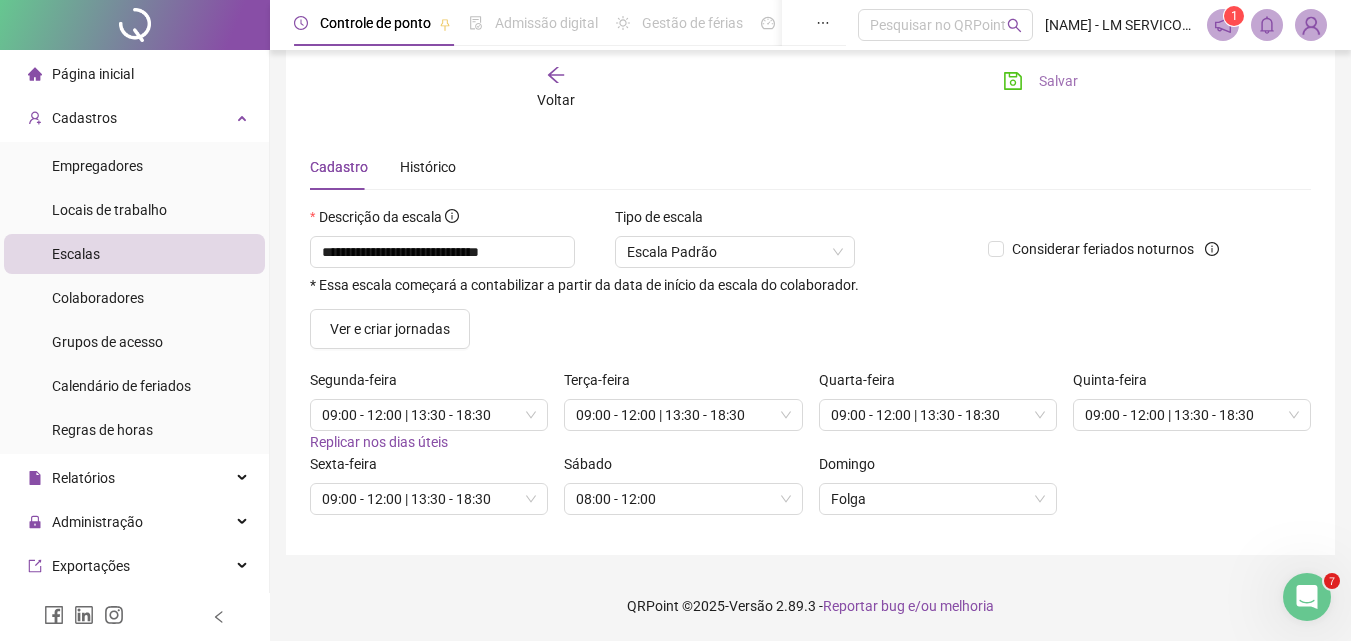 click on "Salvar" at bounding box center (1040, 81) 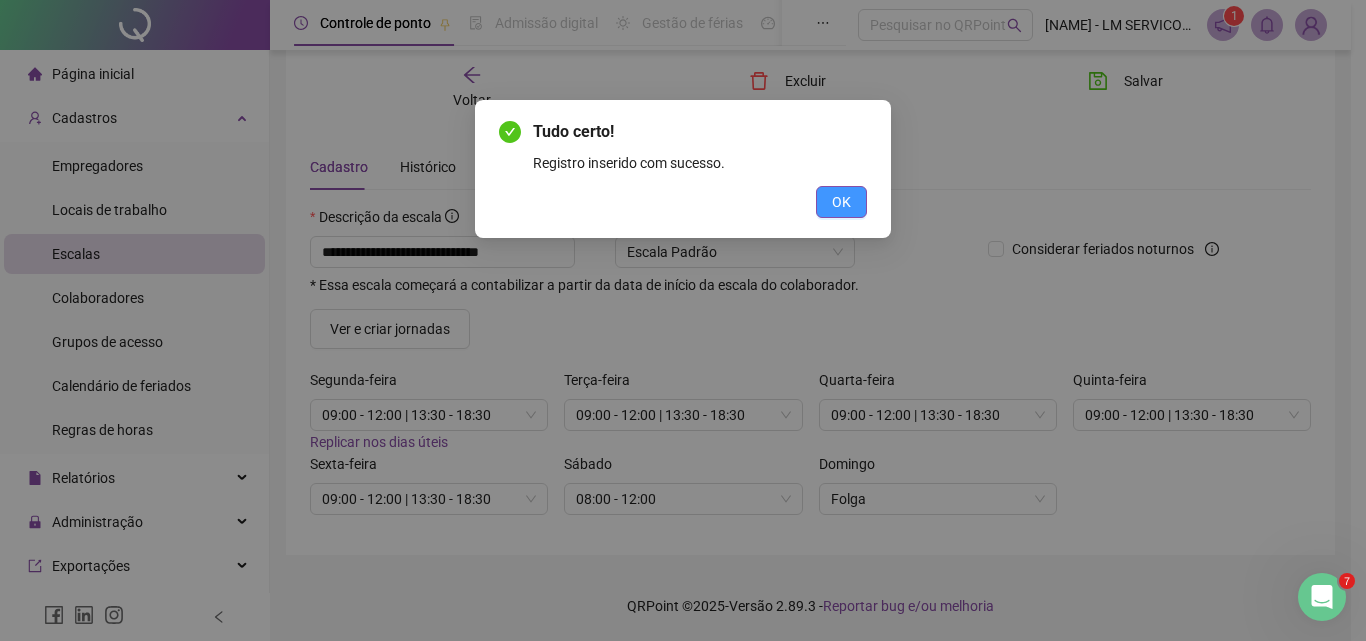 click on "OK" at bounding box center (841, 202) 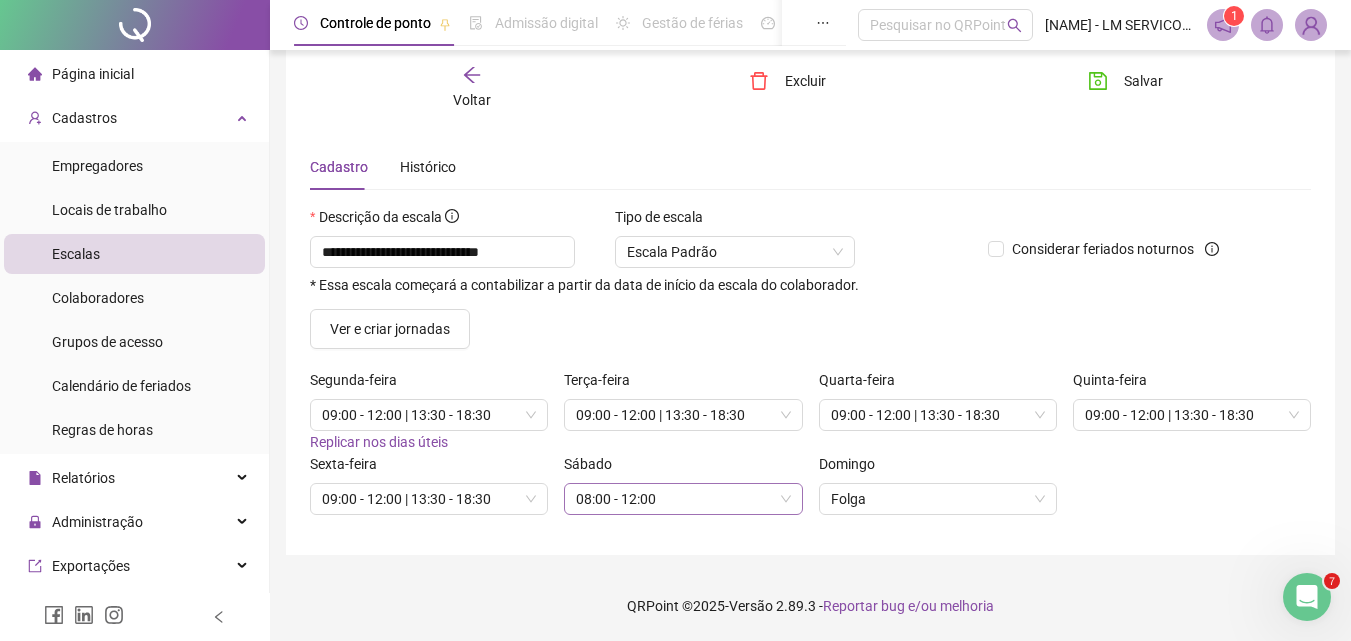 click on "08:00 - 12:00" at bounding box center (683, 499) 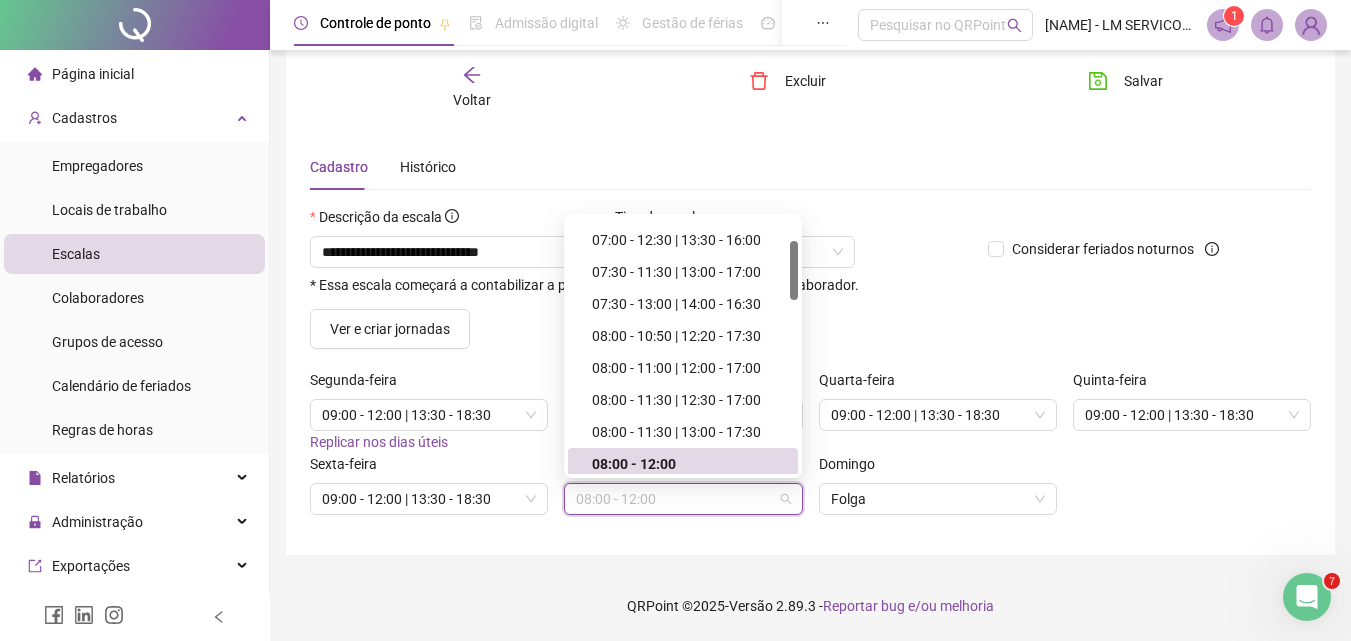 scroll, scrollTop: 0, scrollLeft: 0, axis: both 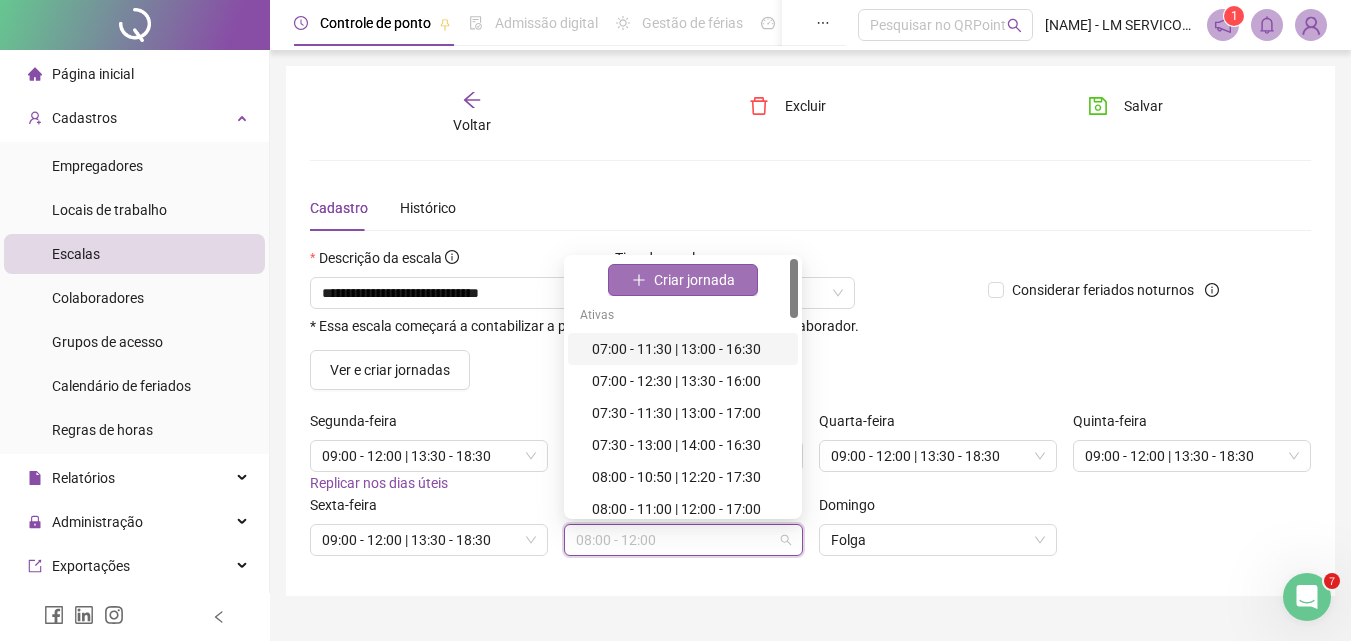 click on "Criar jornada" at bounding box center (694, 280) 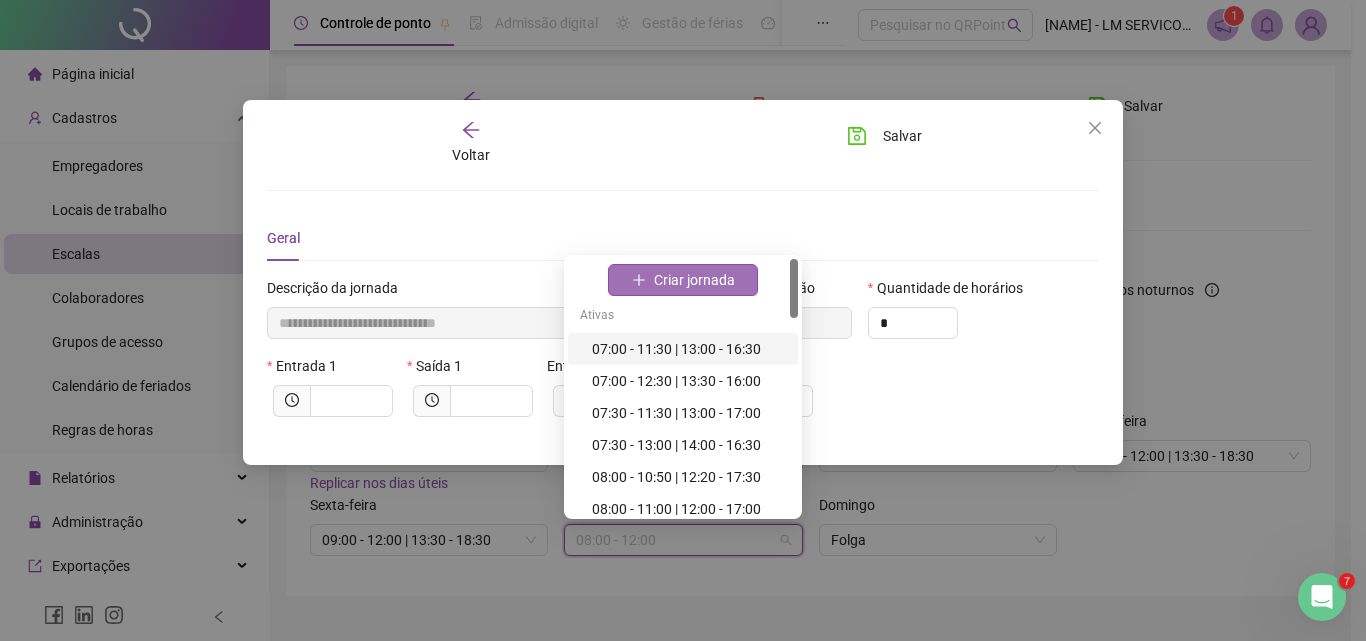 type 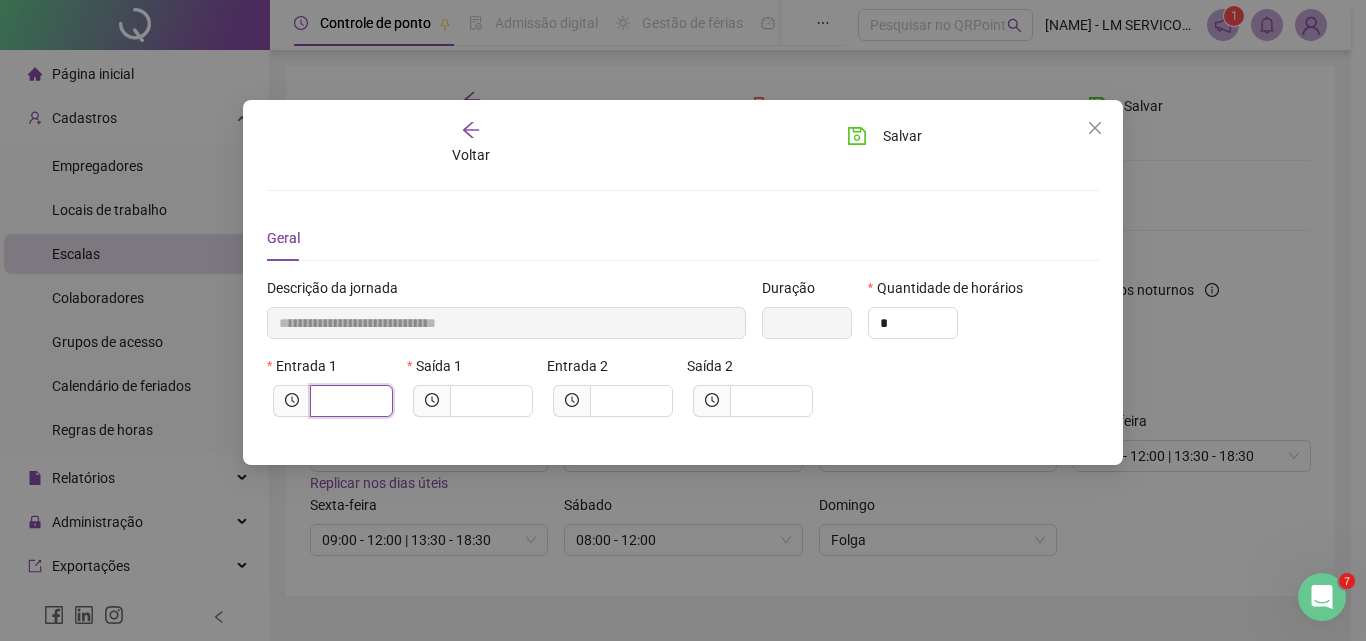 click at bounding box center (349, 401) 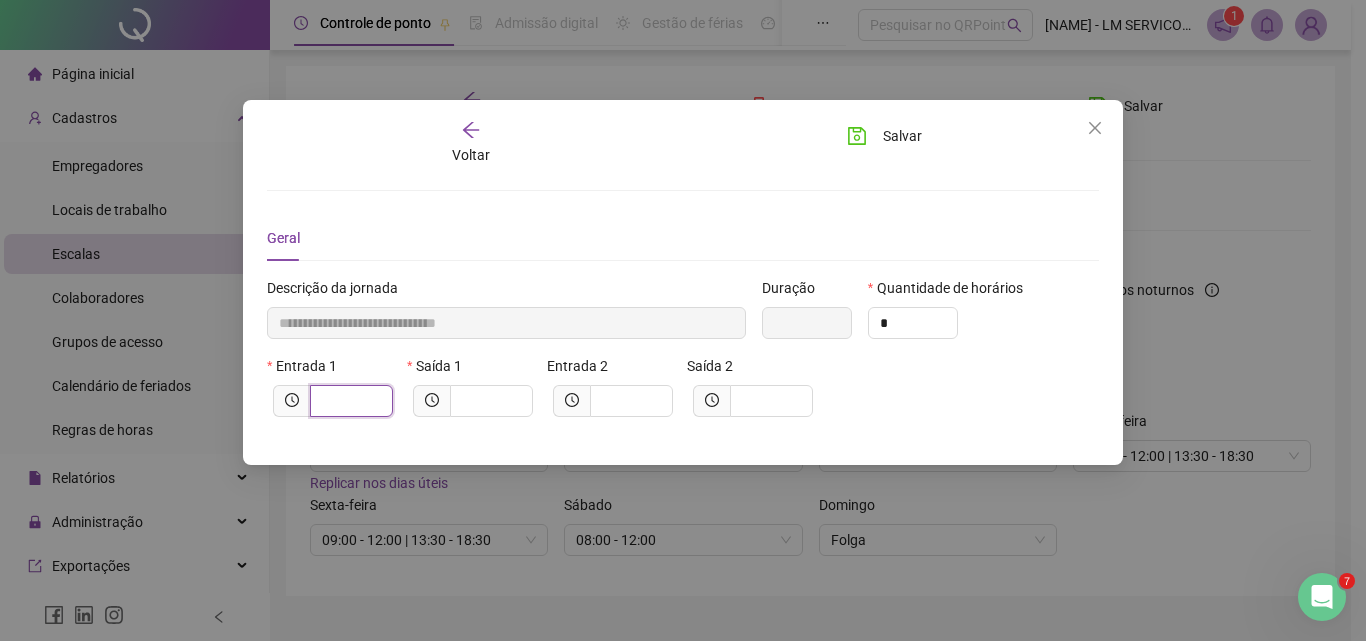type on "*****" 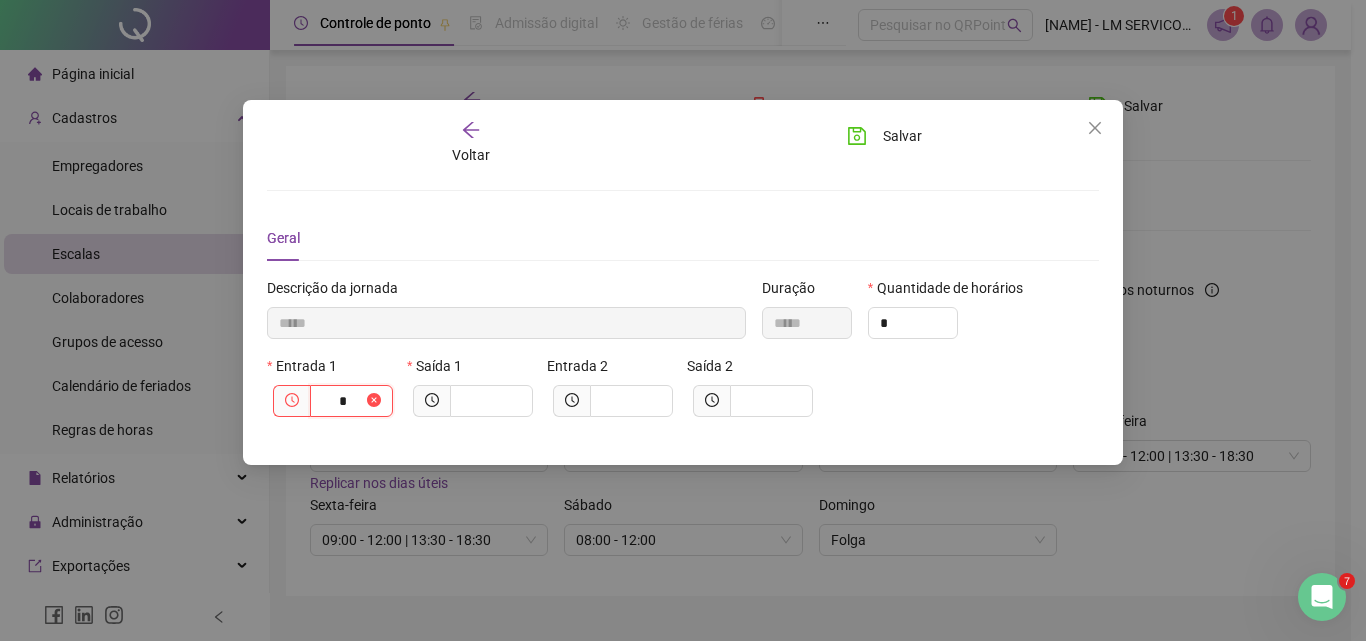 type on "******" 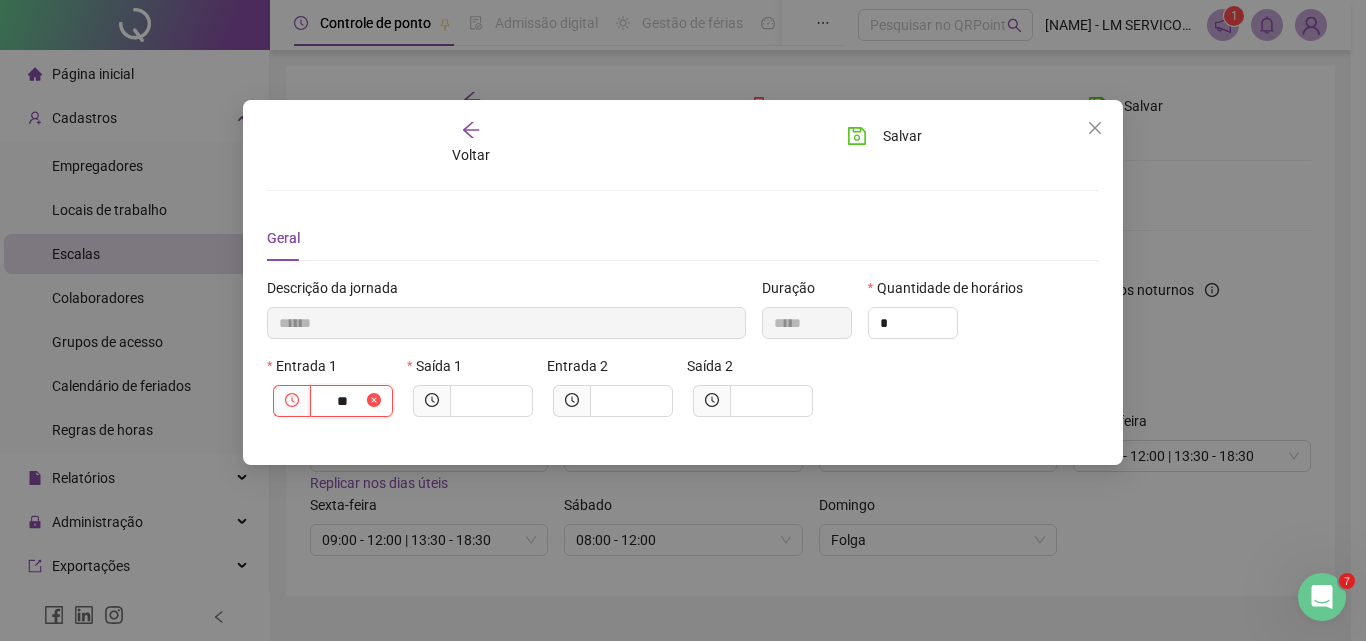 type on "********" 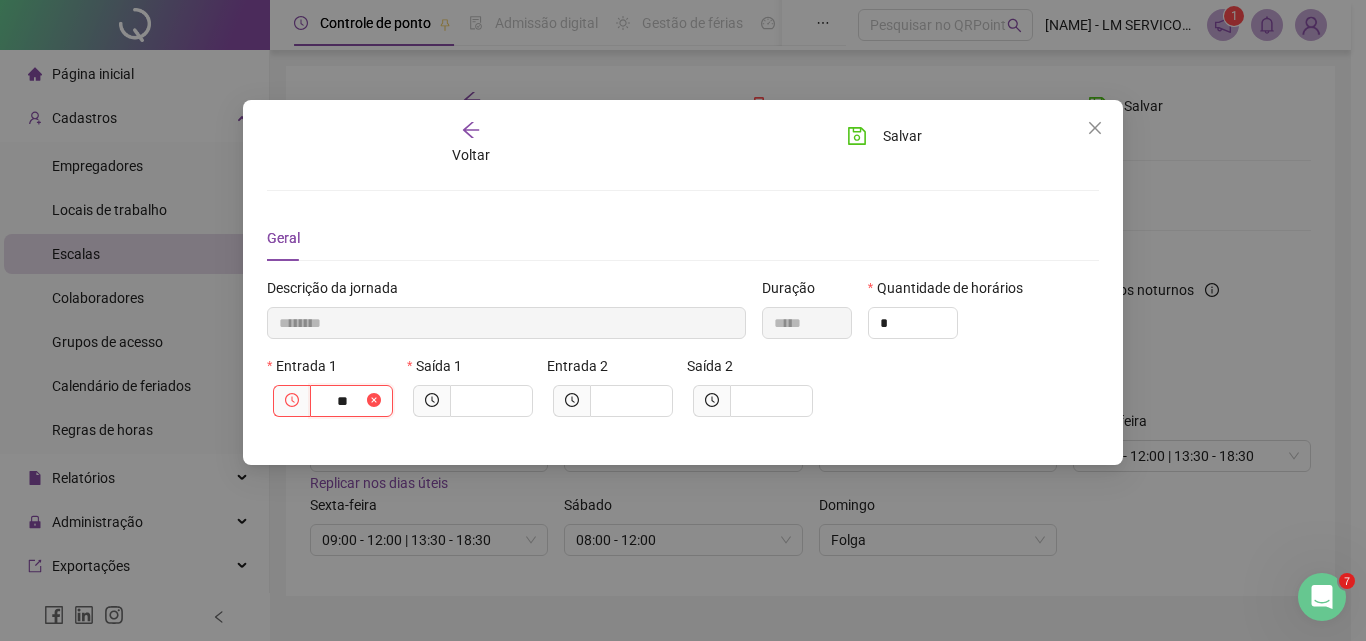 type on "****" 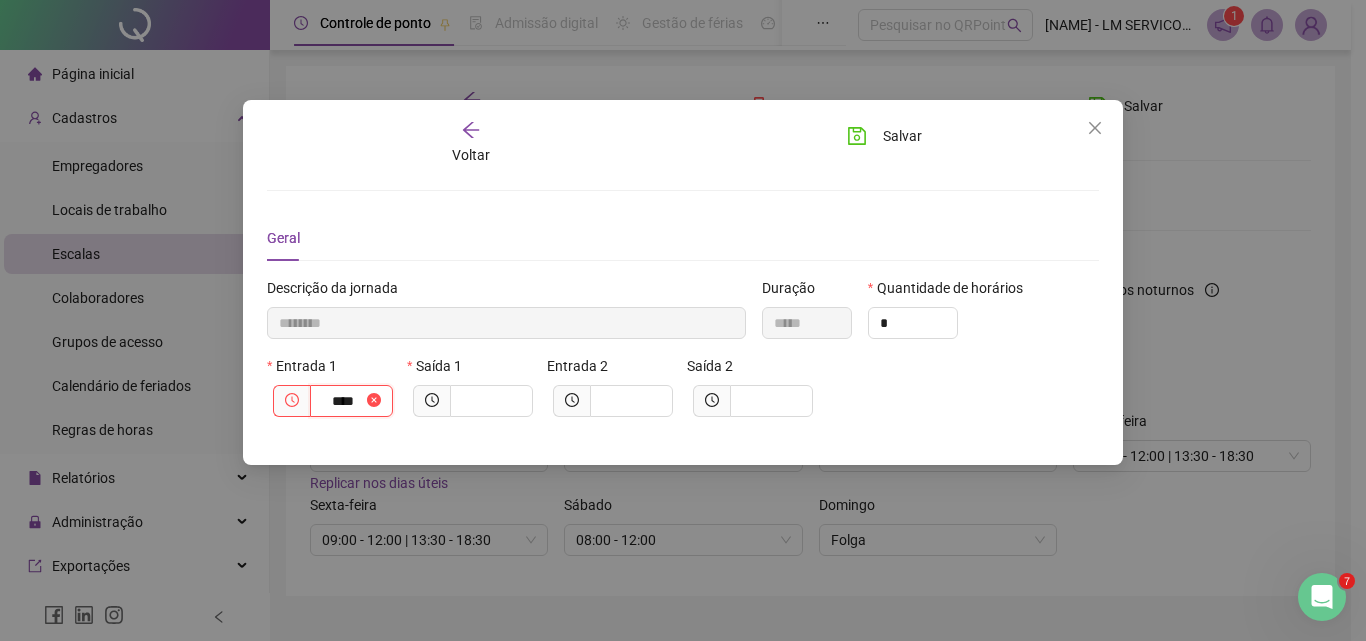 type on "*********" 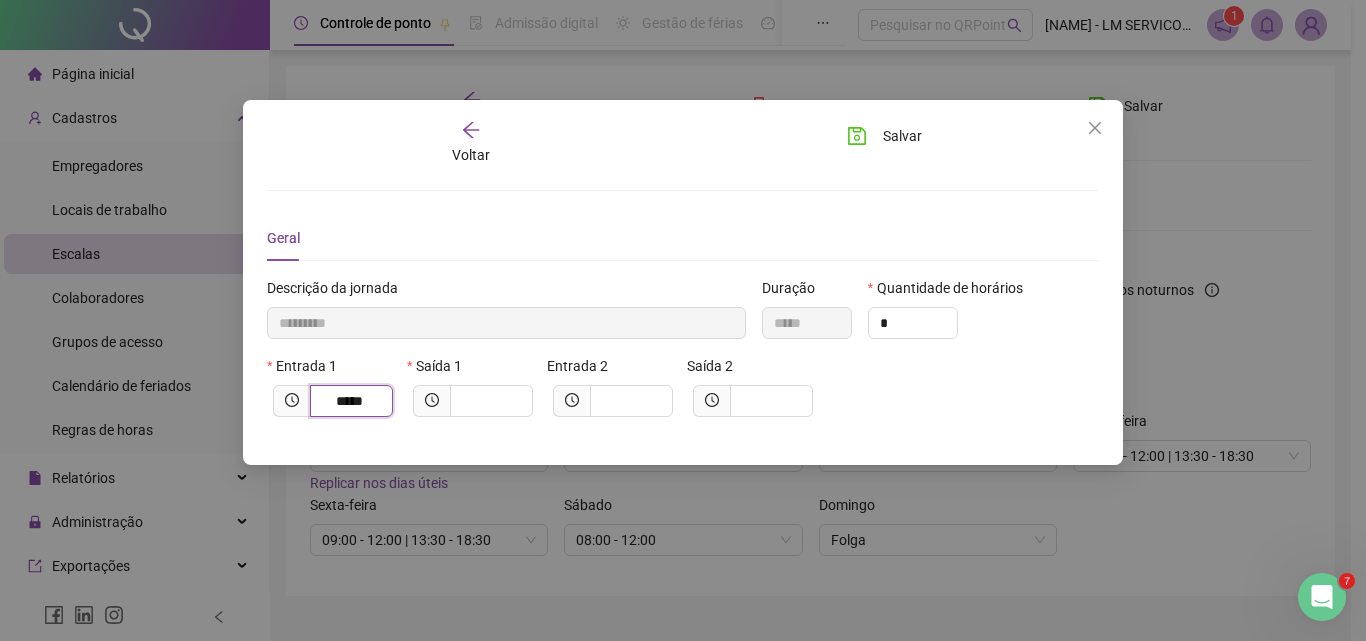 type on "********" 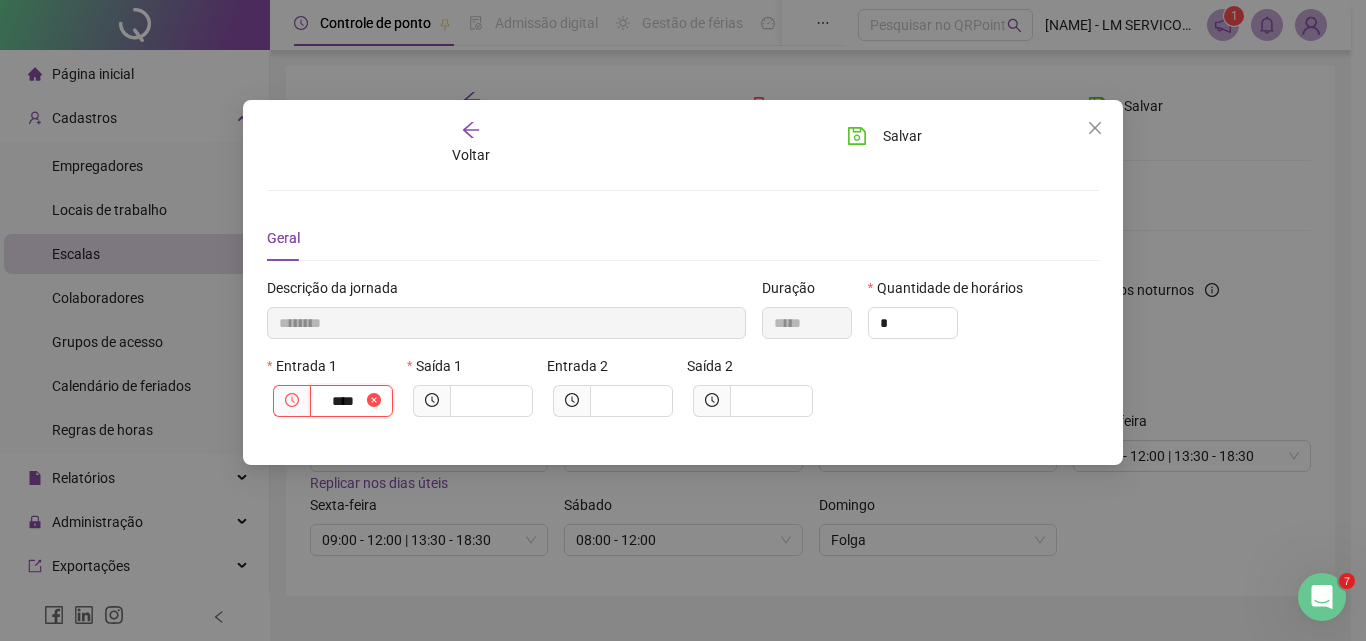 type on "******" 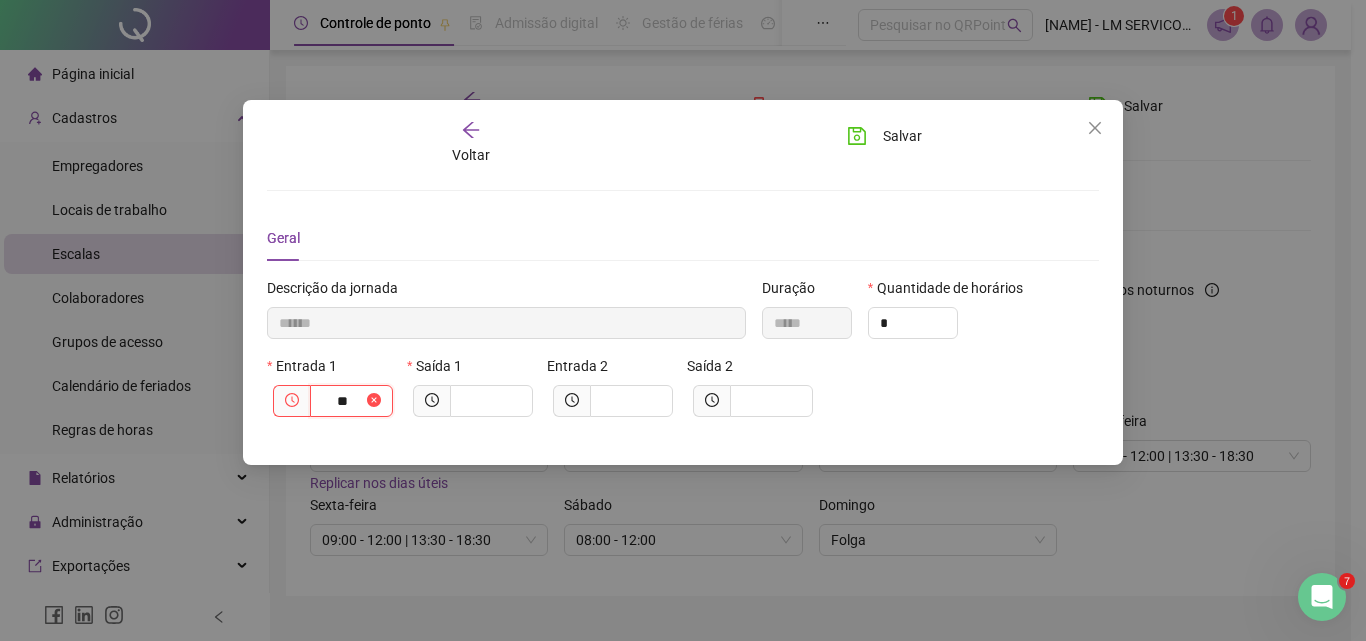 type on "*****" 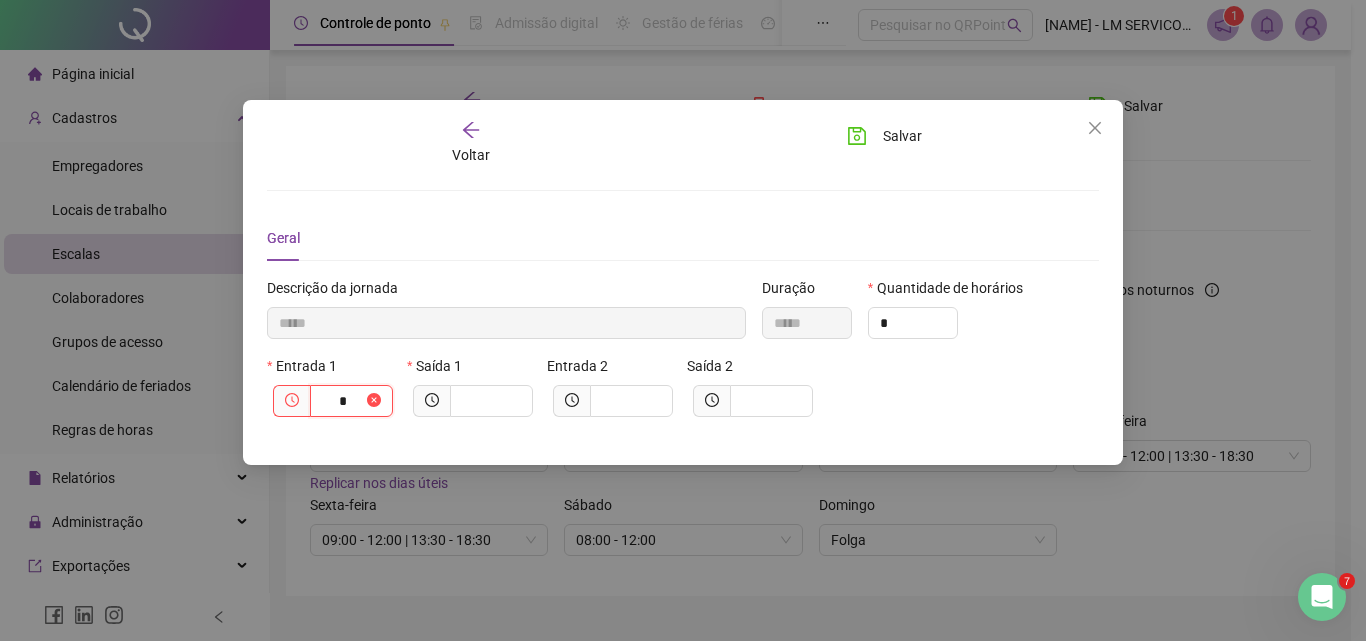 type on "*****" 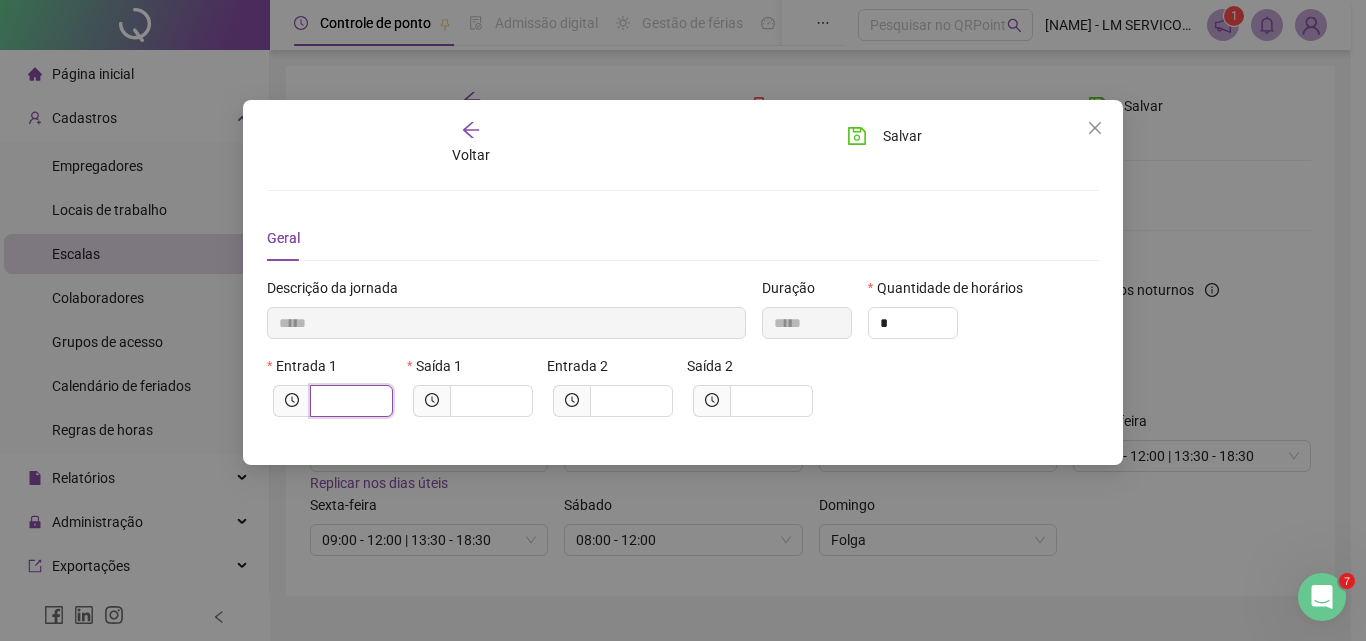 type on "*****" 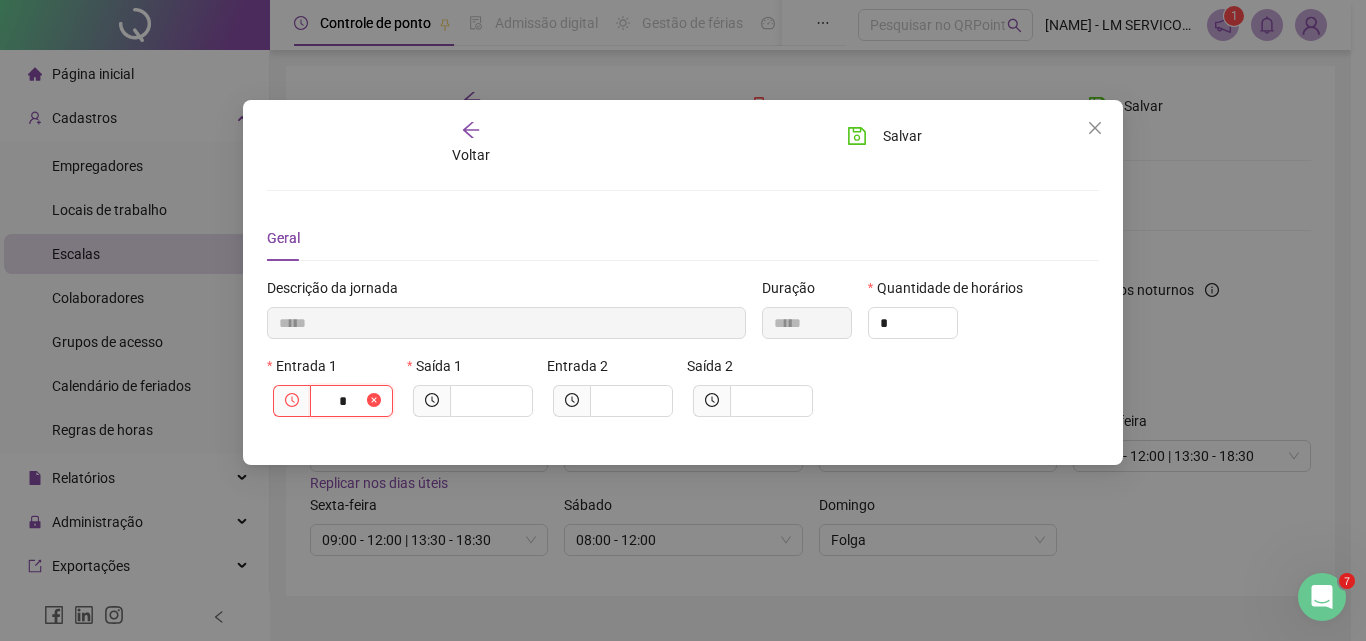 type on "******" 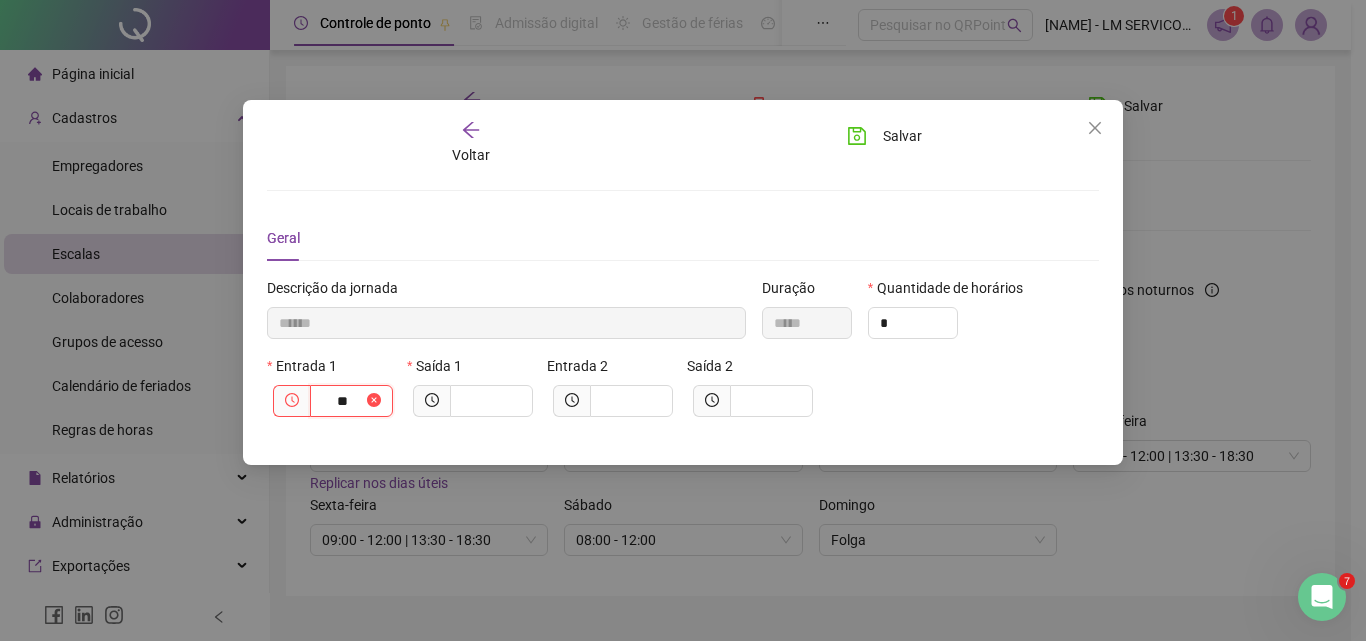 type on "********" 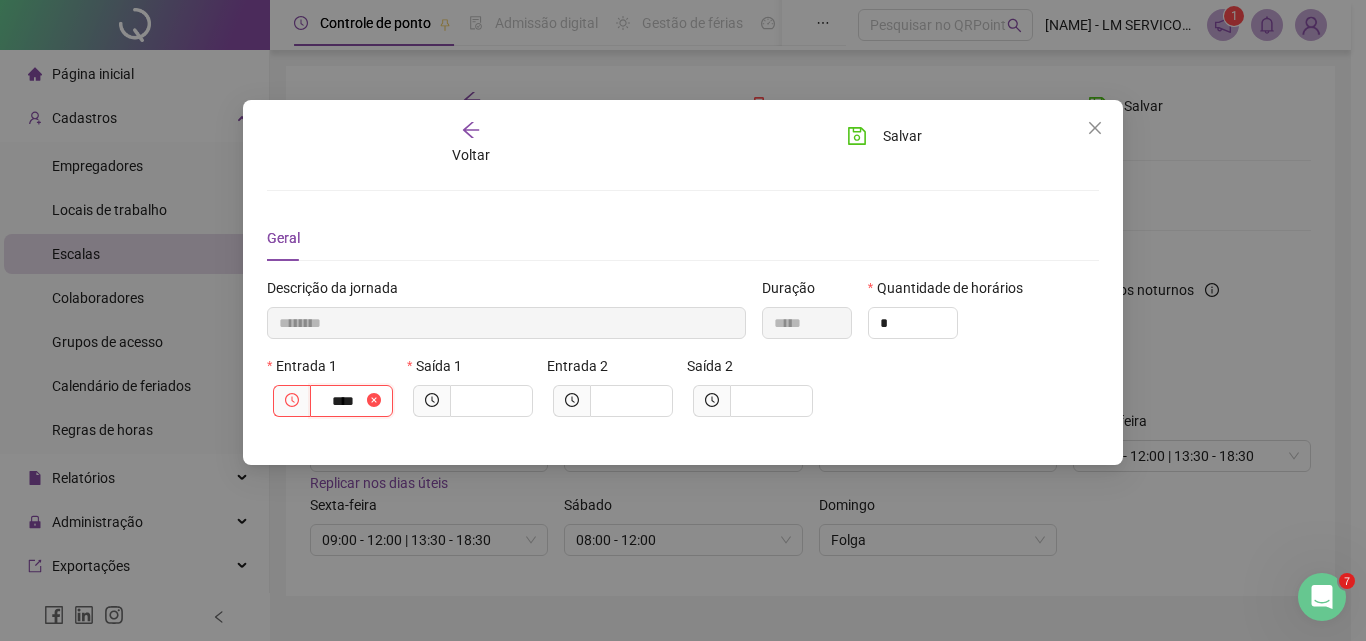 type on "*********" 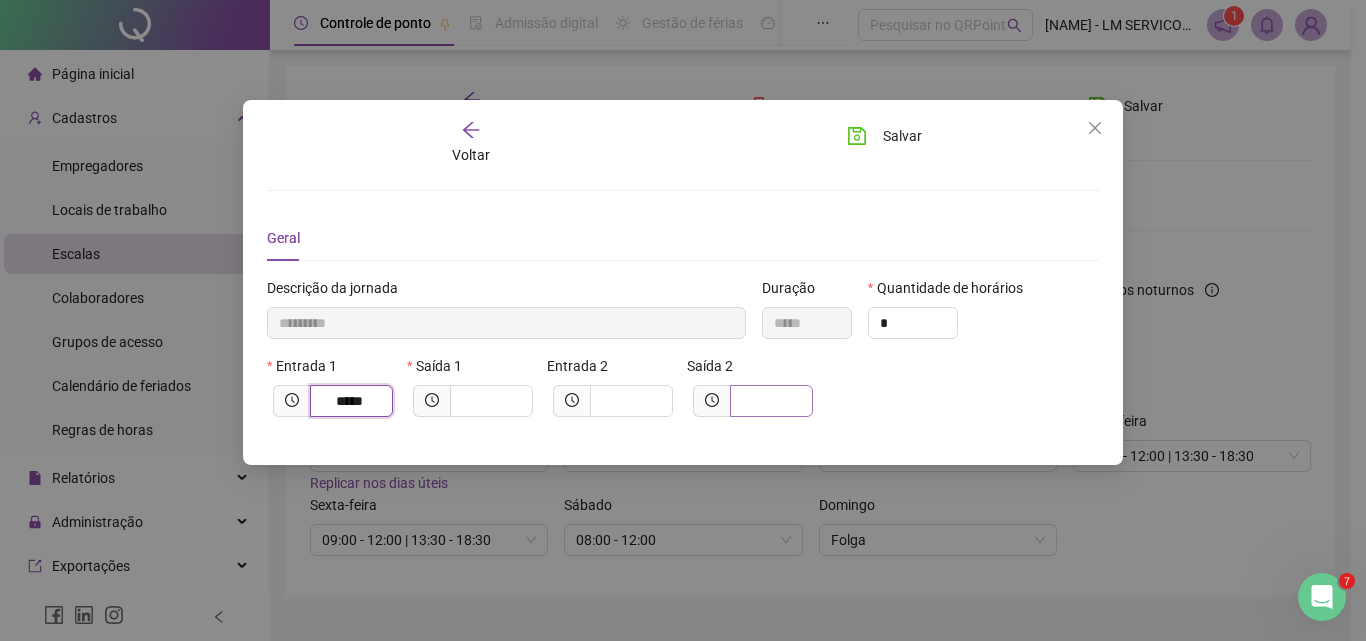 type on "*****" 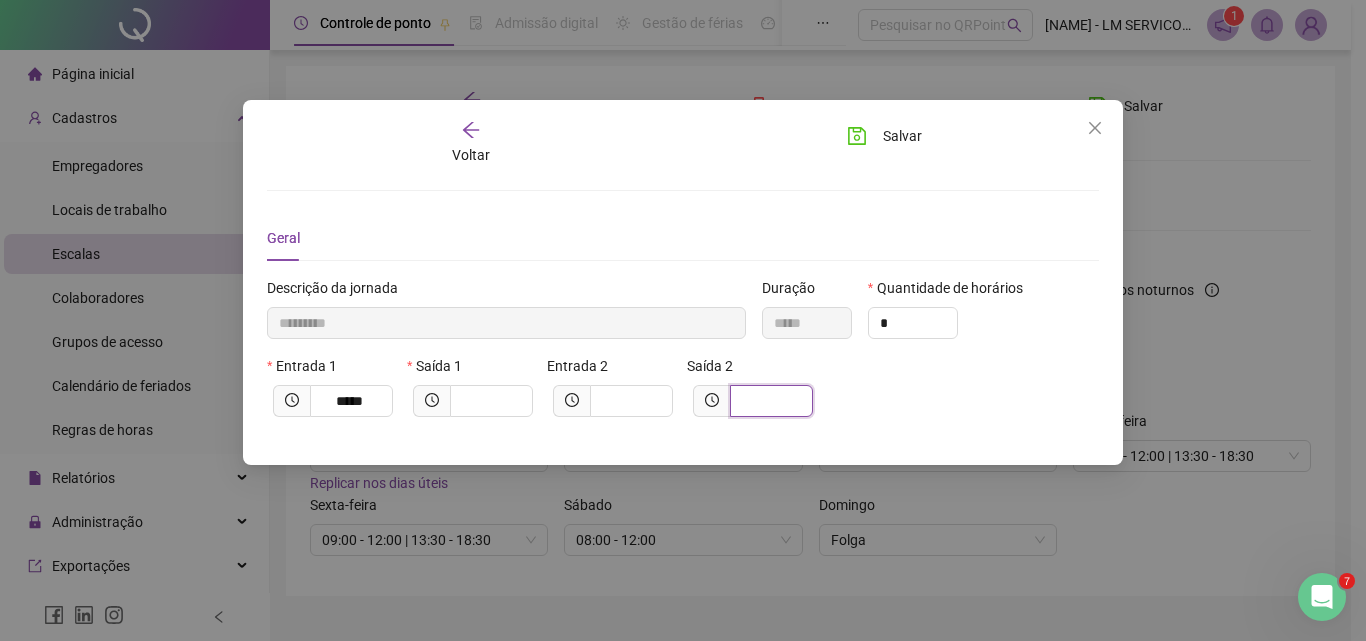 click at bounding box center [769, 401] 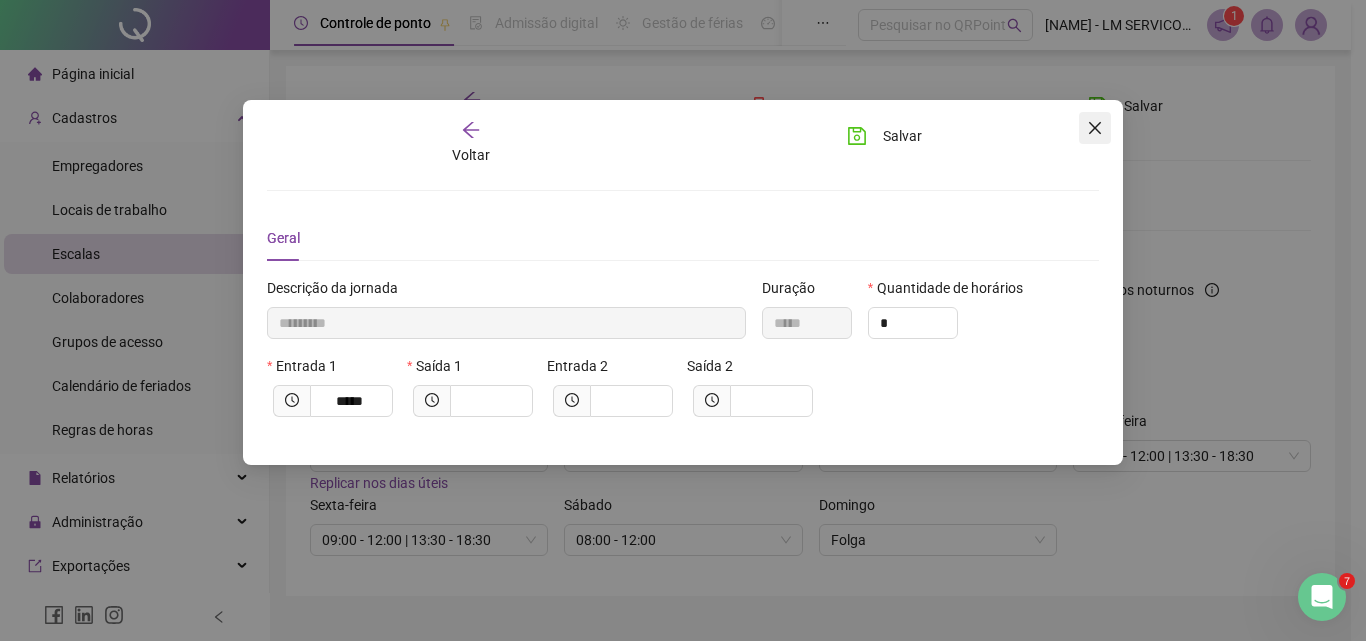 click 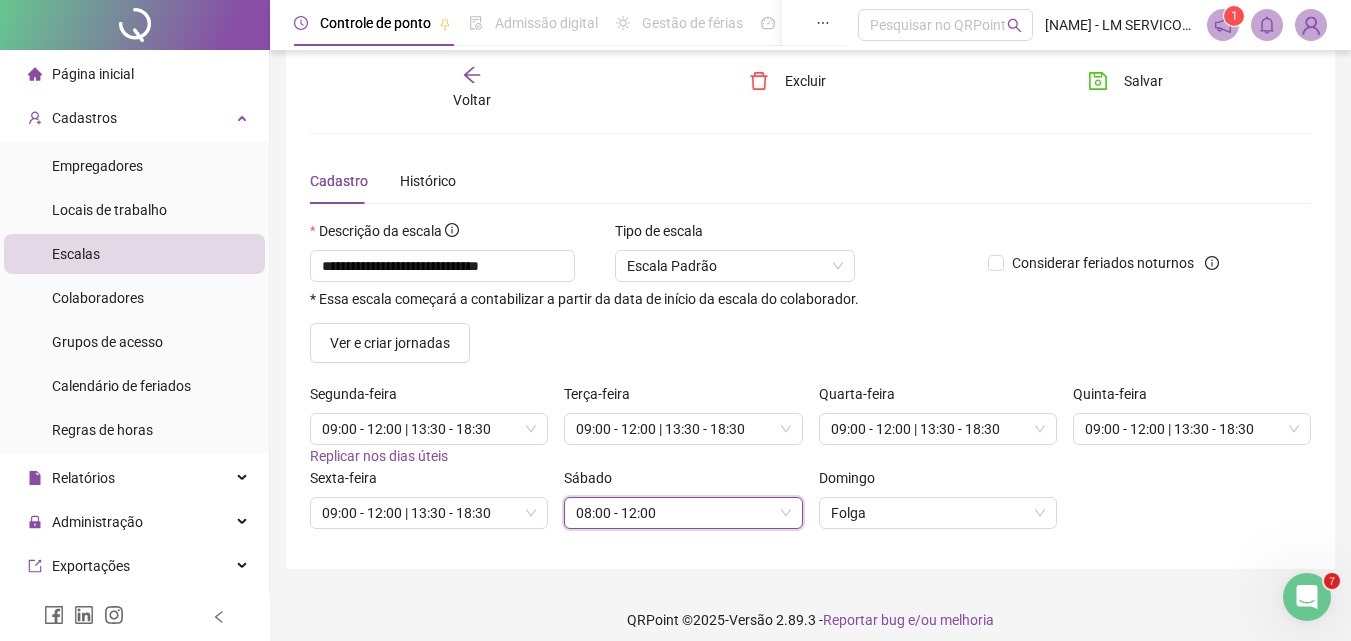scroll, scrollTop: 41, scrollLeft: 0, axis: vertical 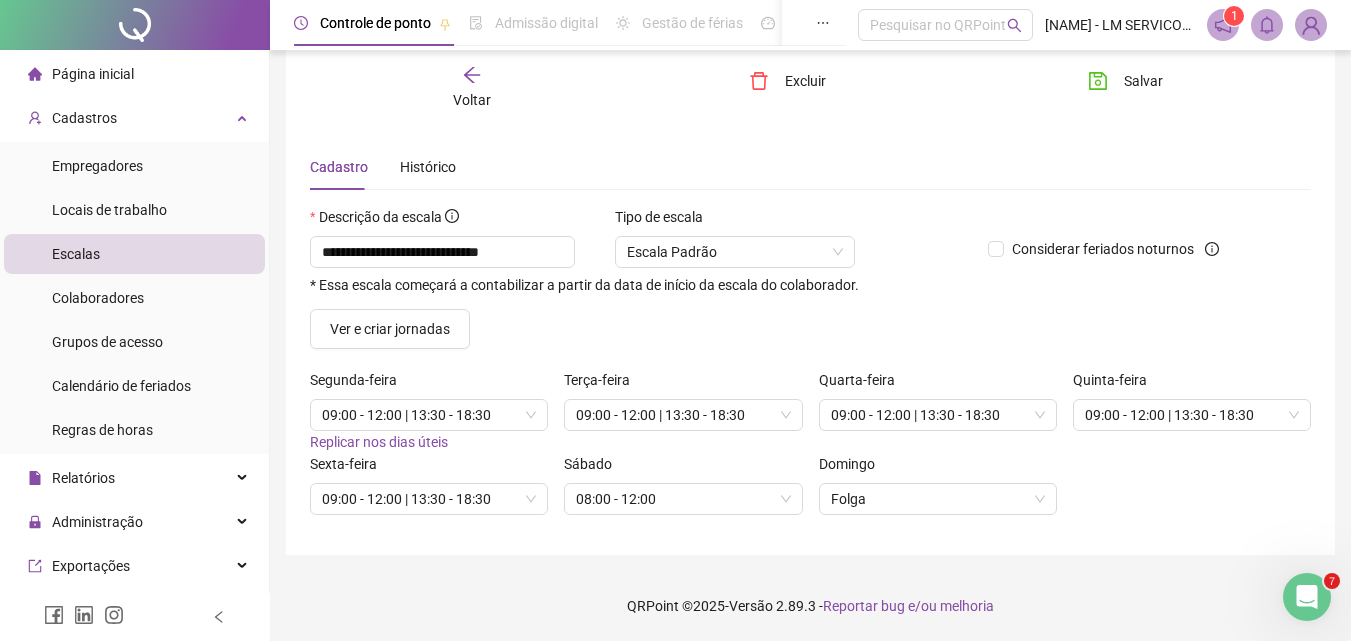 click on "Sábado" at bounding box center [683, 468] 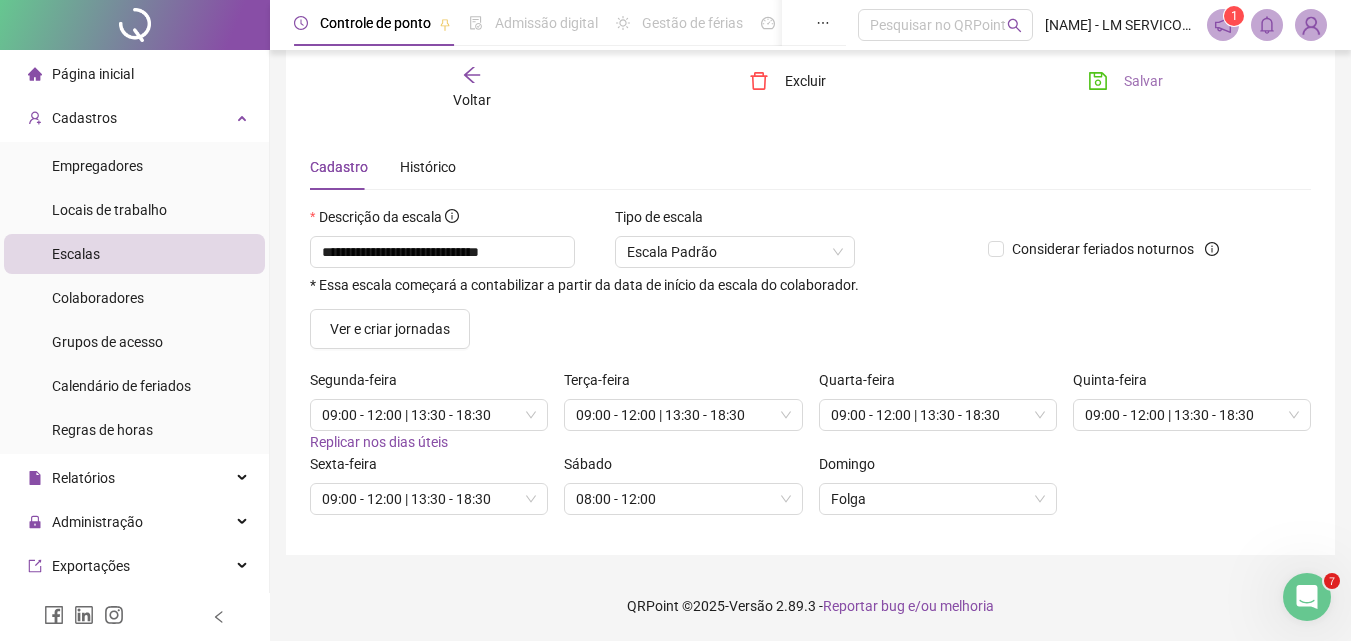 click on "Salvar" at bounding box center [1143, 81] 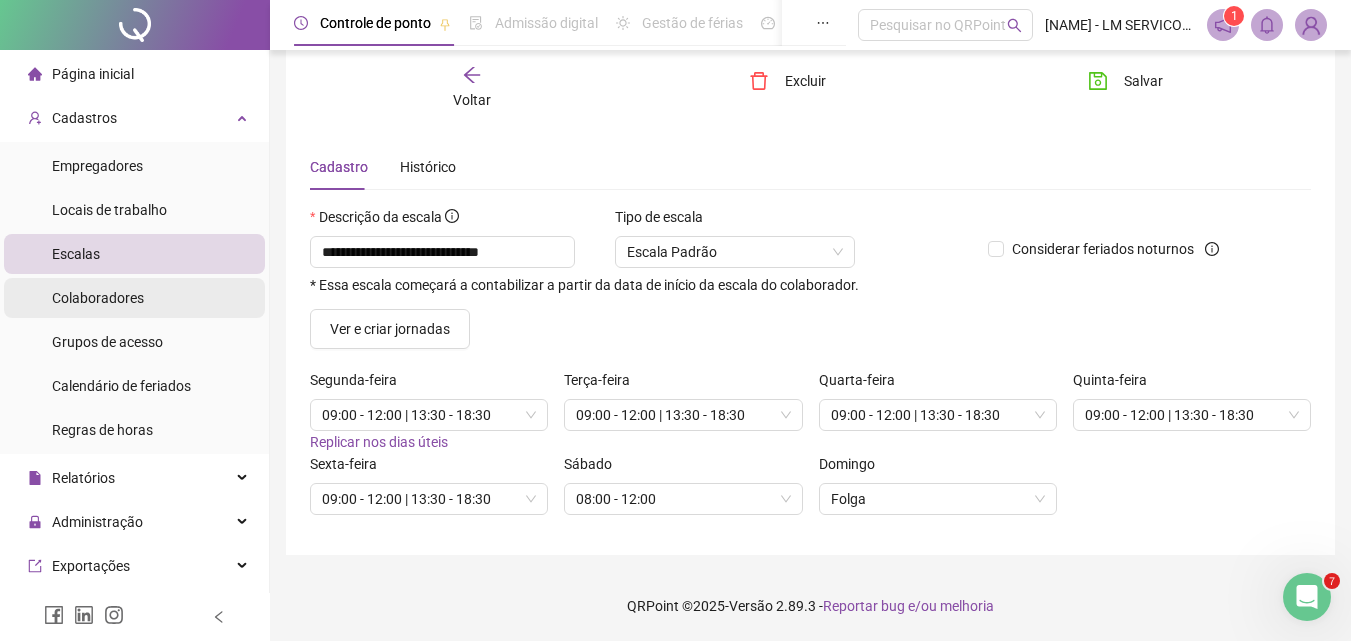 click on "Colaboradores" at bounding box center (98, 298) 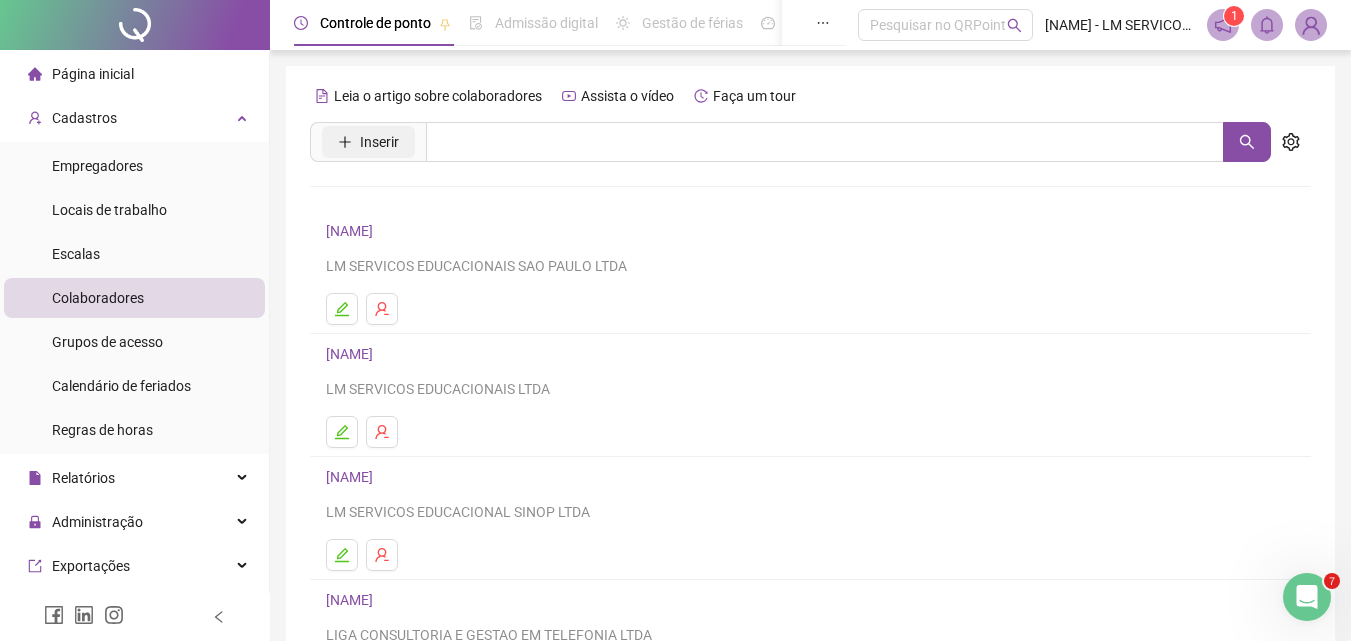 click on "Inserir" at bounding box center [368, 142] 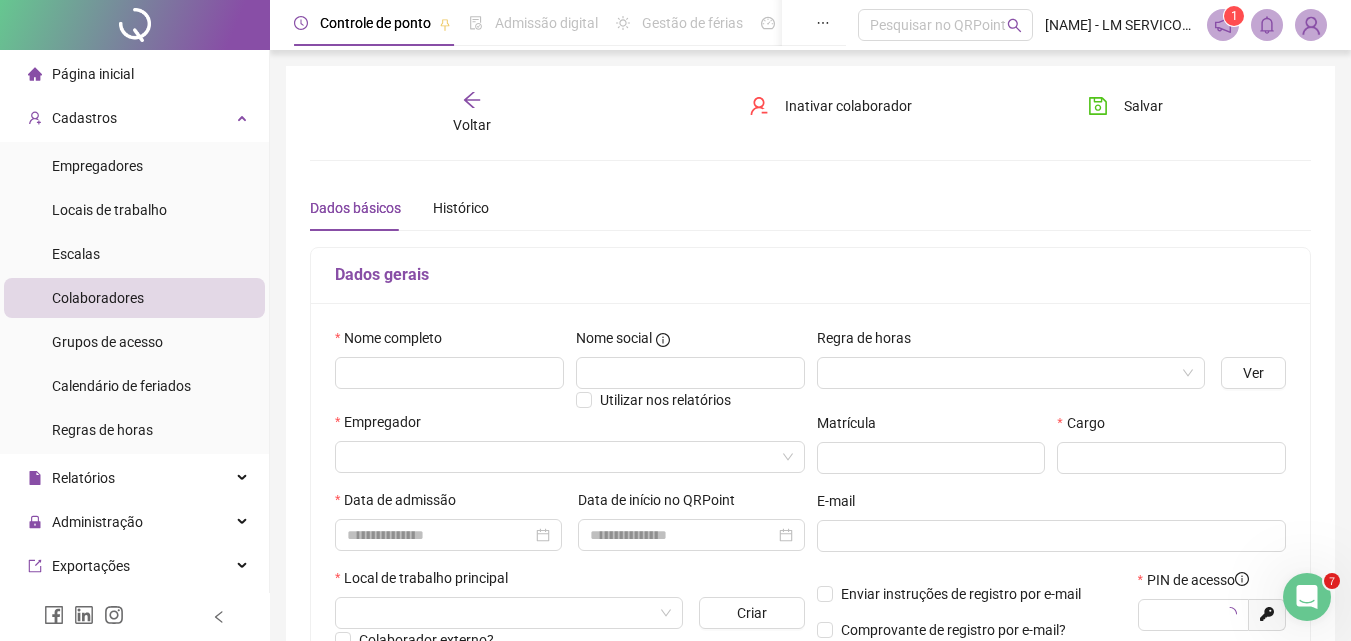 type on "*****" 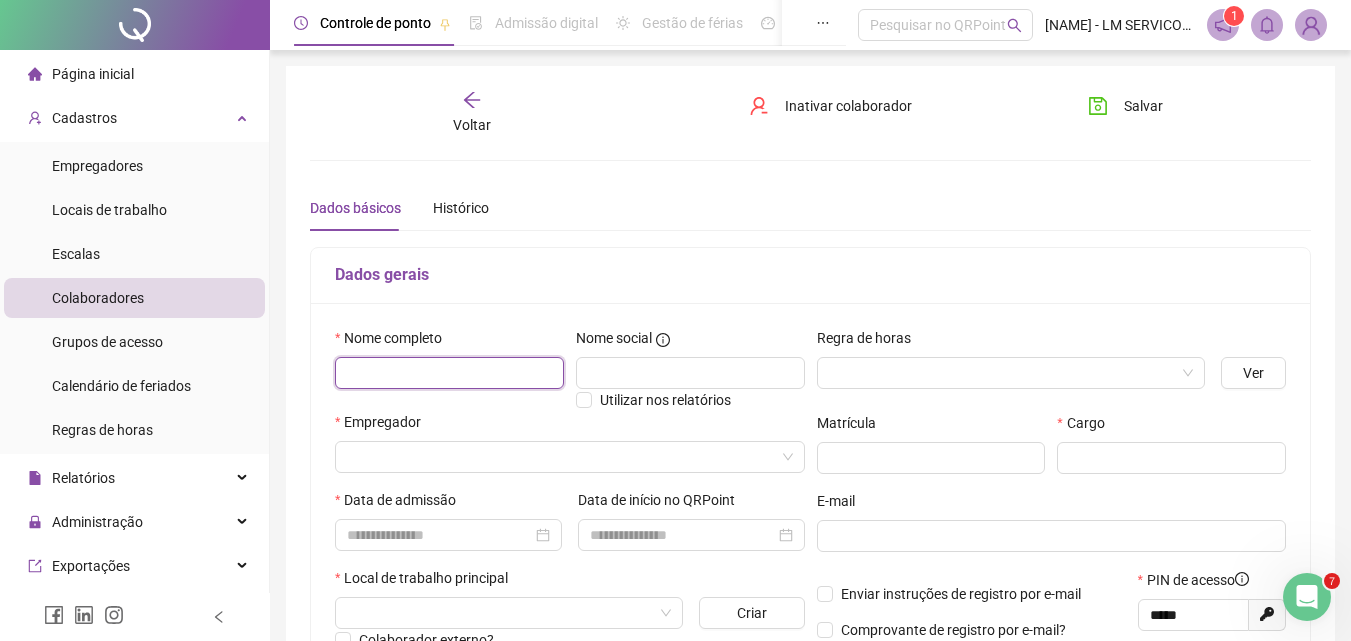click at bounding box center (449, 373) 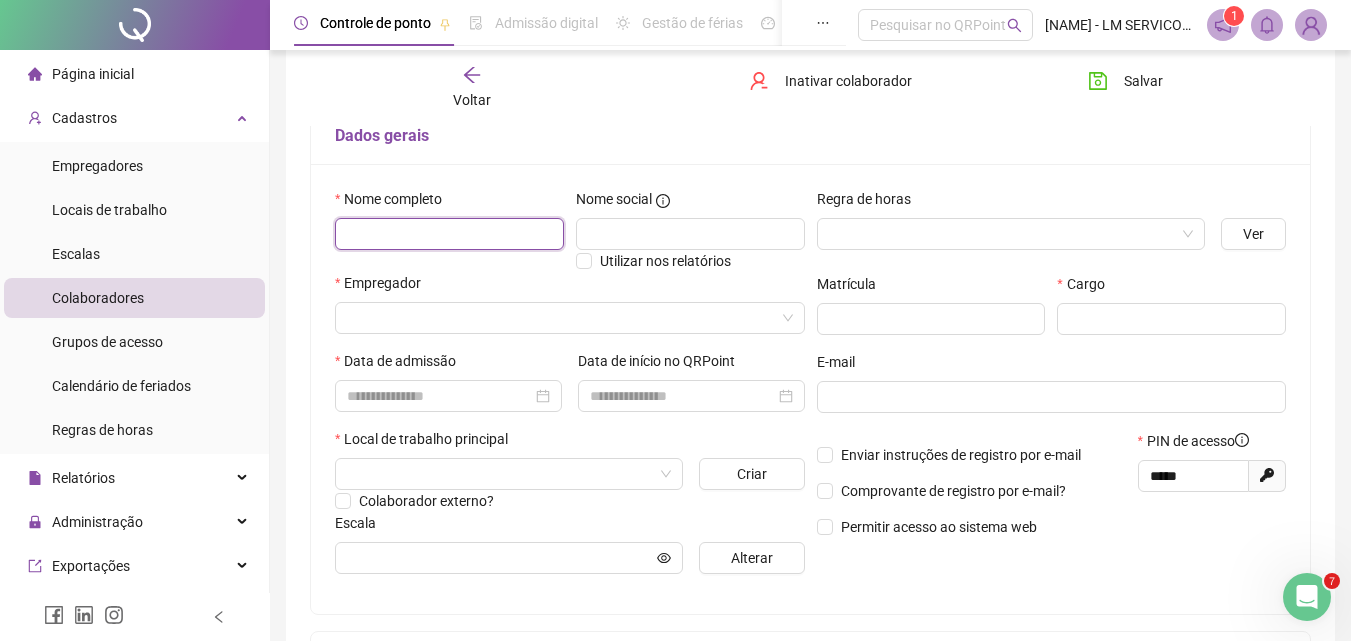 scroll, scrollTop: 200, scrollLeft: 0, axis: vertical 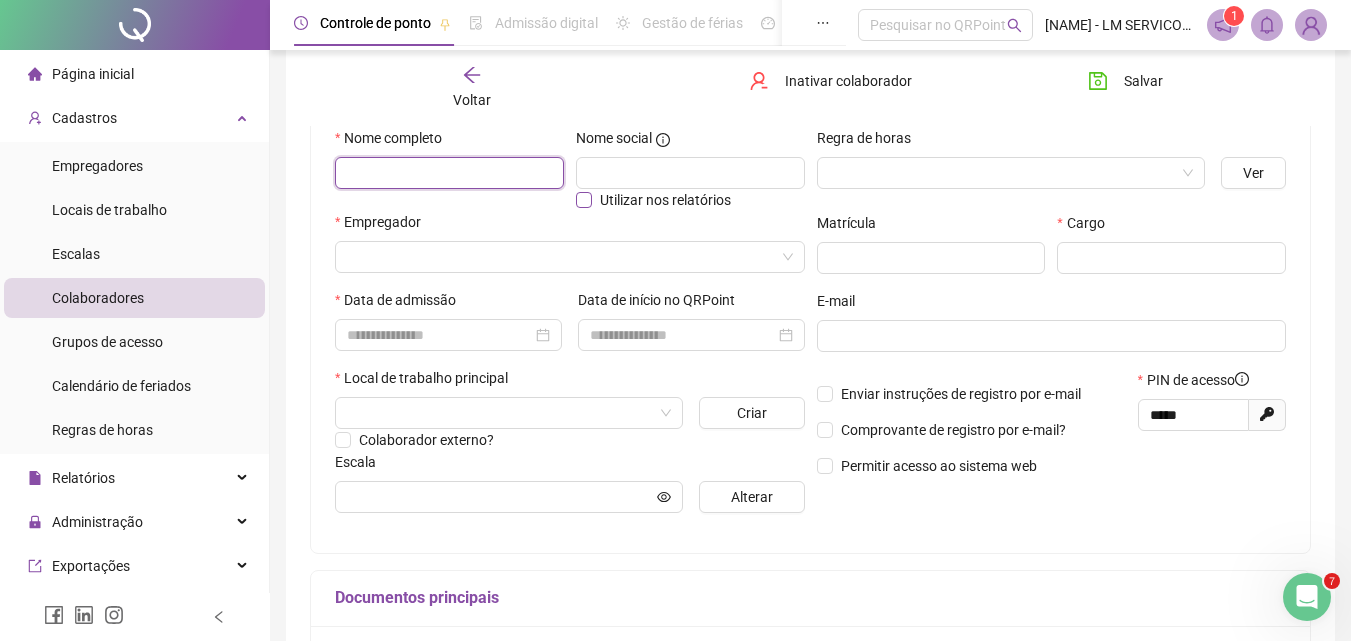 paste on "**********" 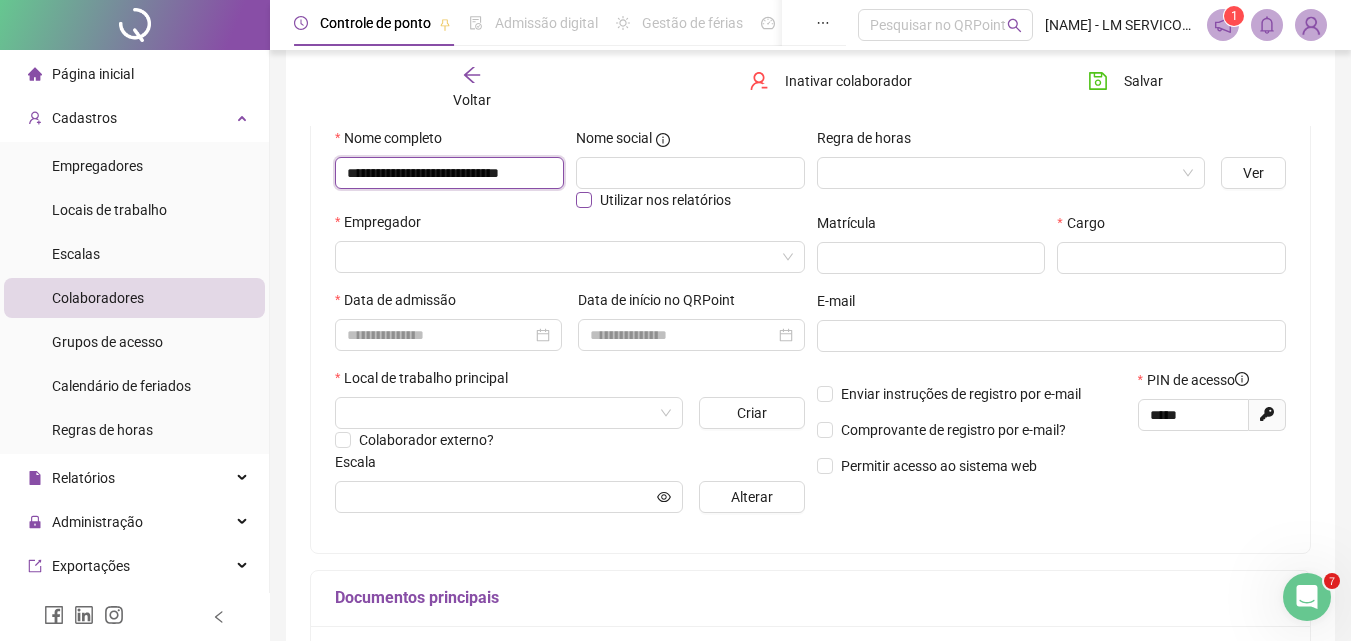 scroll, scrollTop: 0, scrollLeft: 12, axis: horizontal 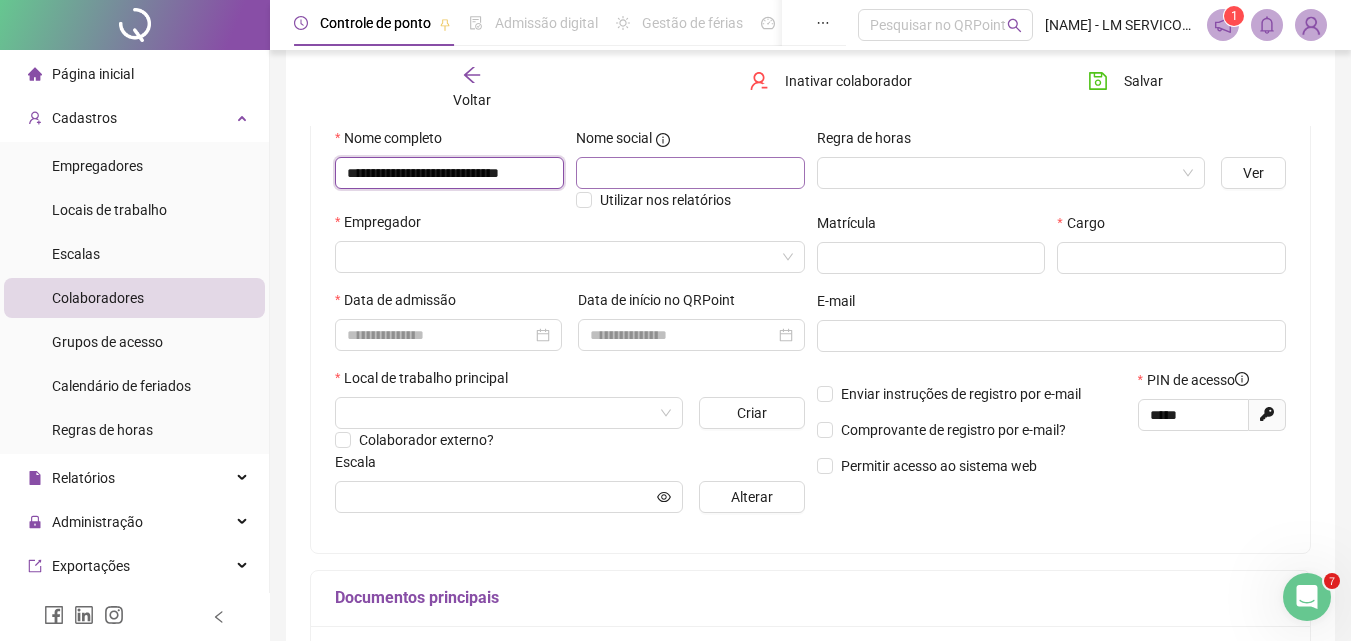 type on "**********" 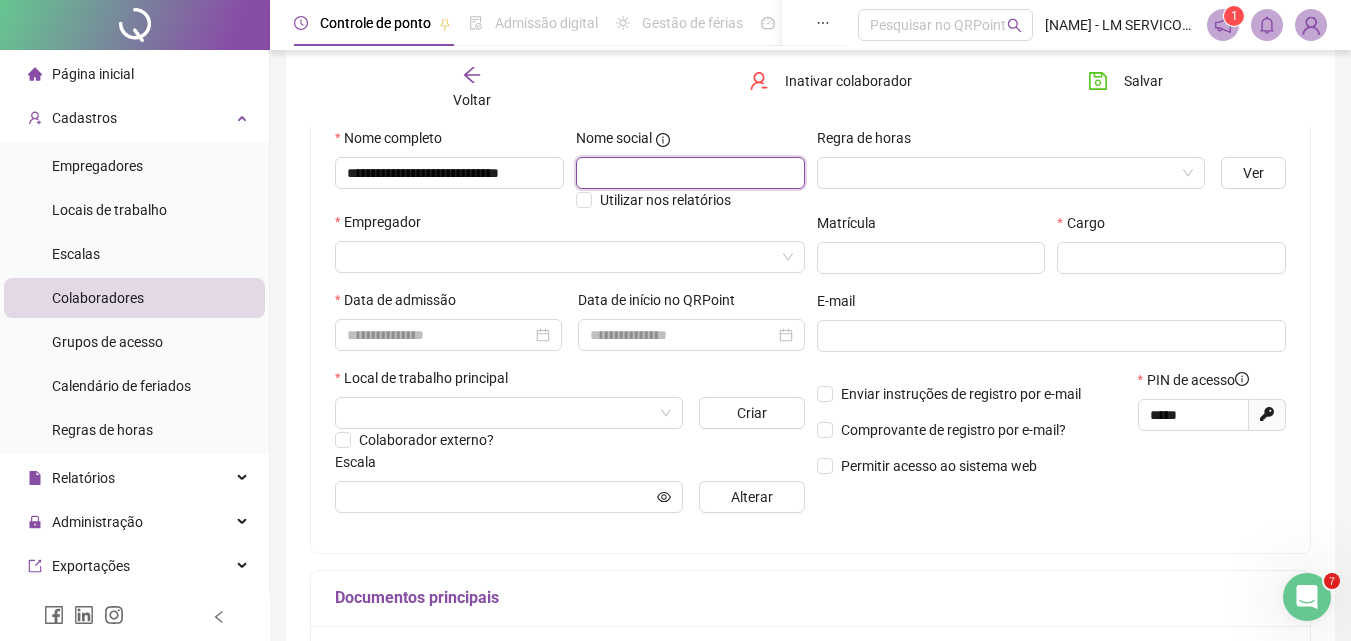 scroll, scrollTop: 0, scrollLeft: 0, axis: both 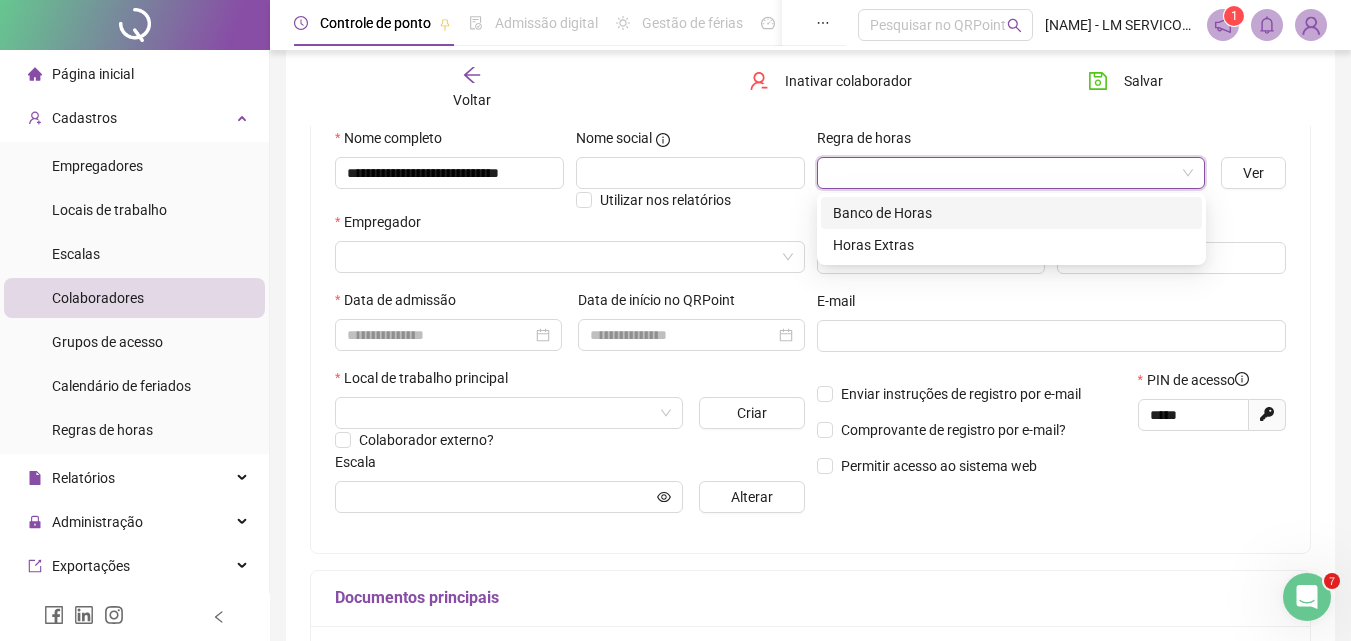click at bounding box center [1002, 173] 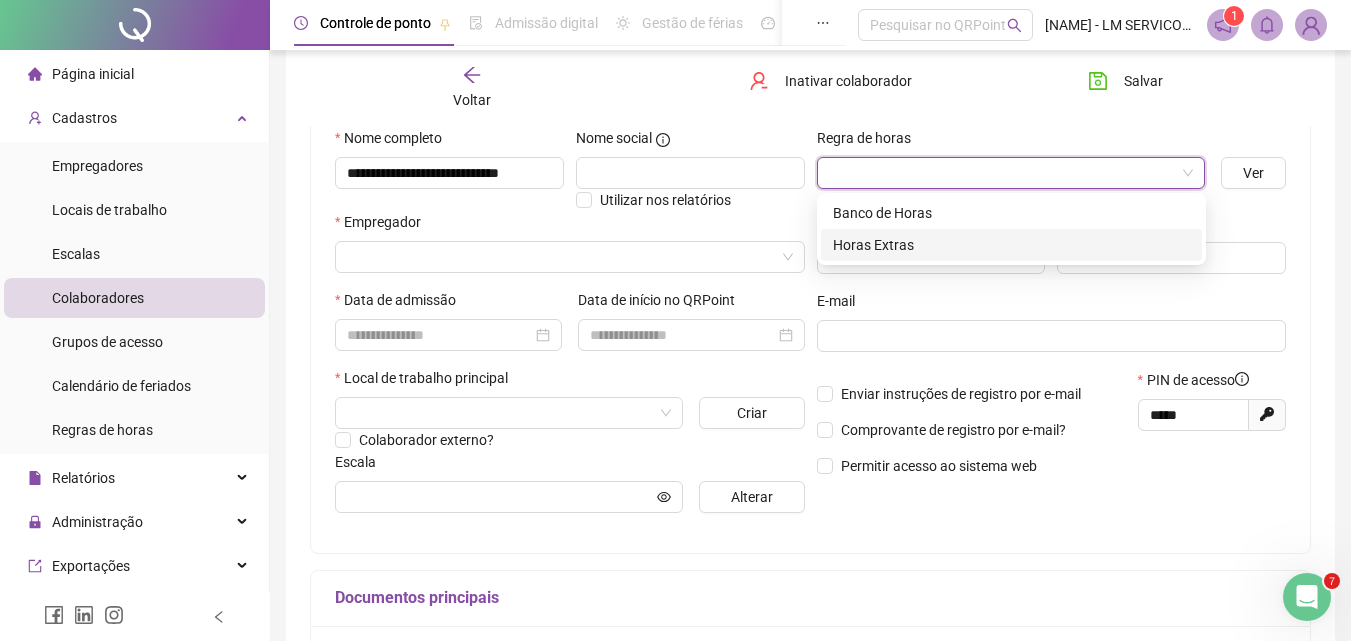 click on "Horas Extras" at bounding box center [1011, 245] 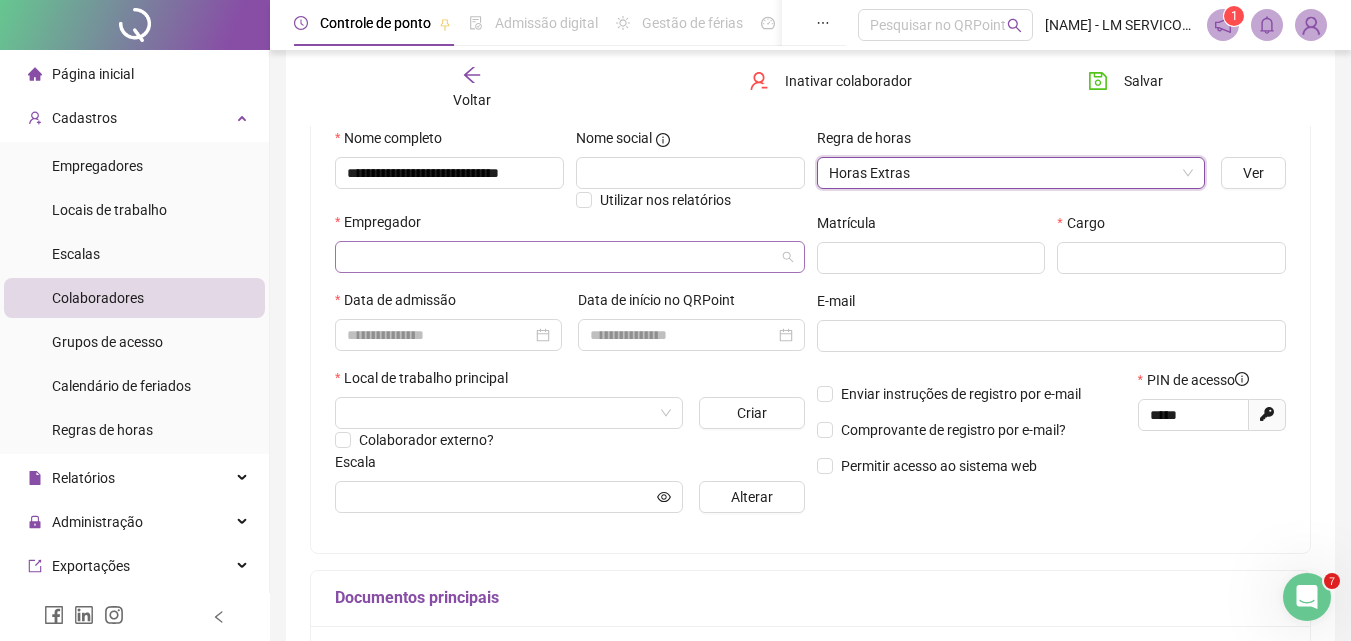 click at bounding box center (561, 257) 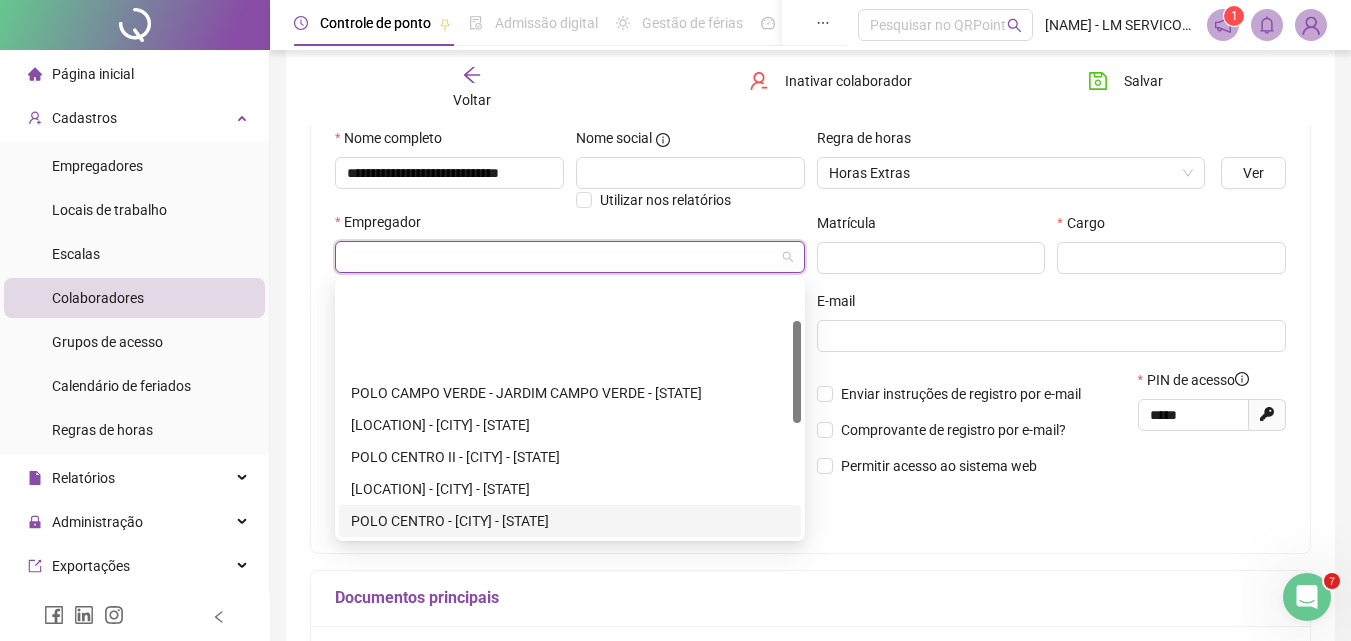 scroll, scrollTop: 100, scrollLeft: 0, axis: vertical 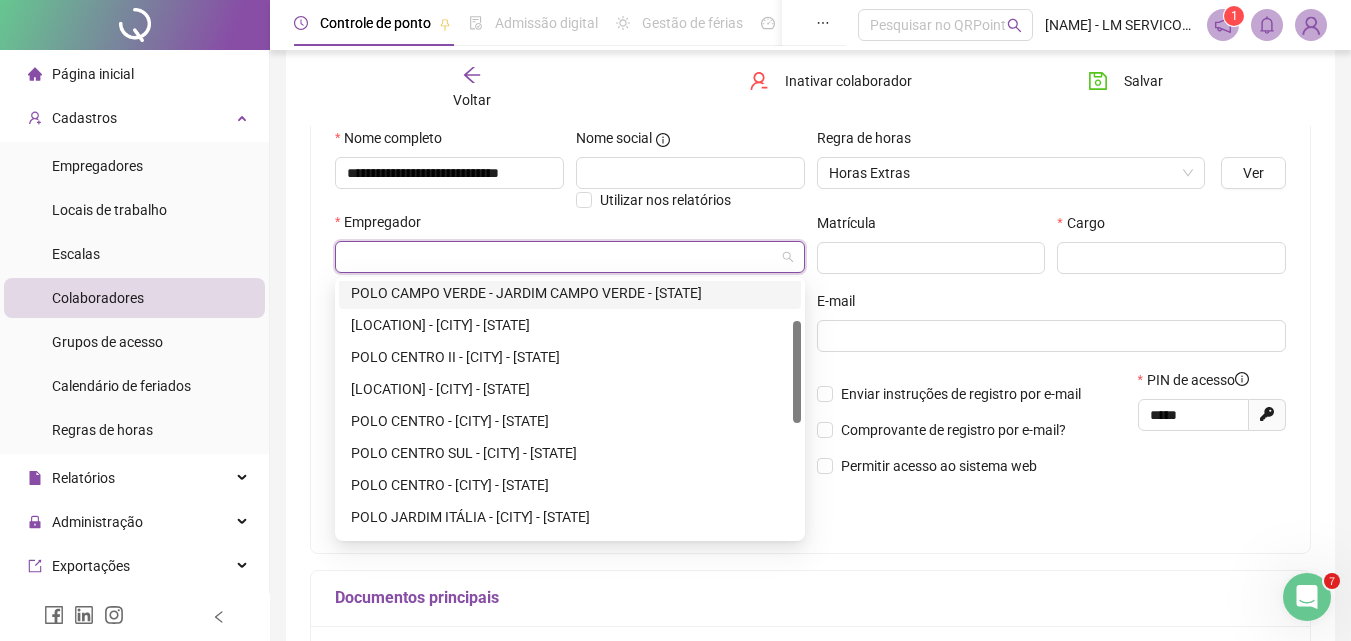 click at bounding box center (561, 257) 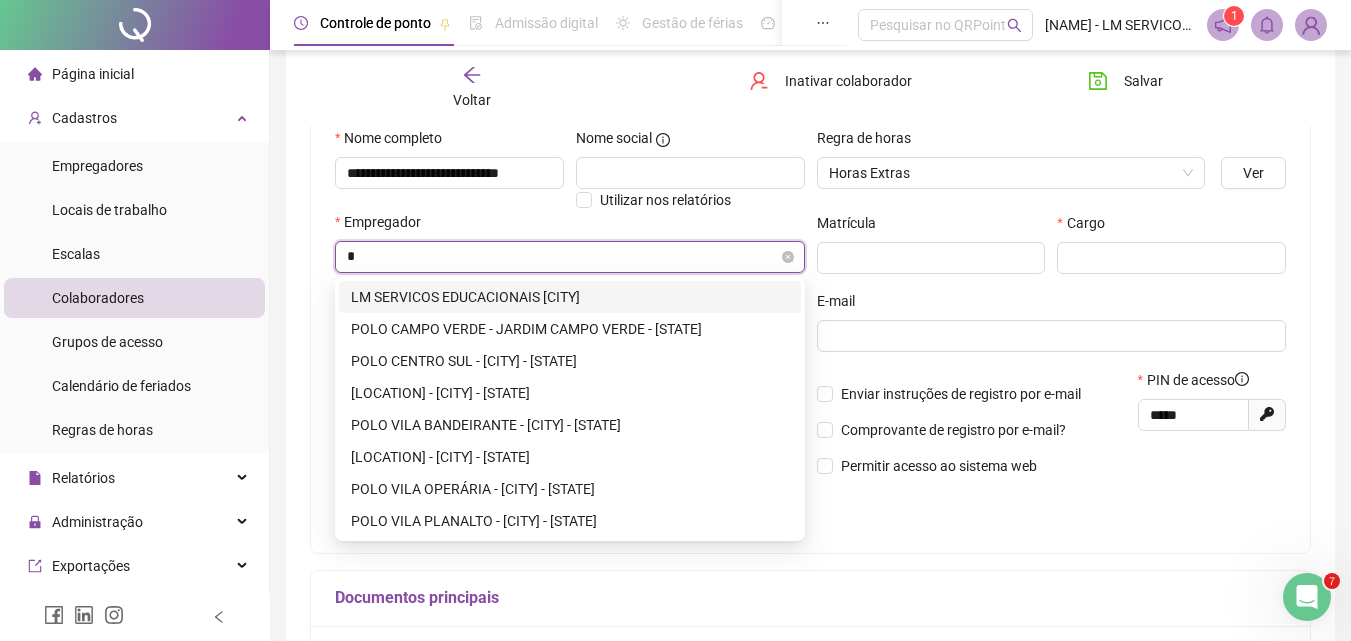 scroll, scrollTop: 0, scrollLeft: 0, axis: both 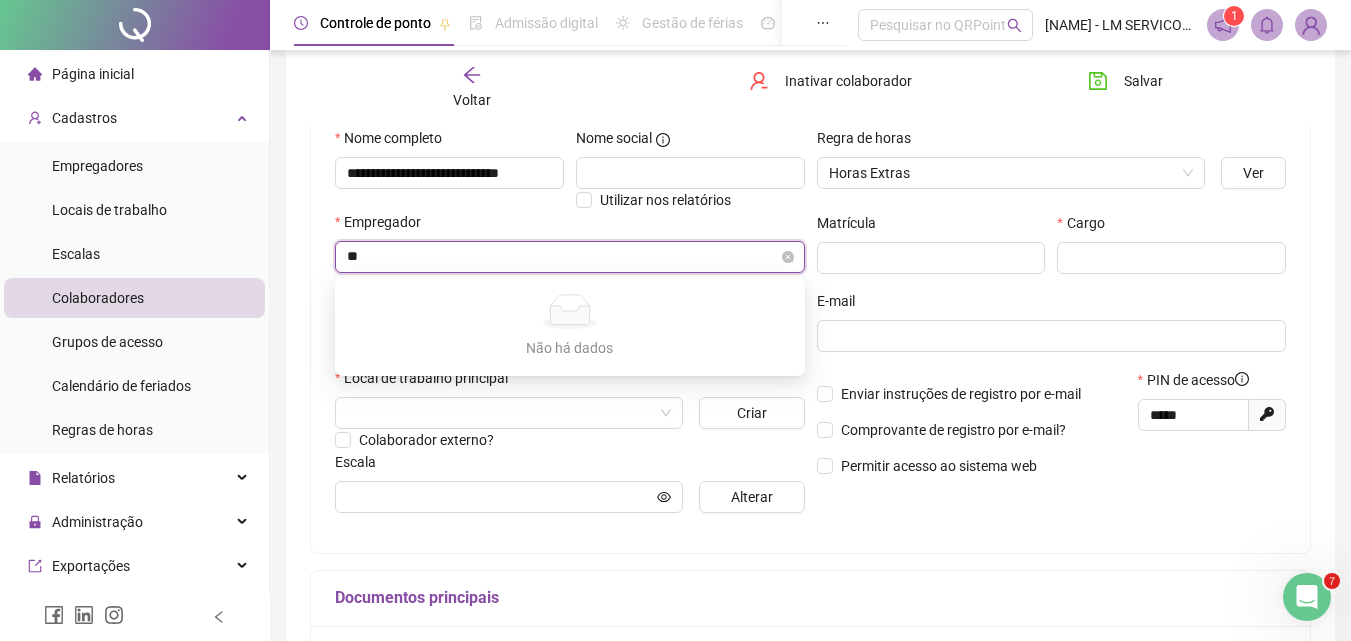 type on "*" 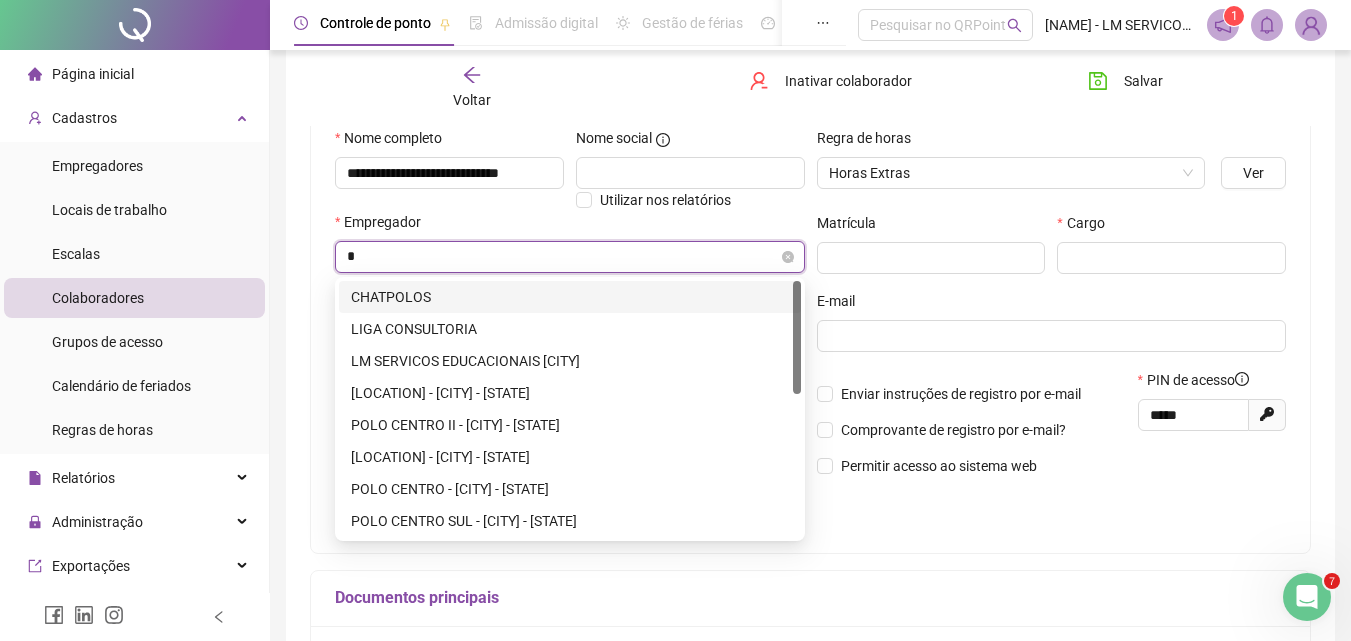 type on "**" 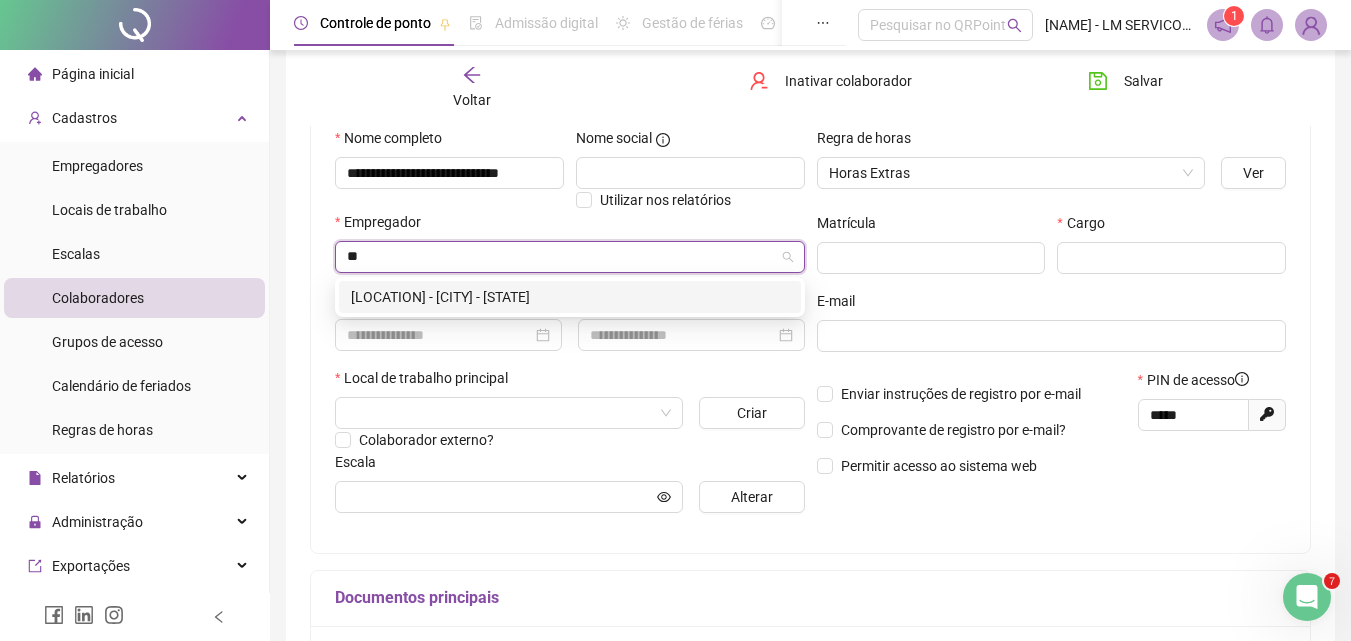 click on "[LOCATION] - [CITY] - [STATE]" at bounding box center [570, 297] 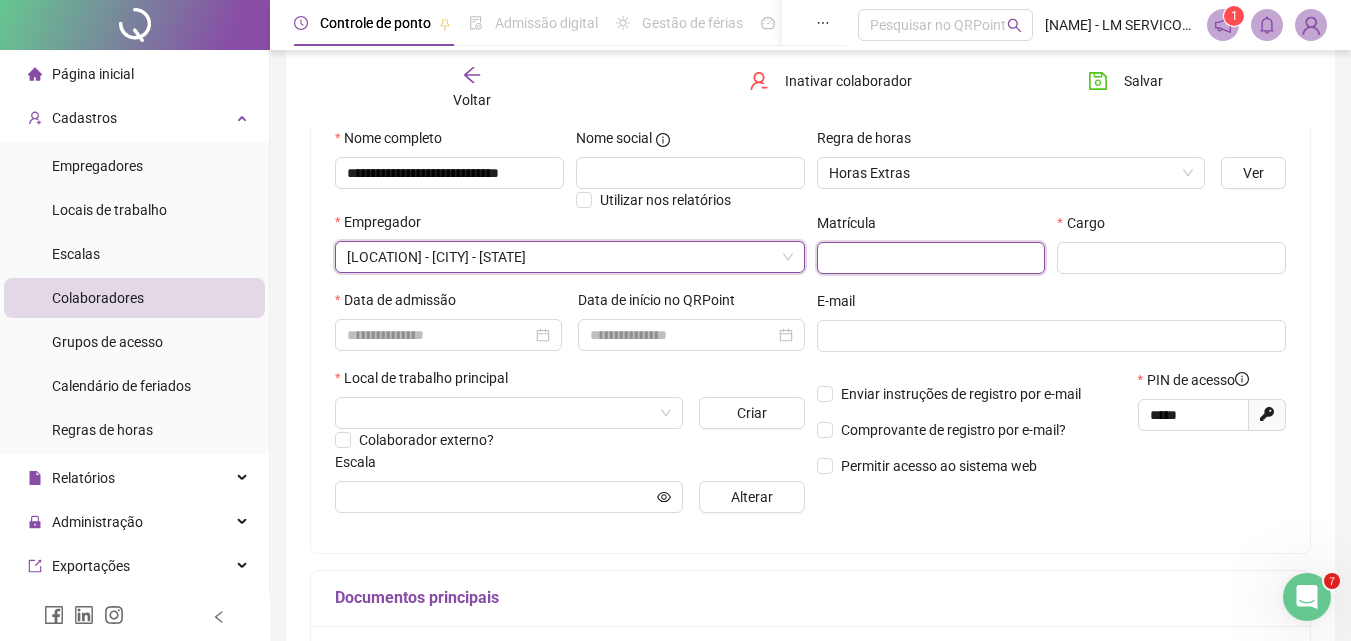 click at bounding box center [931, 258] 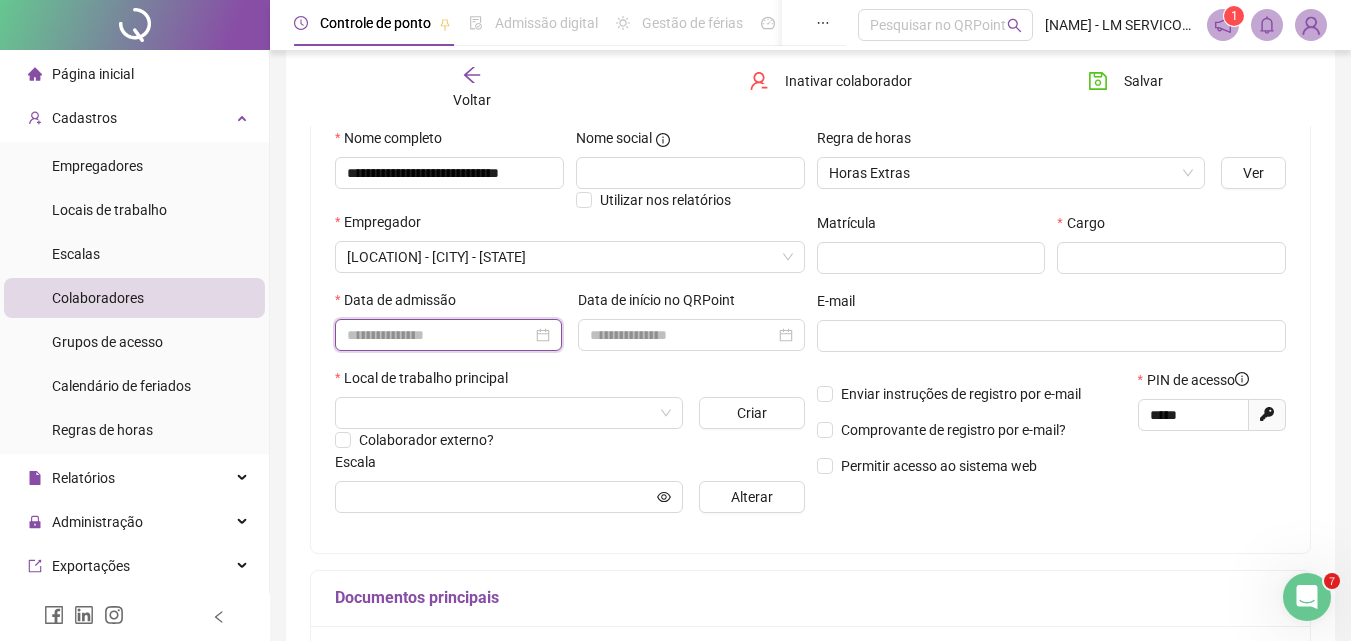 click at bounding box center (439, 335) 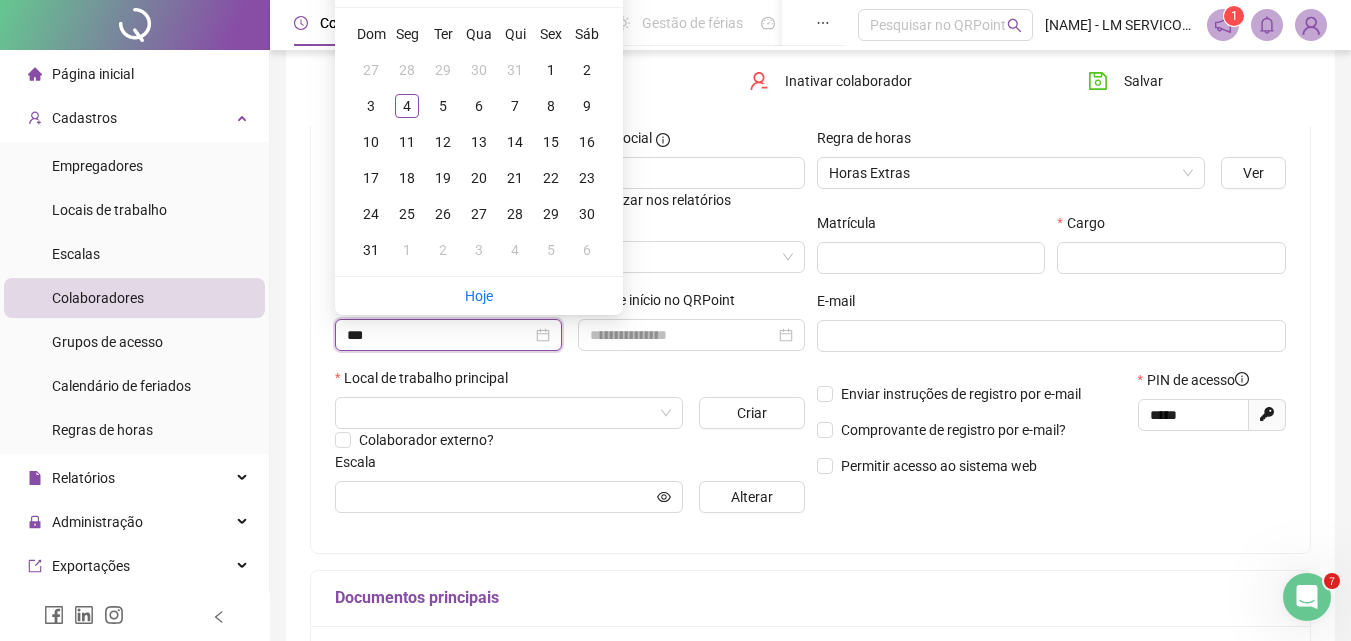 type on "**********" 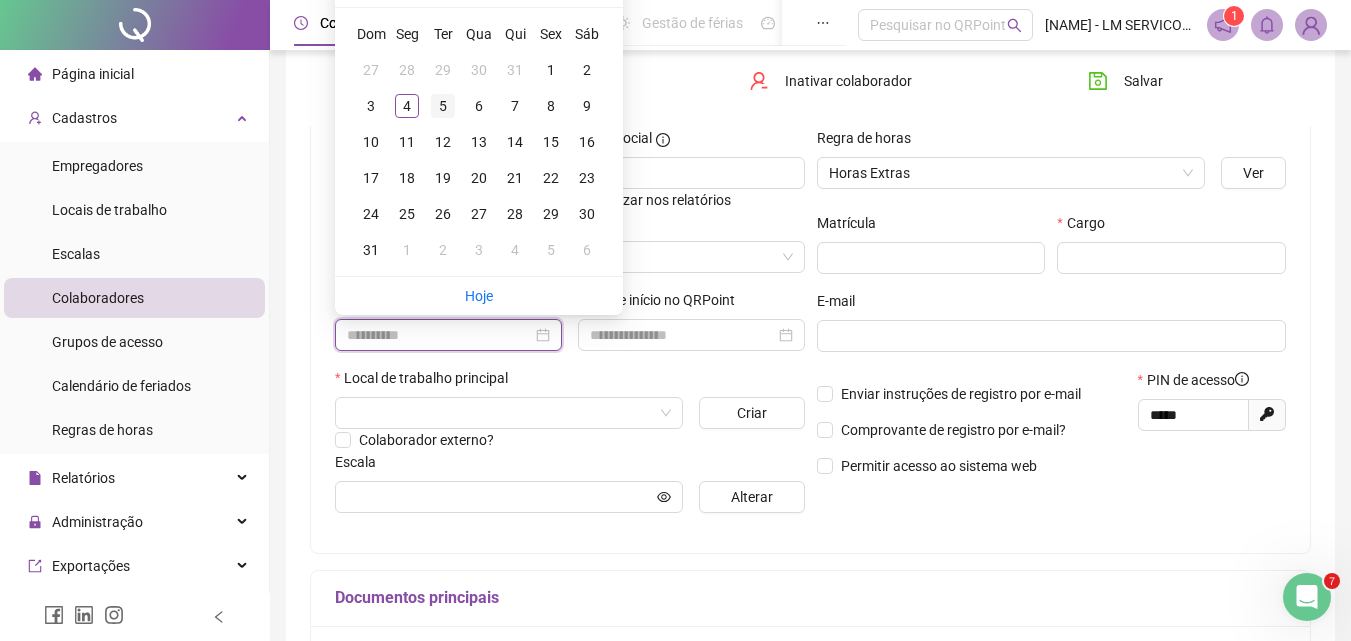 type on "**********" 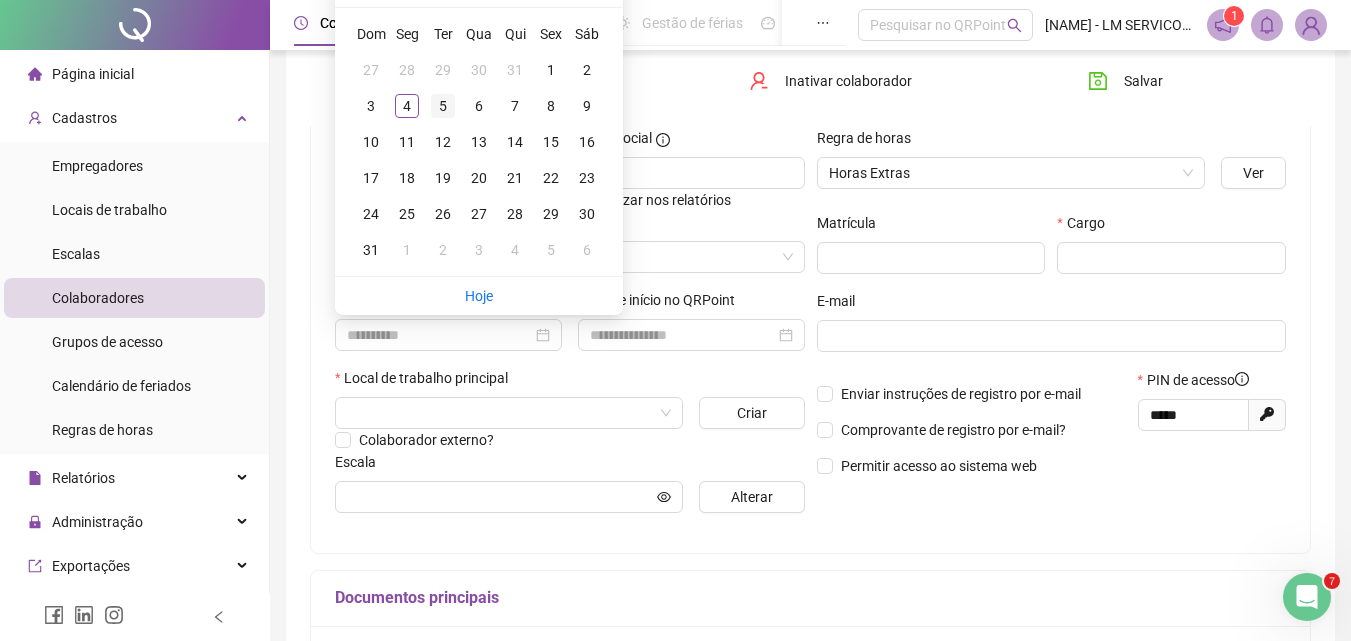 click on "5" at bounding box center (443, 106) 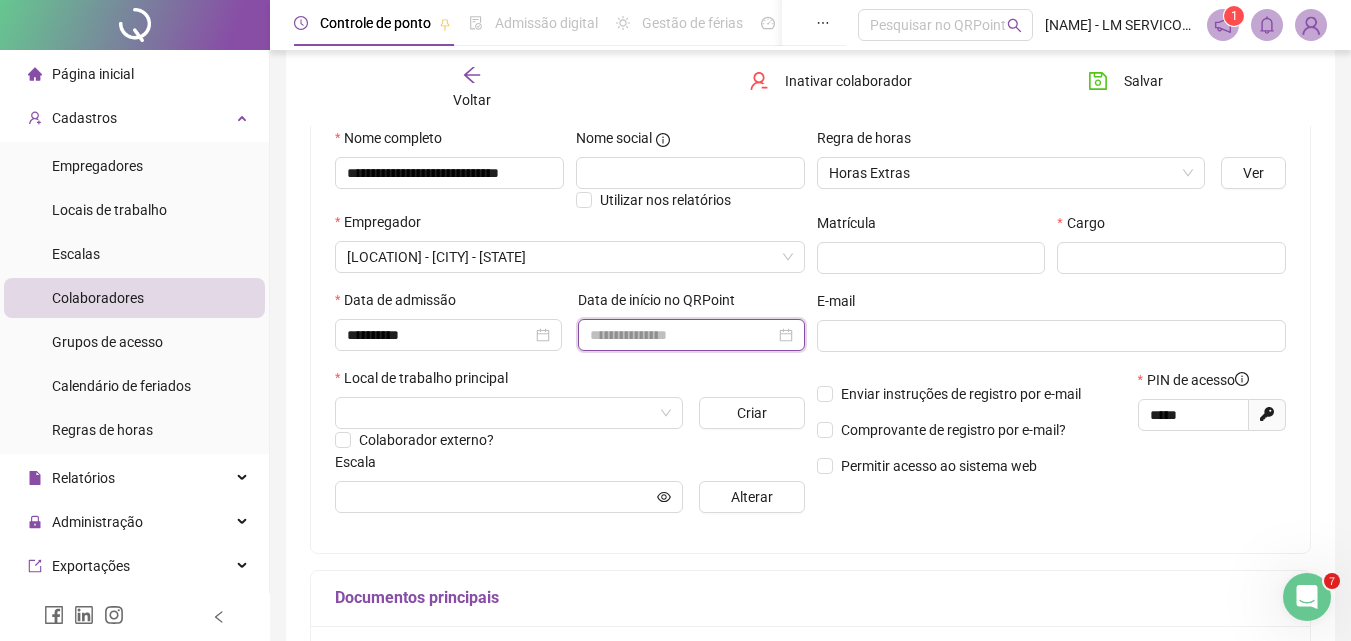 click at bounding box center (682, 335) 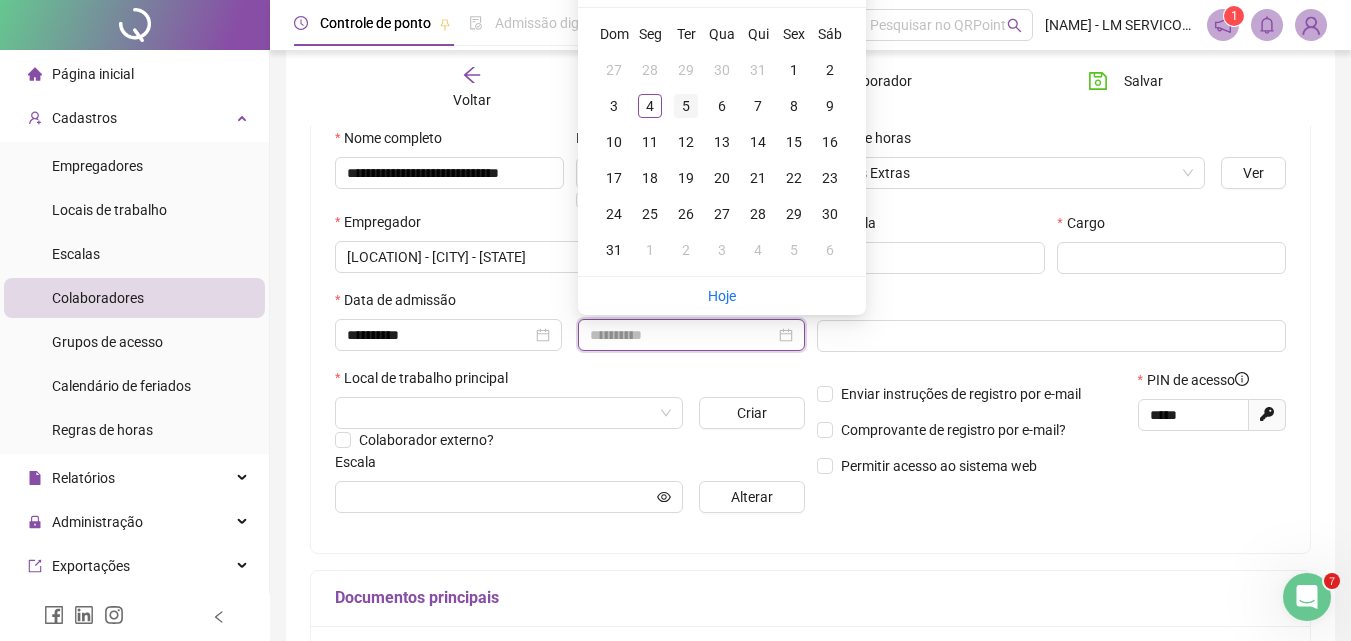 type on "**********" 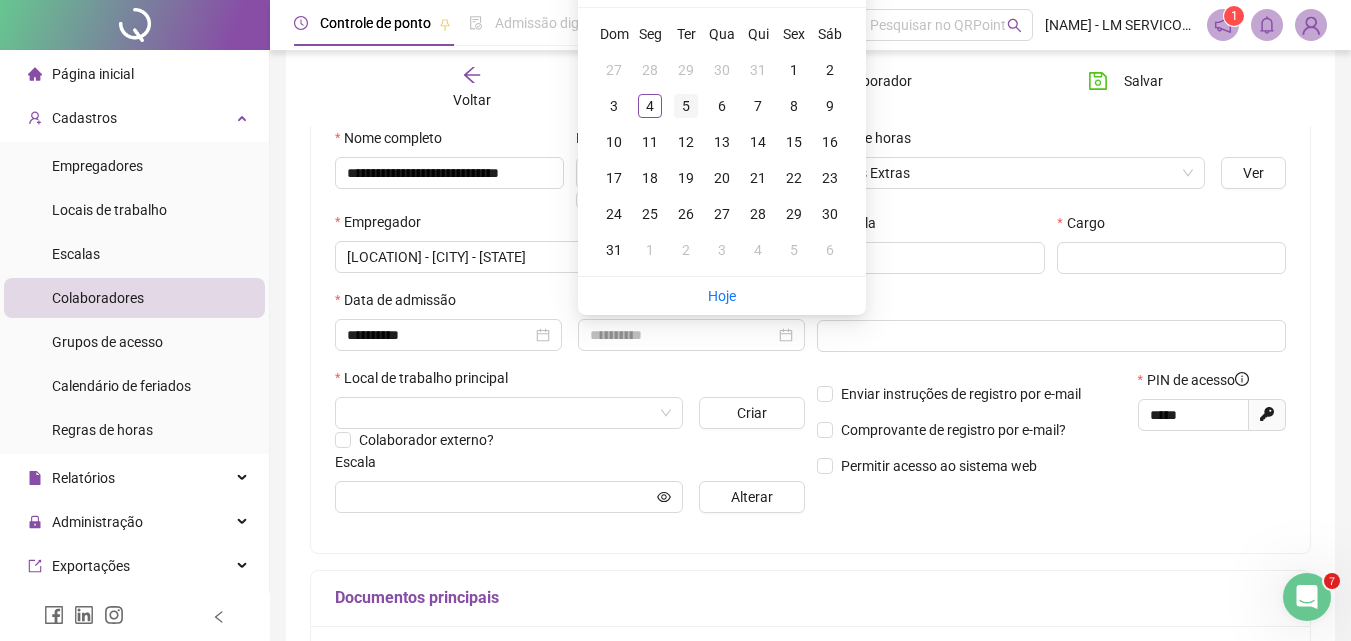 click on "5" at bounding box center (686, 106) 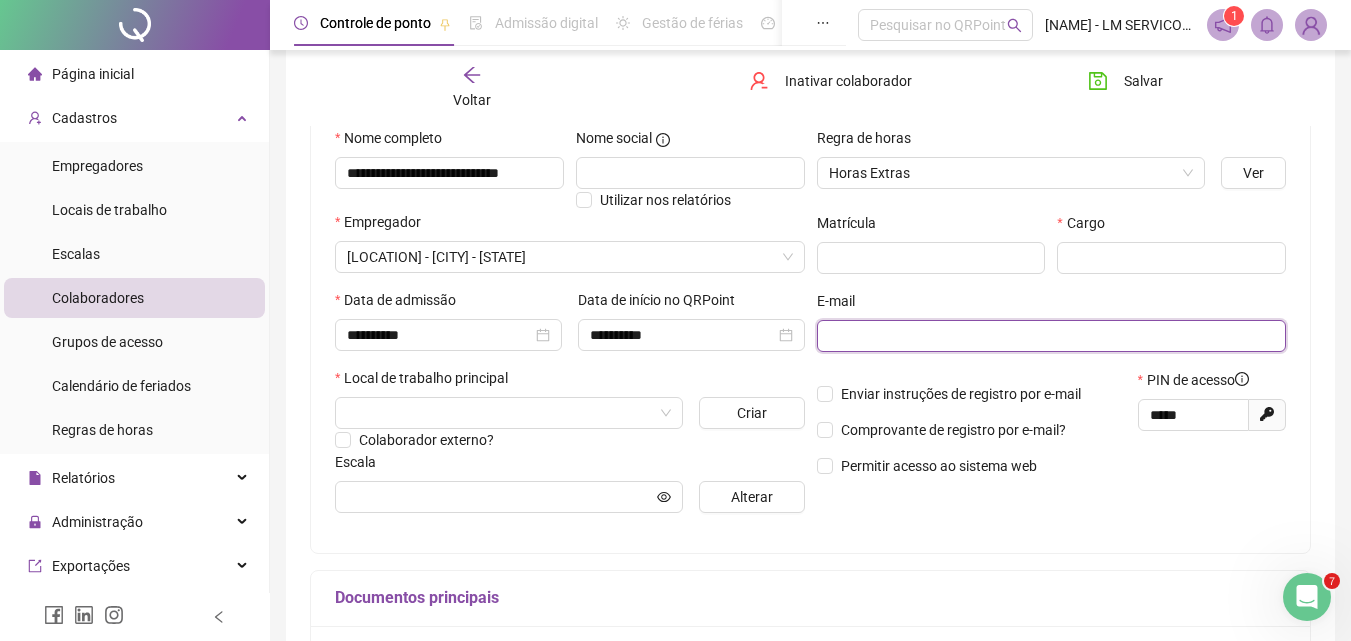 click at bounding box center (1050, 336) 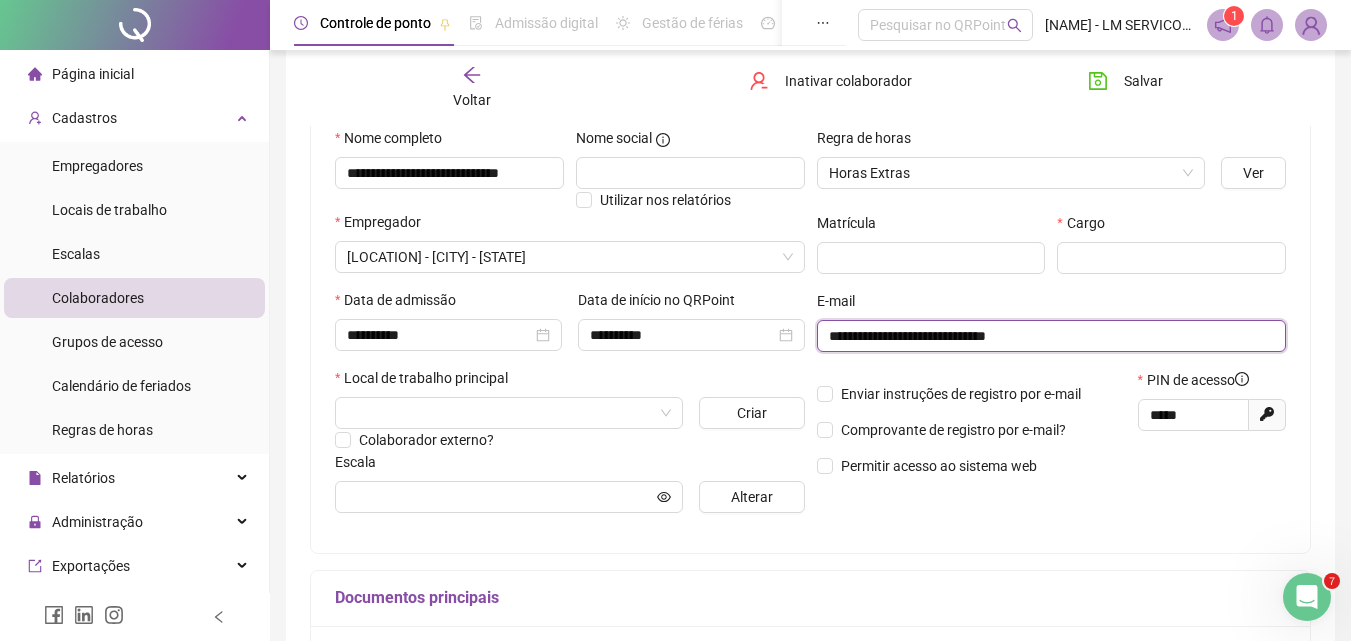 type on "**********" 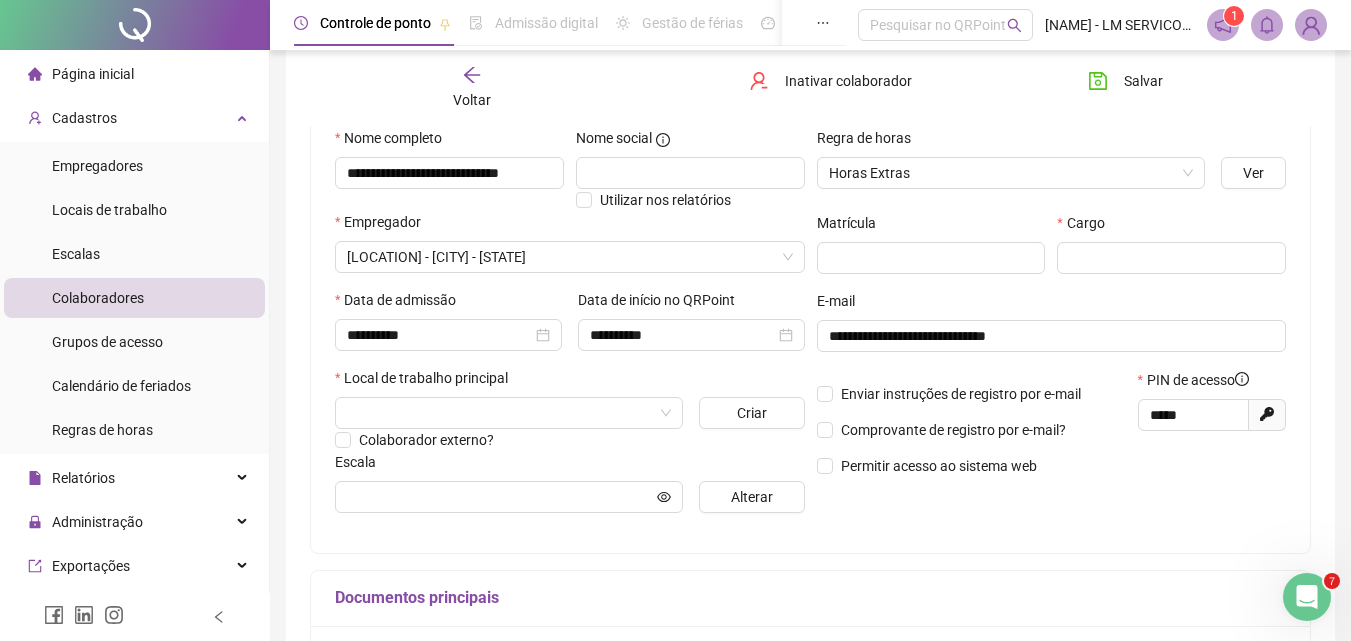 click on "Local de trabalho principal" at bounding box center [428, 378] 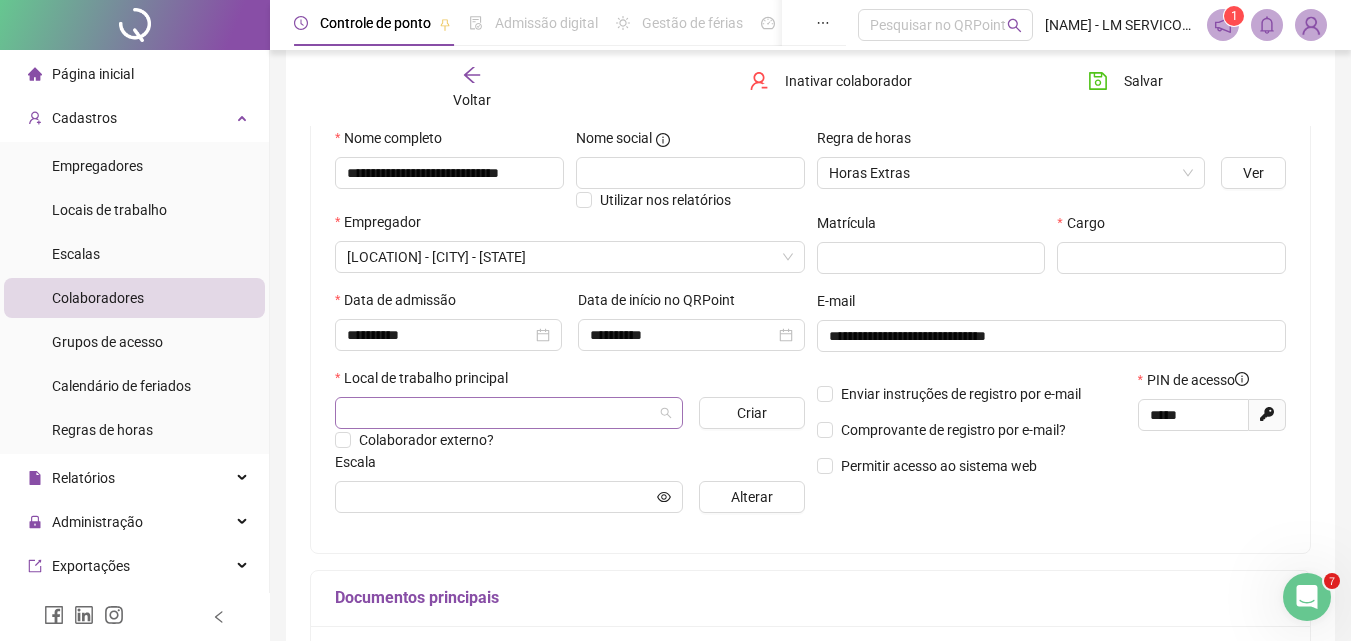 click at bounding box center [500, 413] 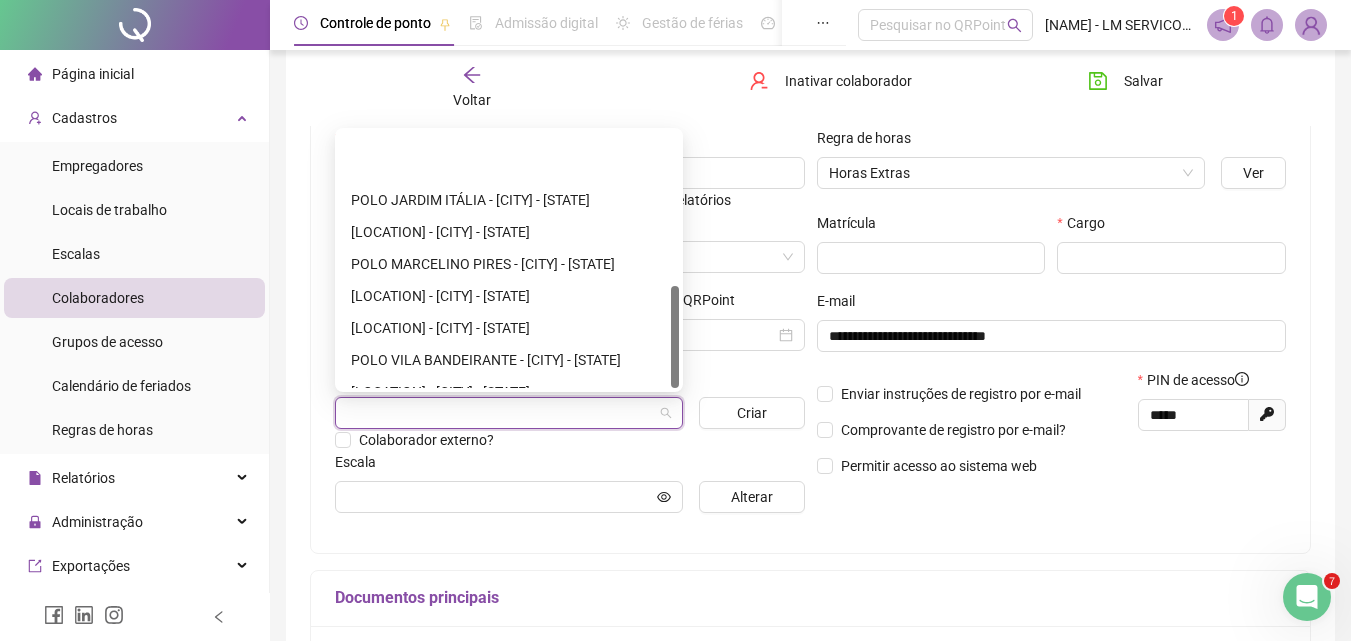 scroll, scrollTop: 384, scrollLeft: 0, axis: vertical 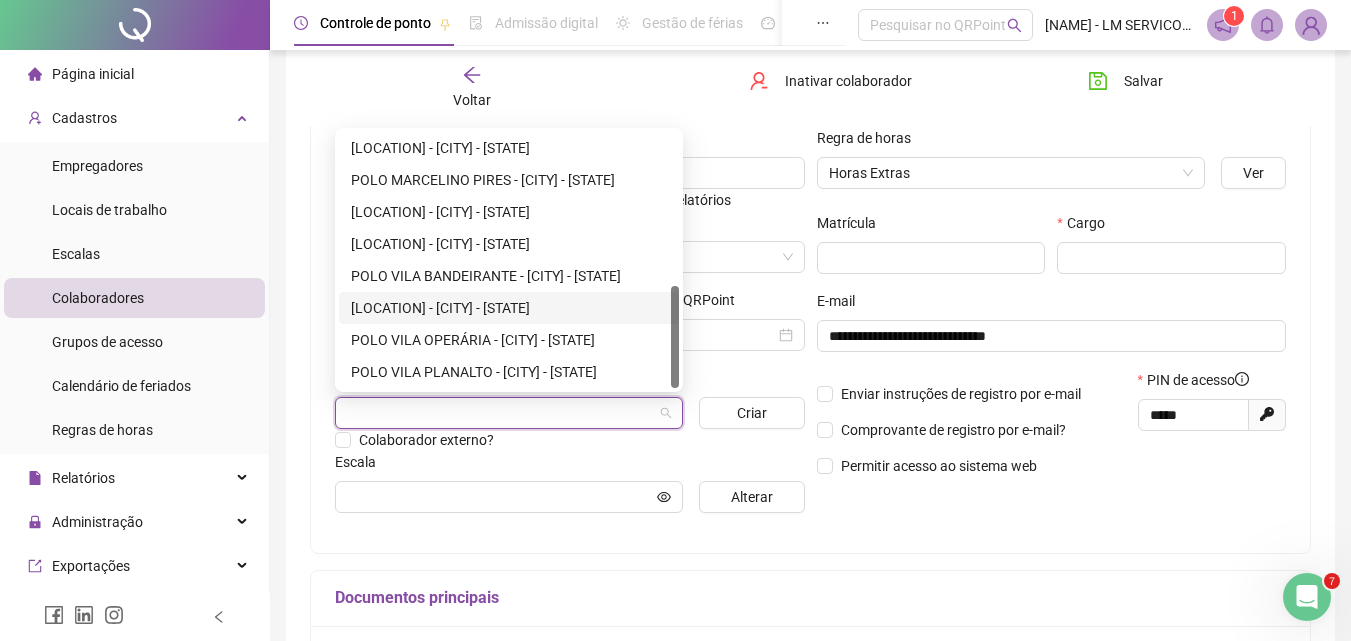 click on "[LOCATION] - [CITY] - [STATE]" at bounding box center (509, 308) 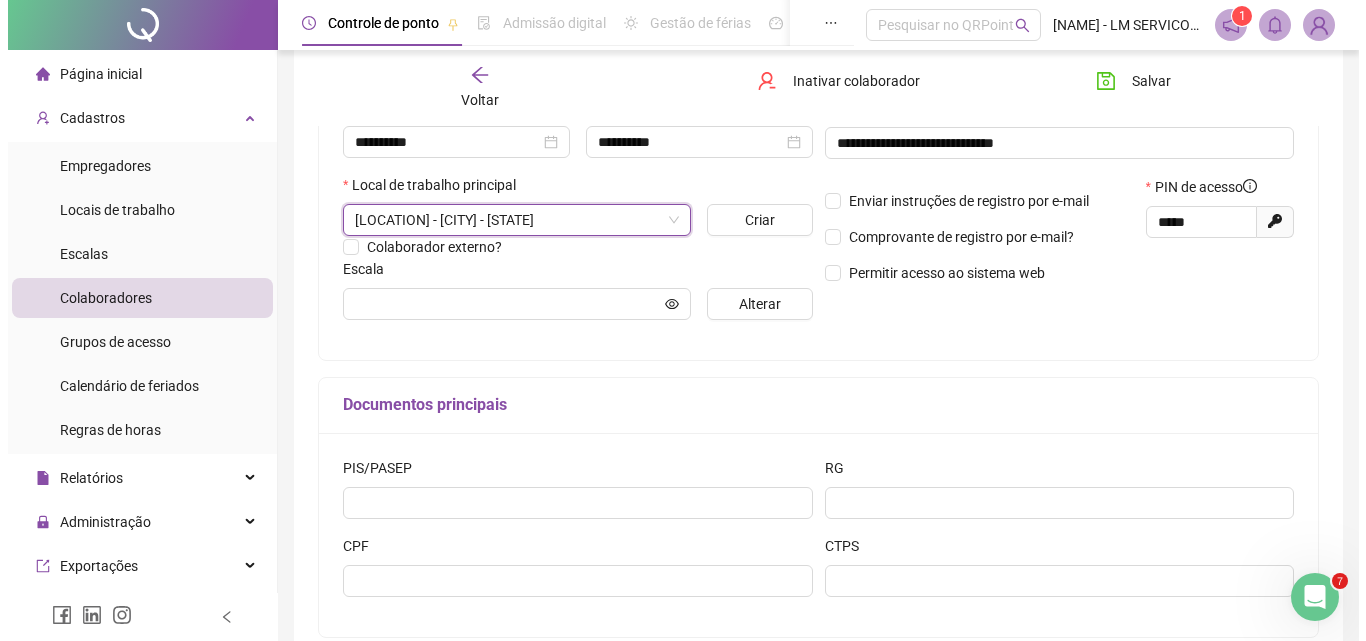 scroll, scrollTop: 400, scrollLeft: 0, axis: vertical 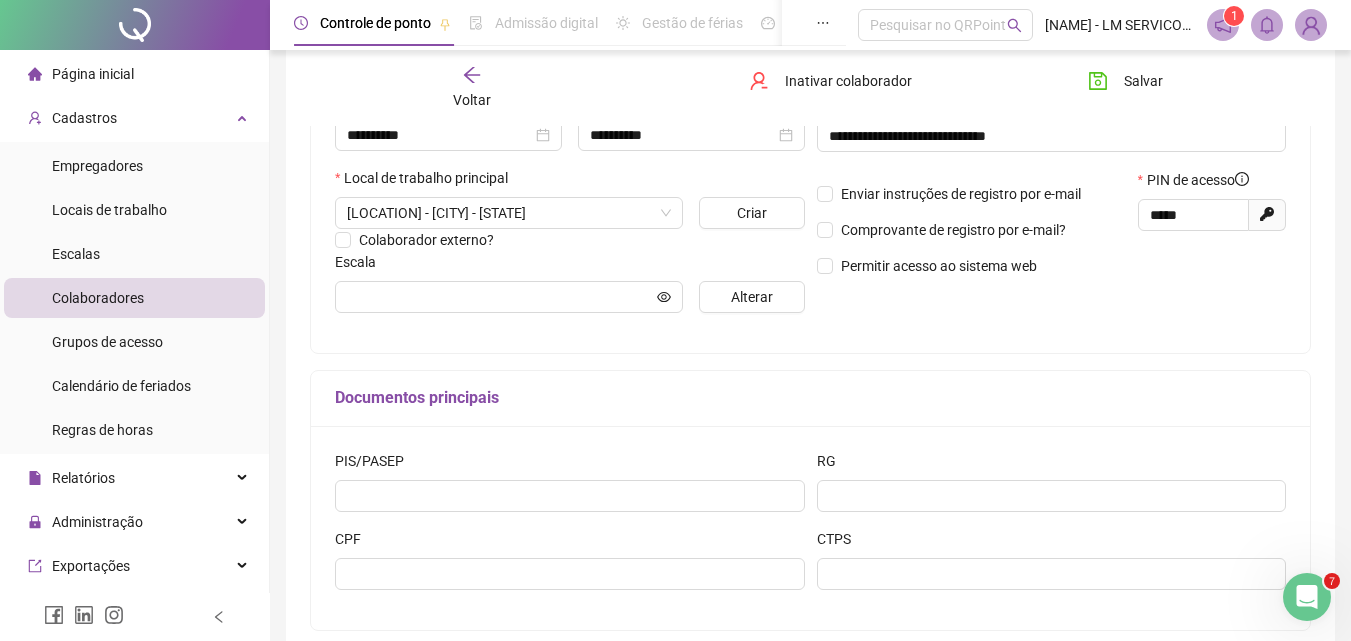 click on "**********" at bounding box center [810, 239] 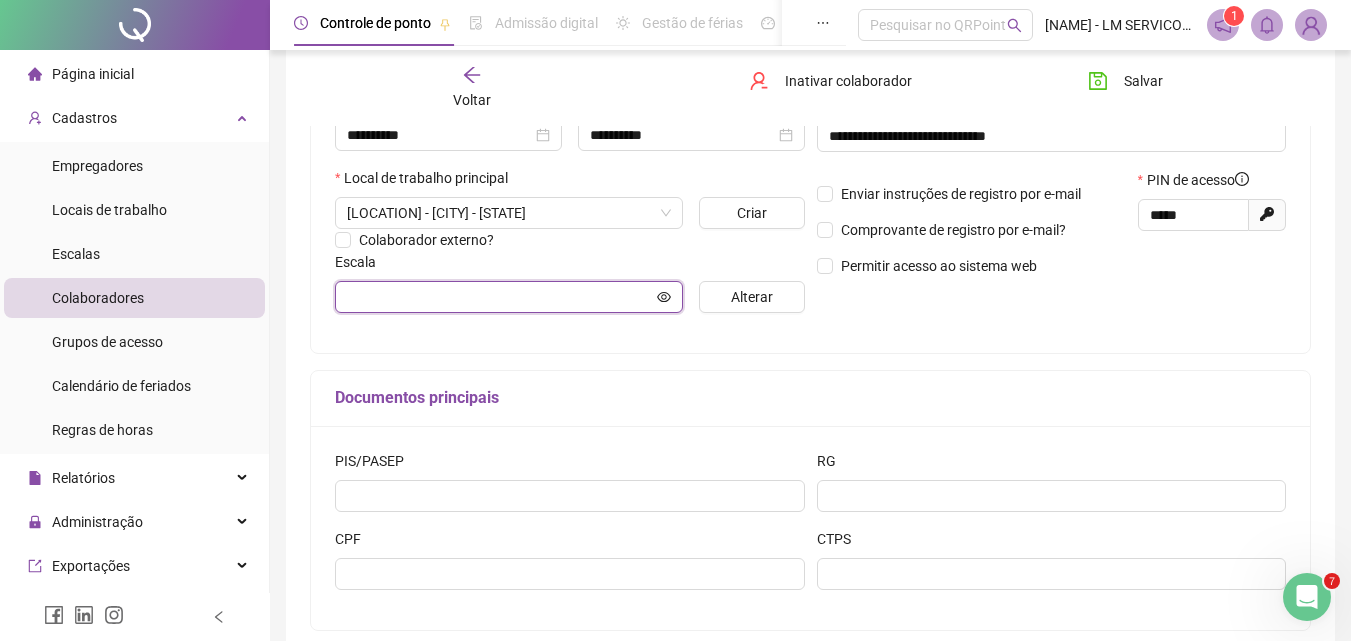 click 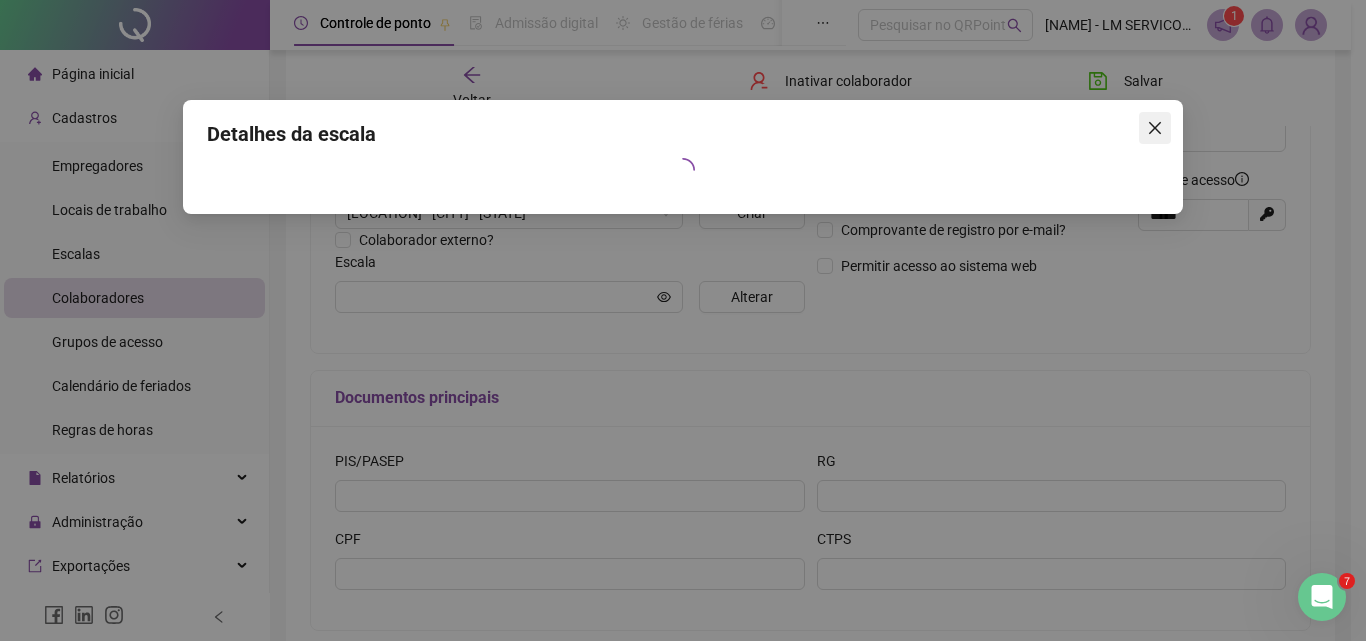 click 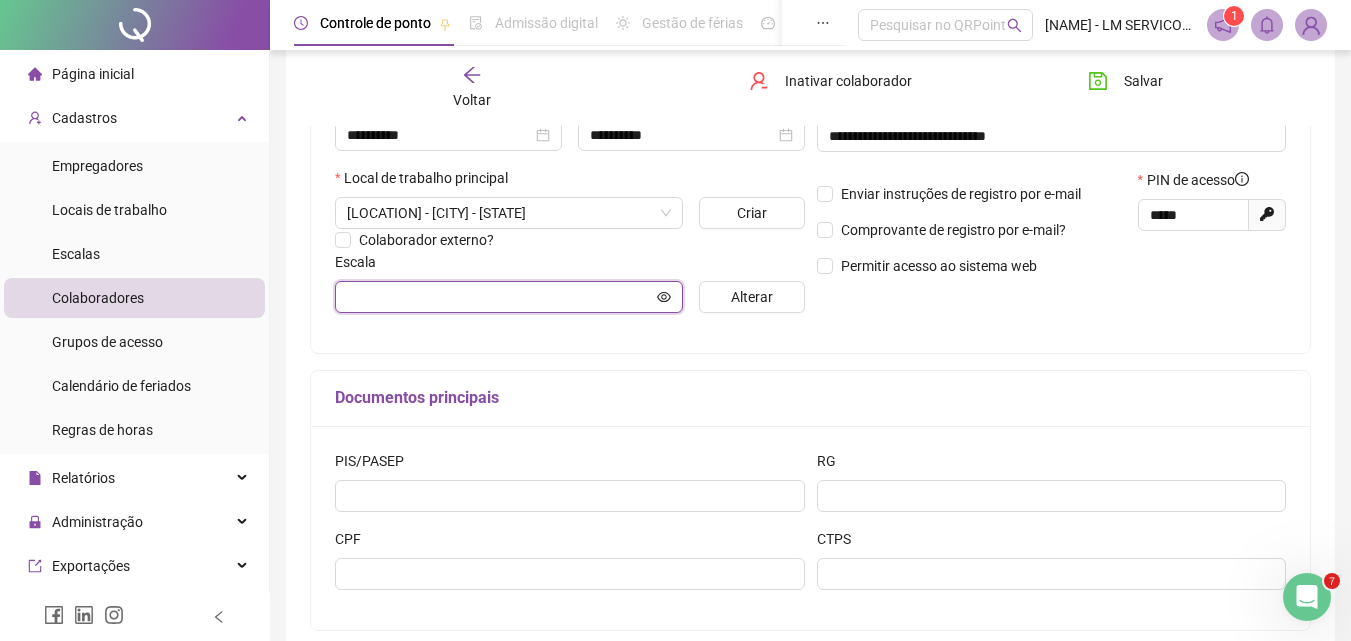 click at bounding box center [500, 297] 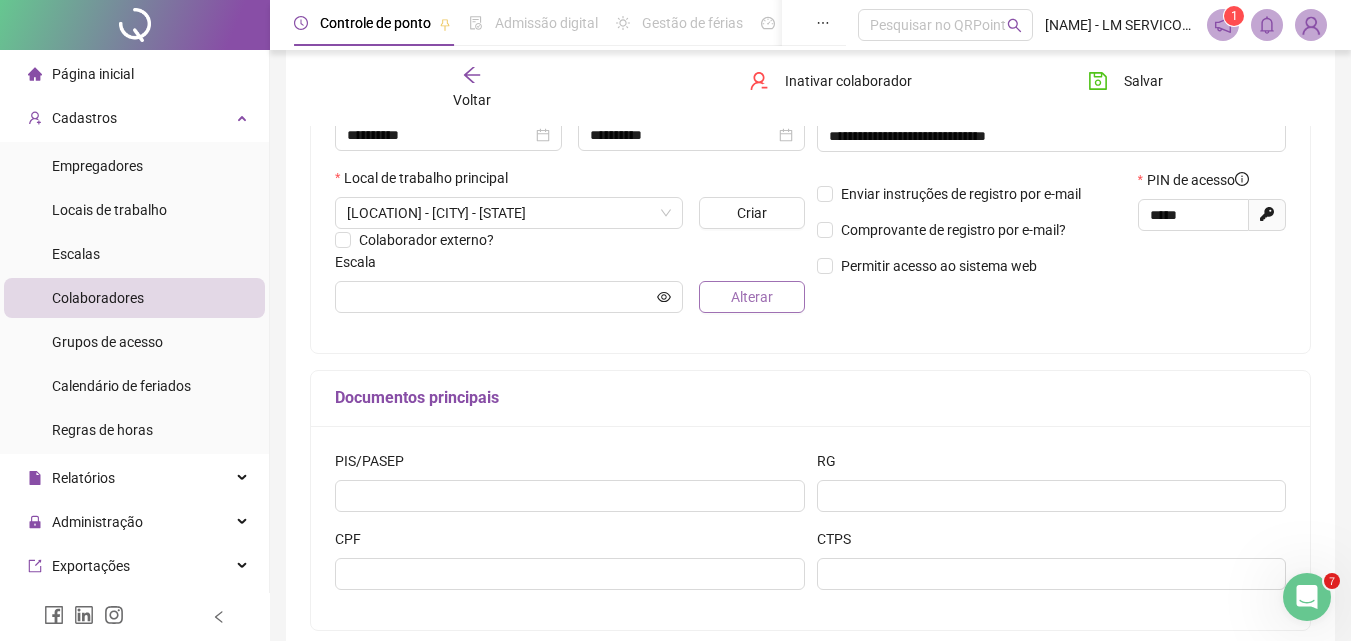 click on "Alterar" at bounding box center [752, 297] 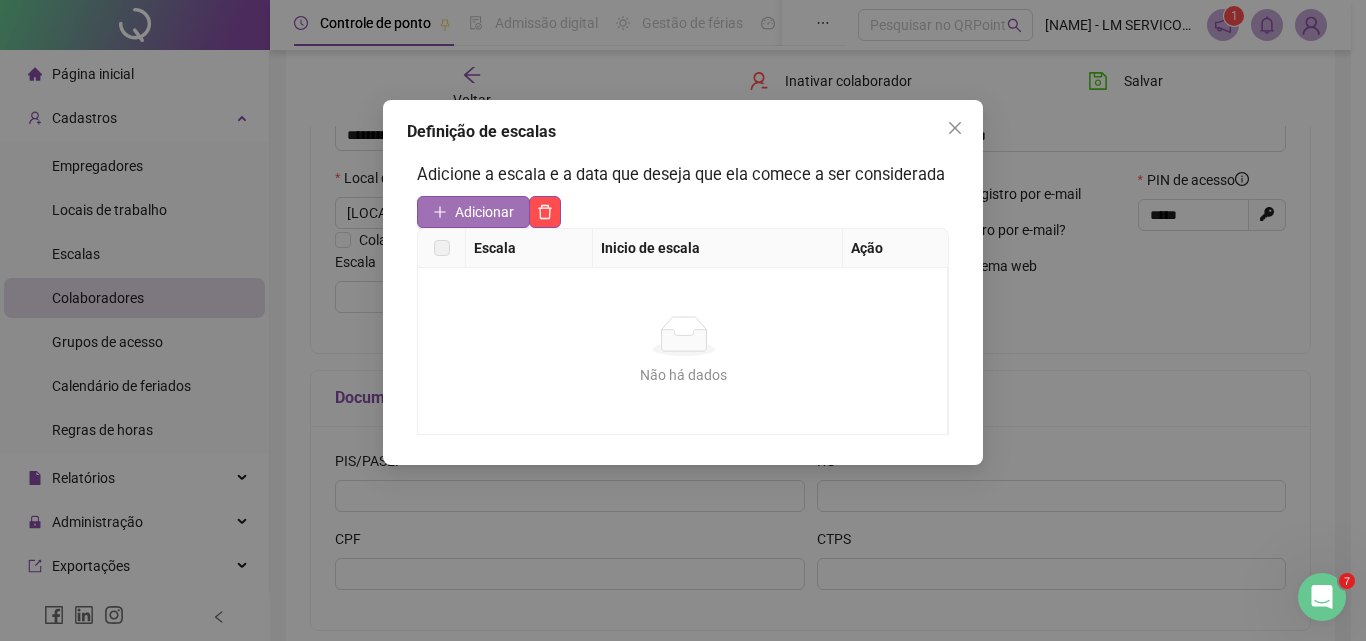 click on "Adicionar" at bounding box center [484, 212] 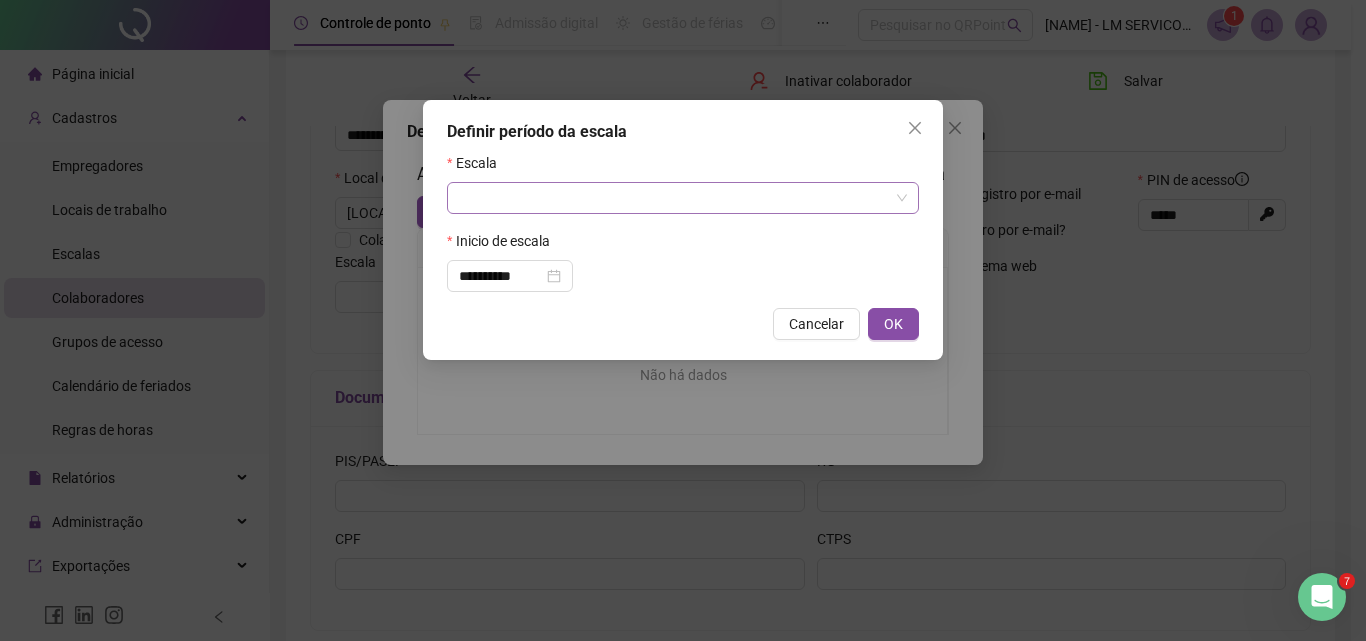 click at bounding box center (683, 198) 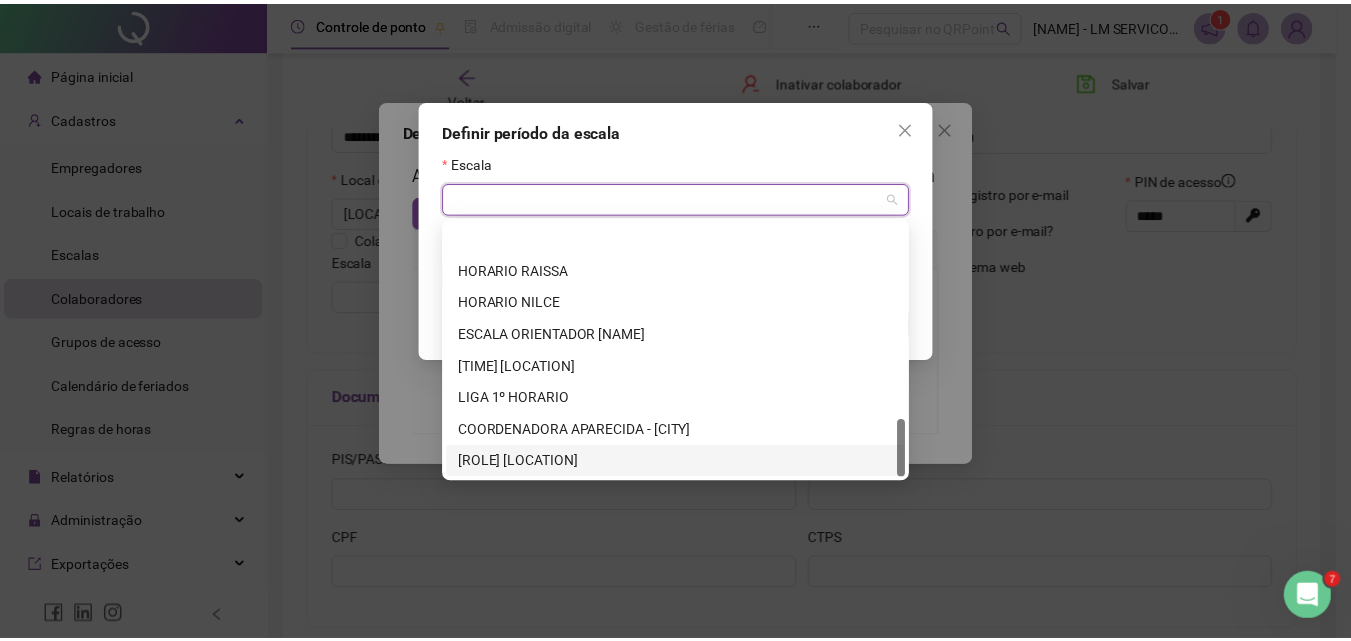 scroll, scrollTop: 864, scrollLeft: 0, axis: vertical 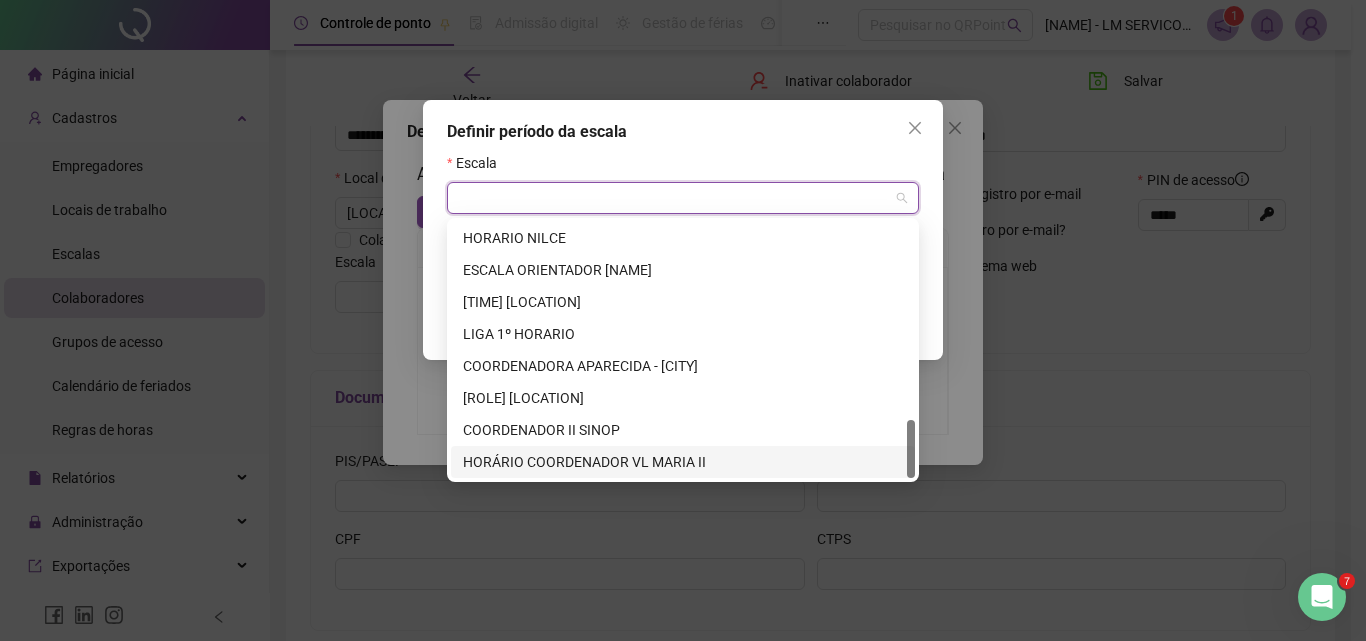click on "HORÁRIO COORDENADOR VL MARIA II" at bounding box center [683, 462] 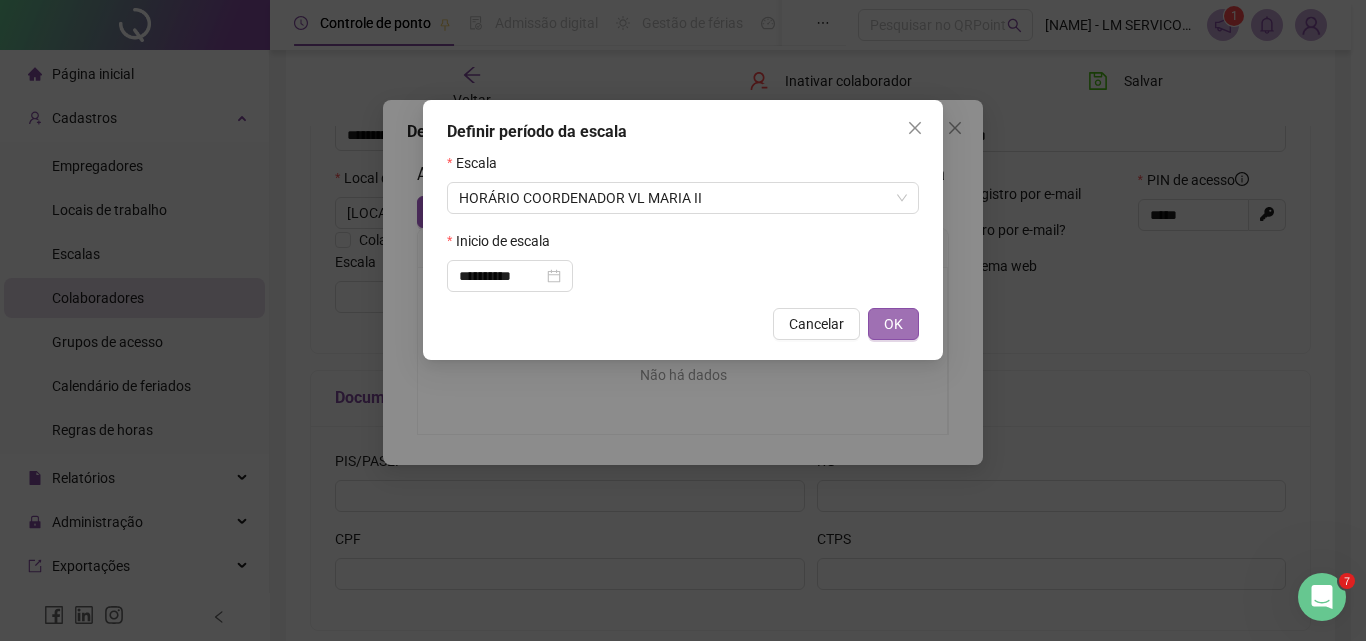 click on "OK" at bounding box center [893, 324] 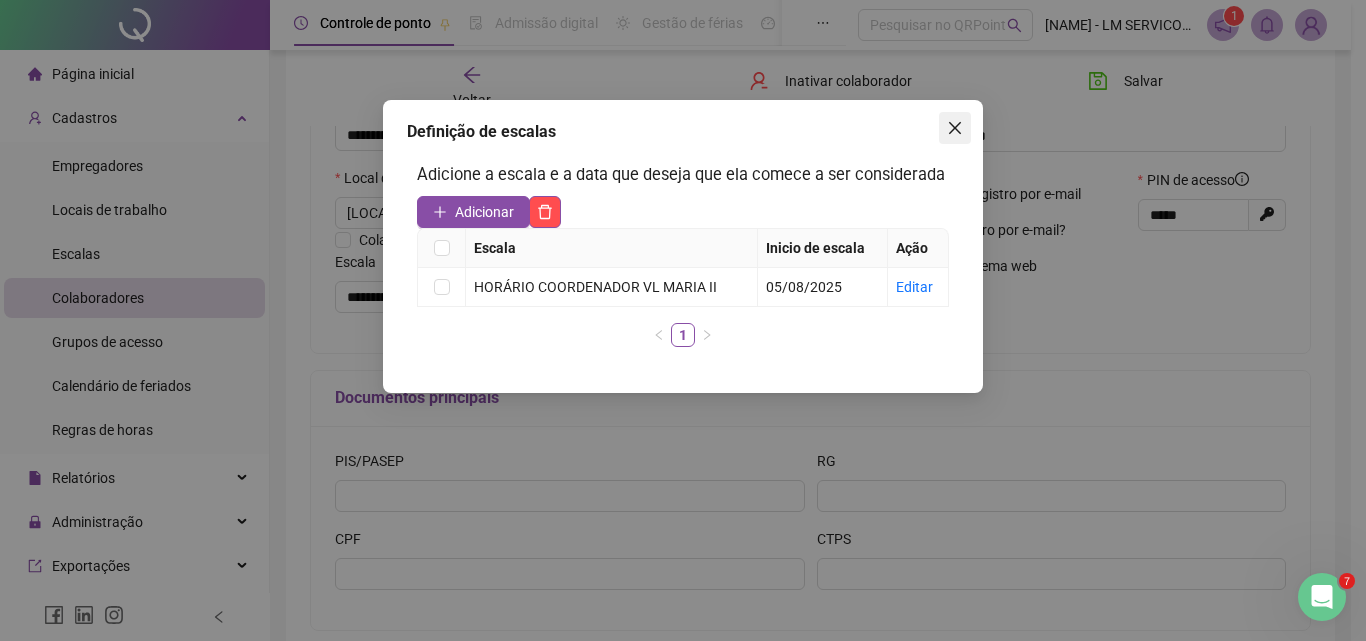 click 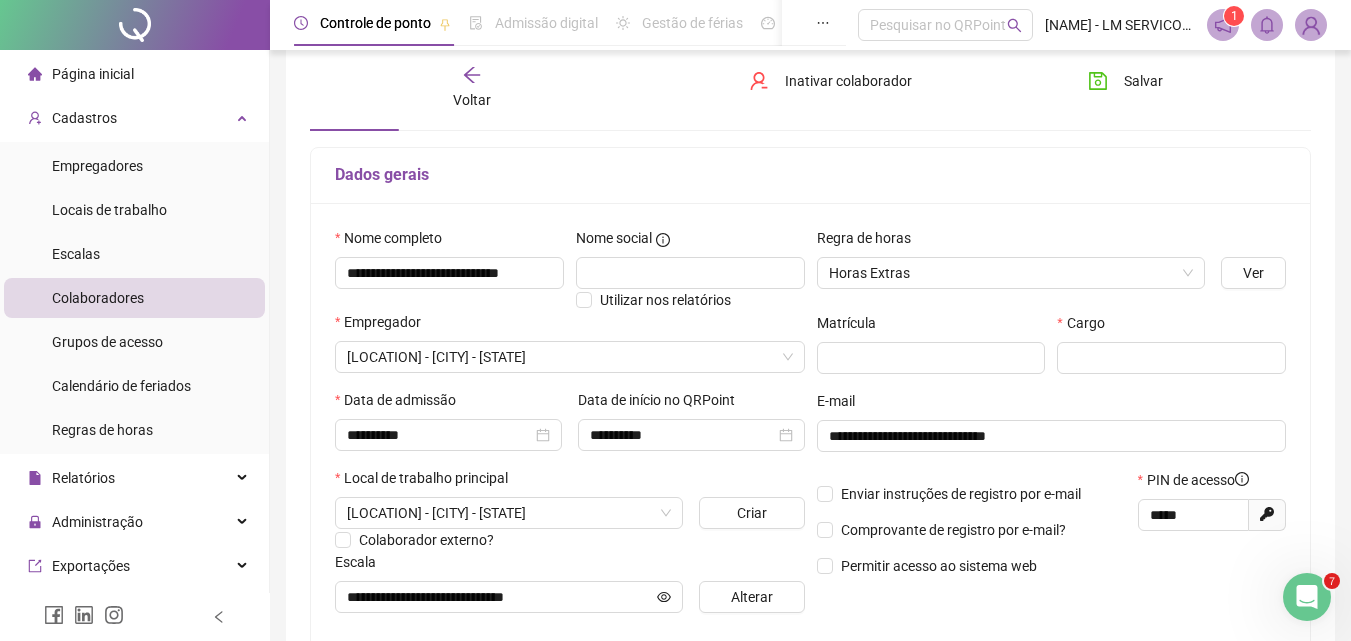 scroll, scrollTop: 200, scrollLeft: 0, axis: vertical 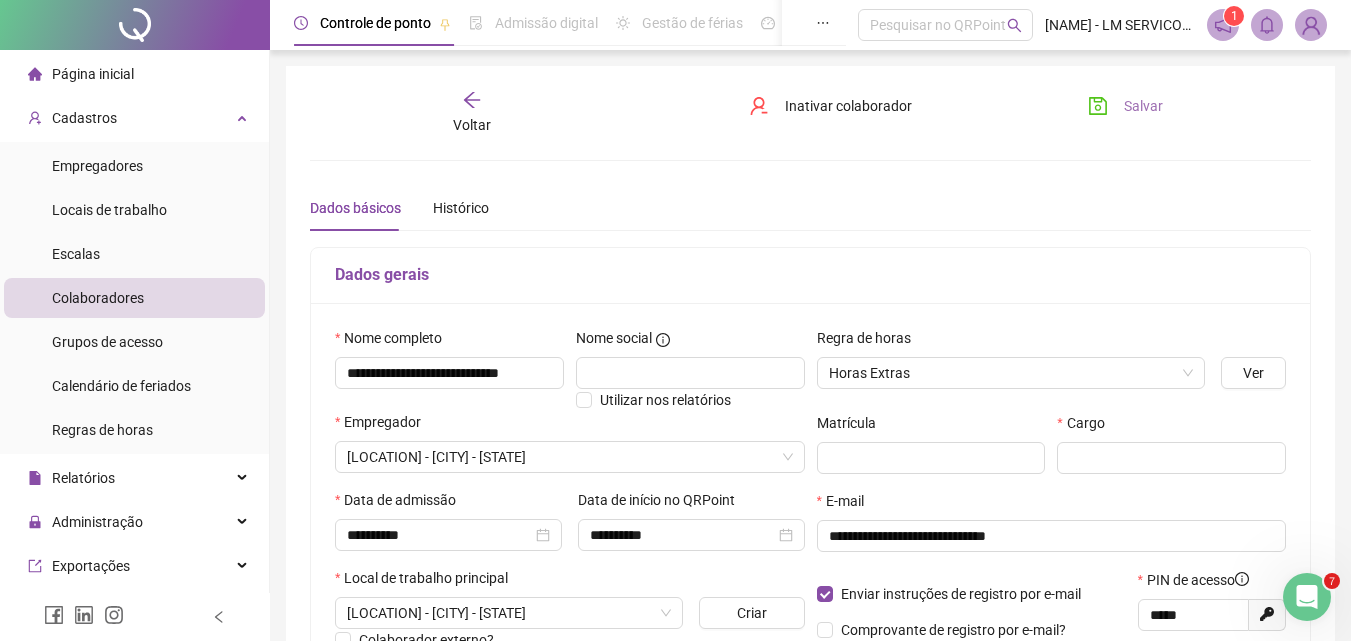 click on "Salvar" at bounding box center [1125, 106] 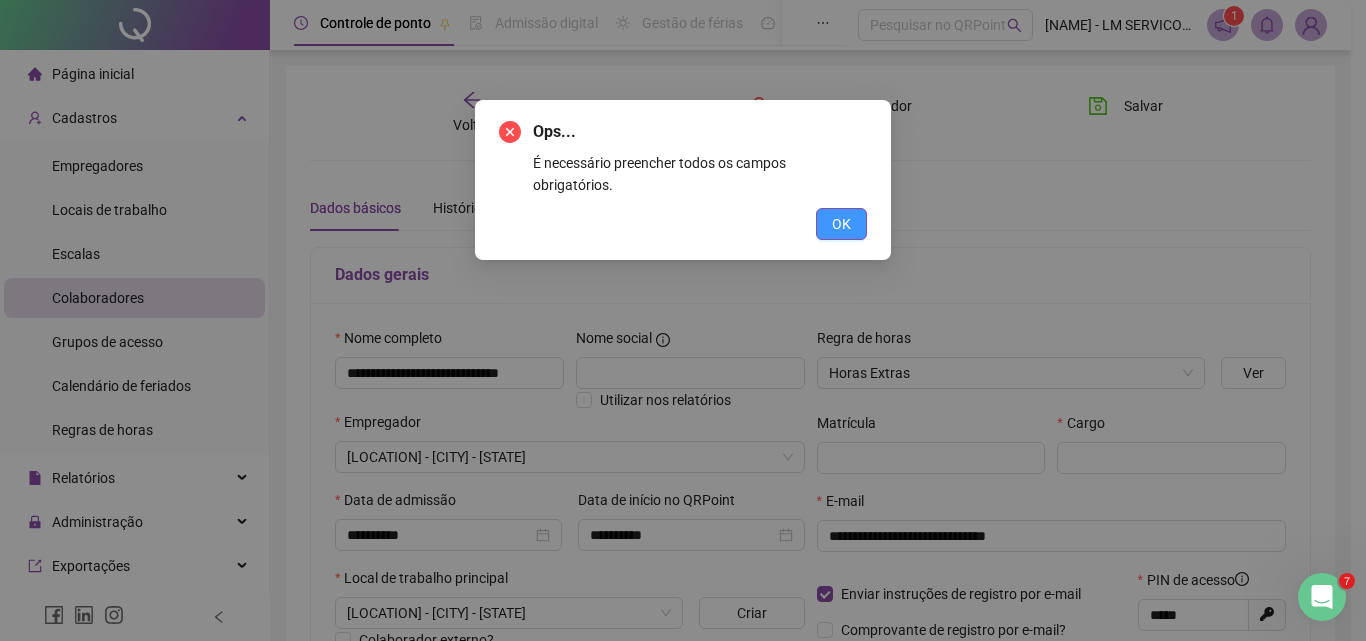 click on "OK" at bounding box center (841, 224) 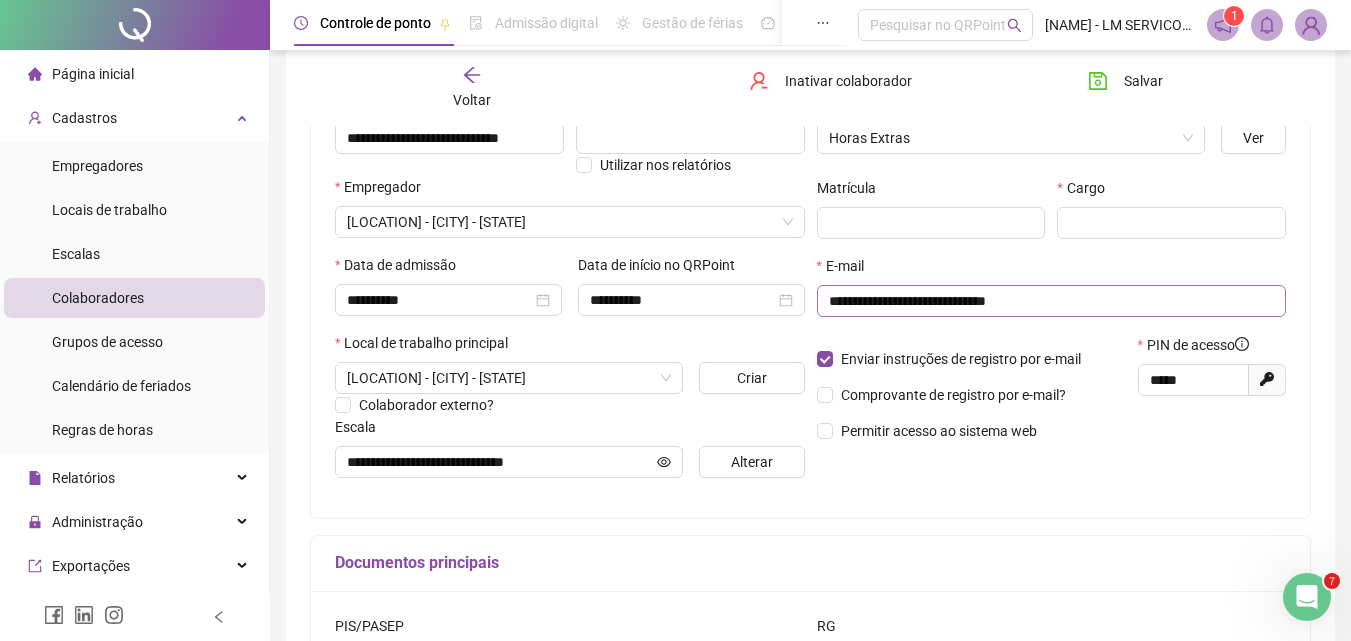 scroll, scrollTop: 200, scrollLeft: 0, axis: vertical 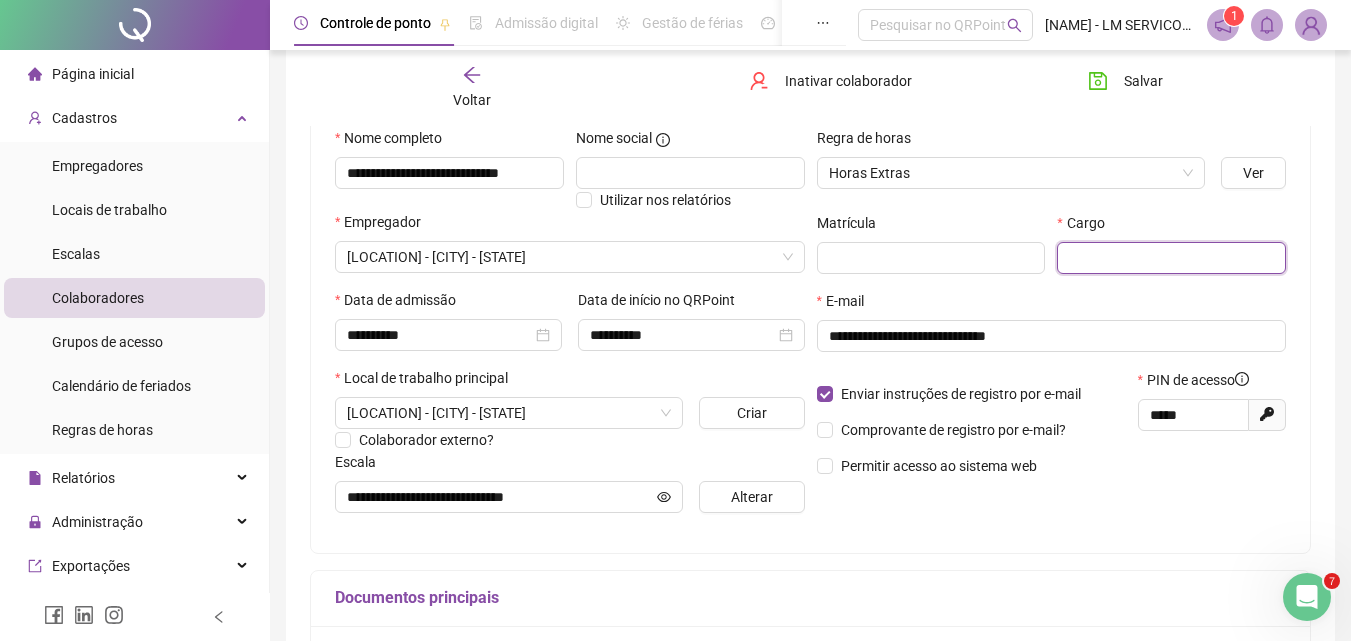 click at bounding box center (1171, 258) 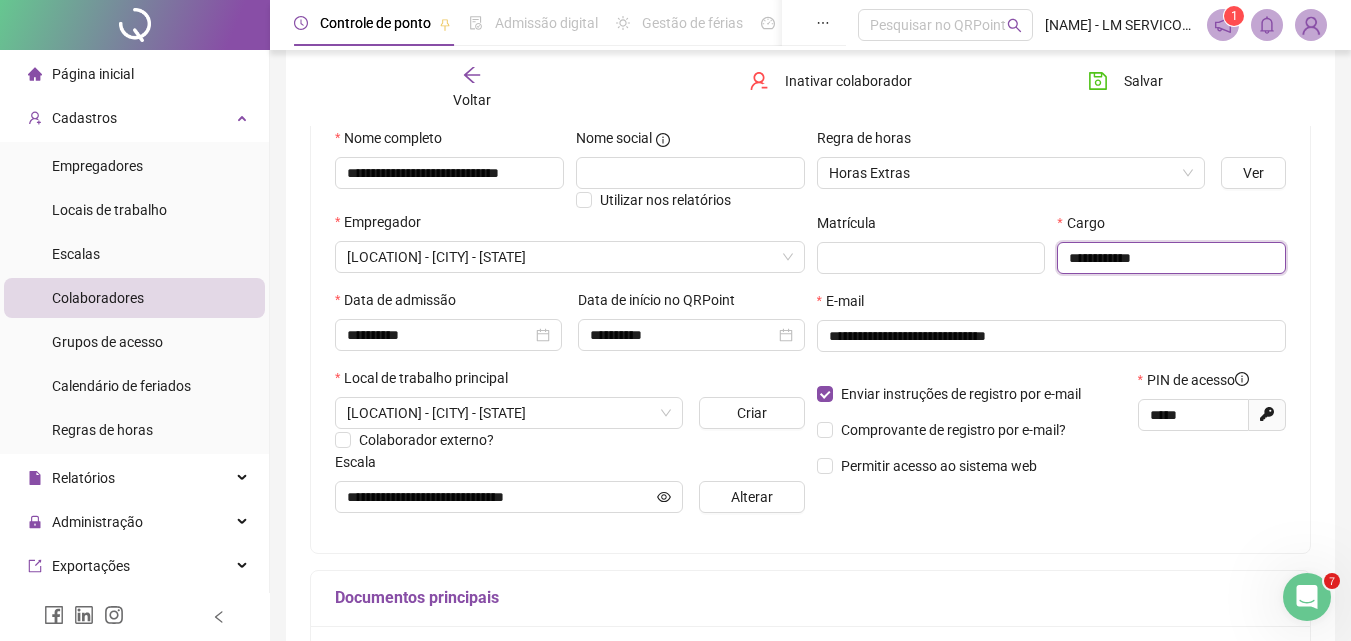 type on "**********" 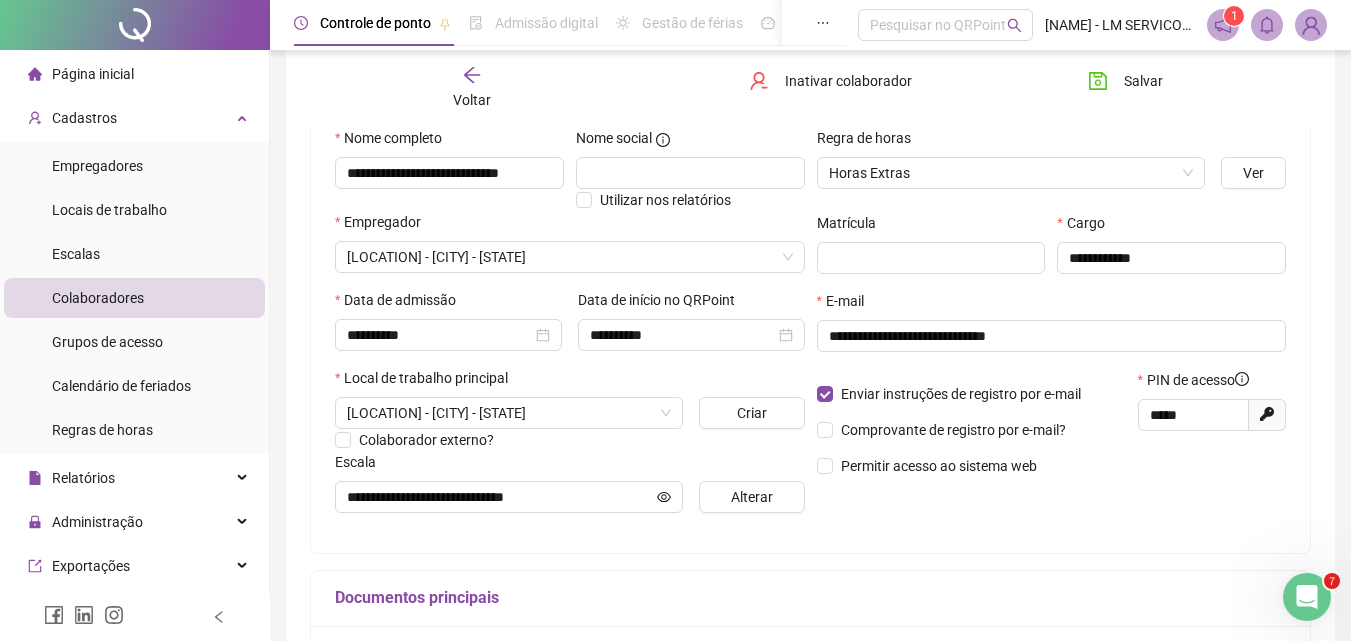 click on "Cargo" at bounding box center [1171, 227] 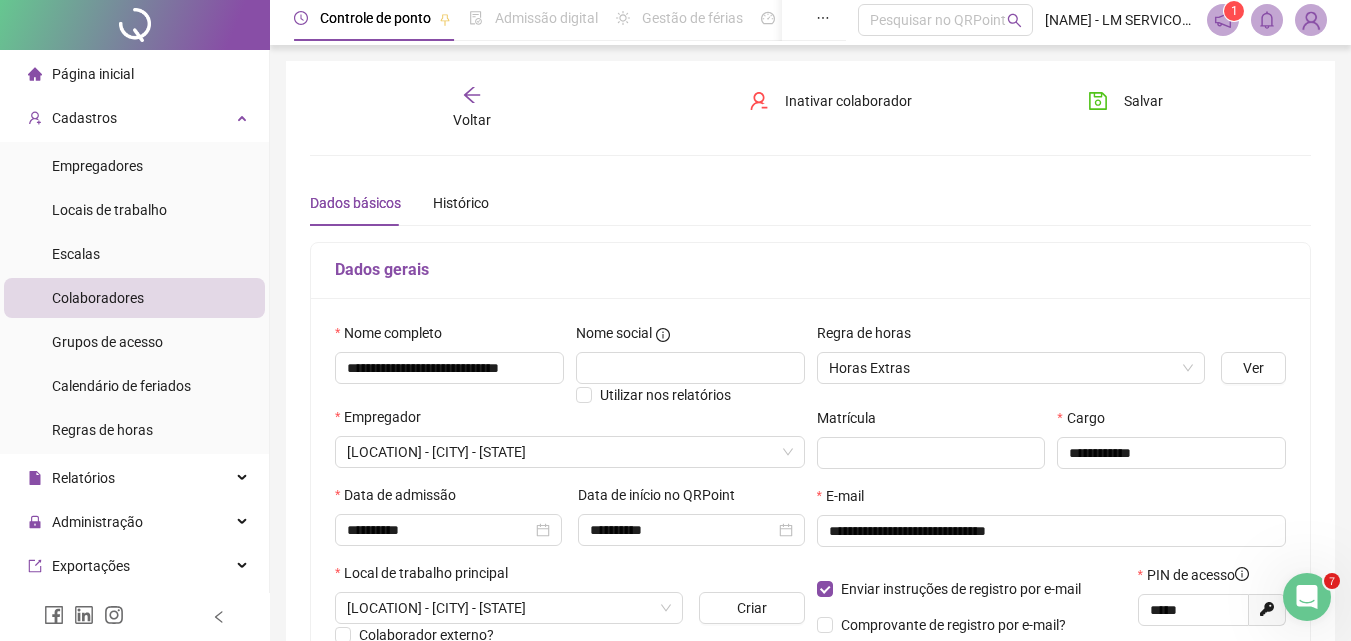 scroll, scrollTop: 0, scrollLeft: 0, axis: both 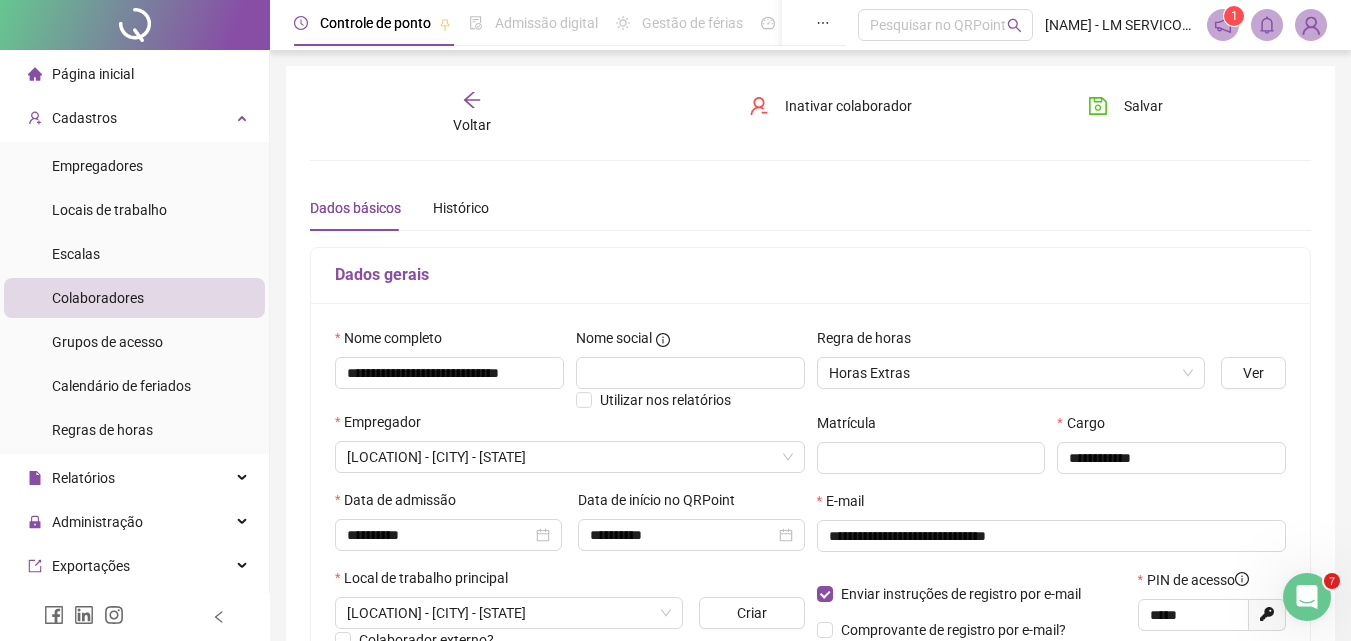 click on "Salvar" at bounding box center [1150, 113] 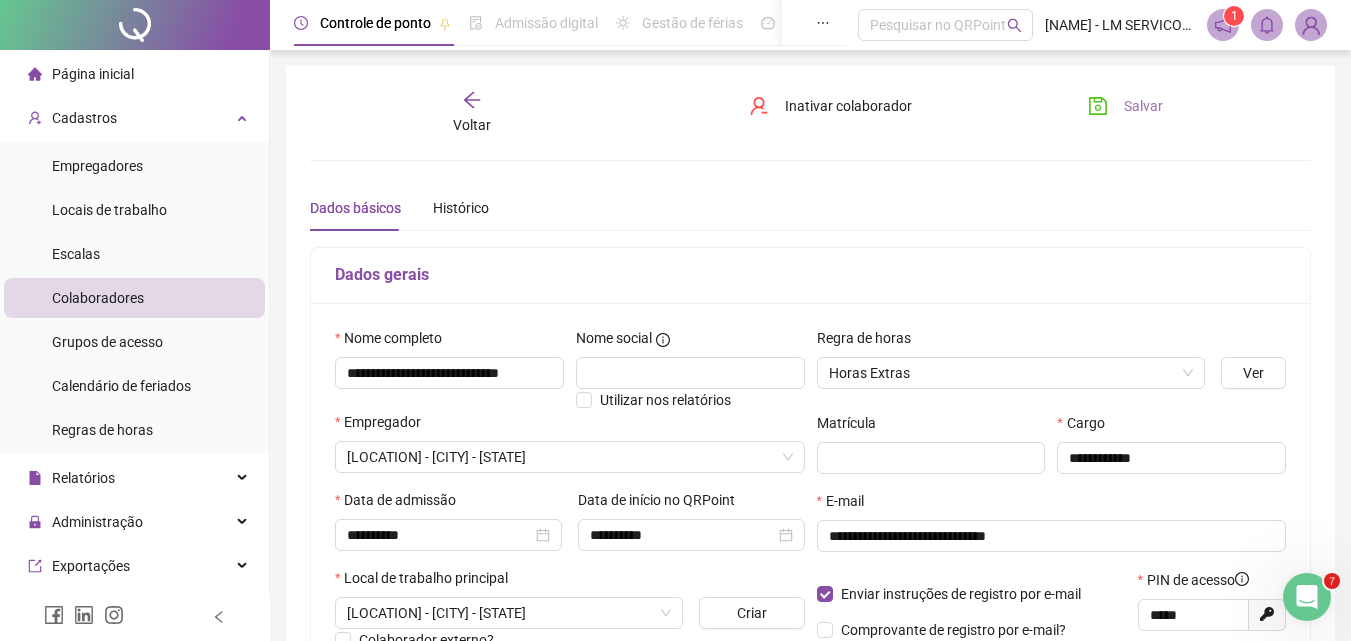 click on "Salvar" at bounding box center (1125, 106) 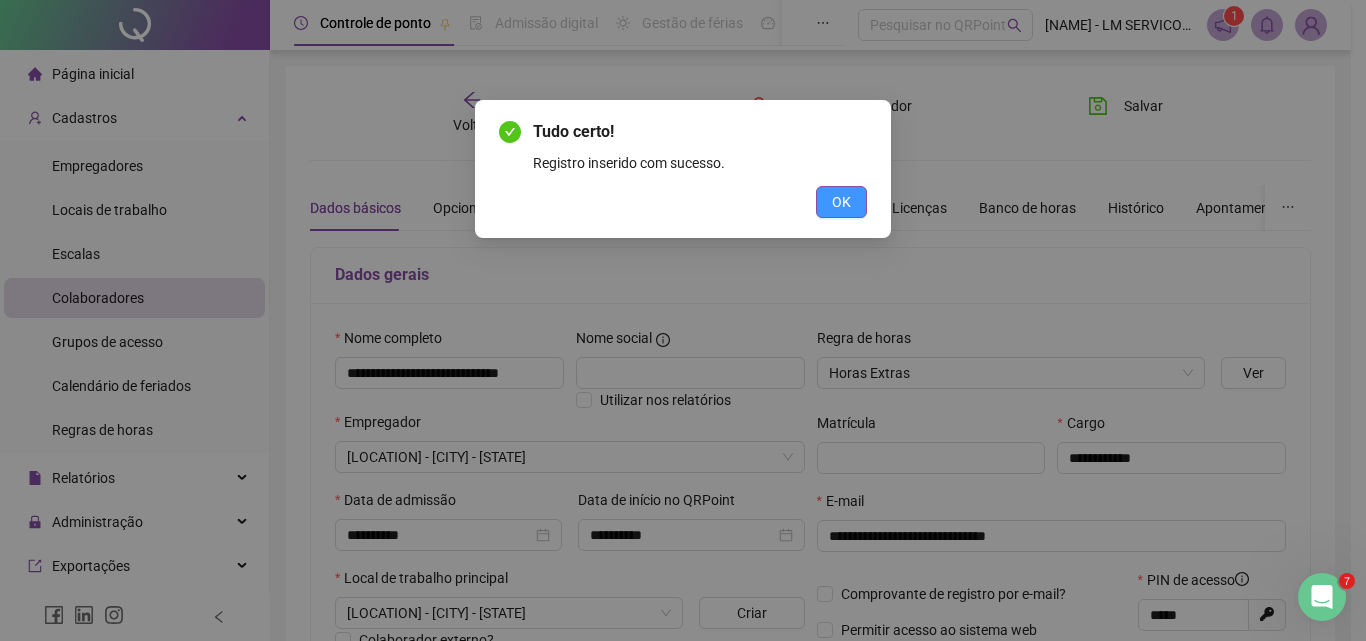 click on "OK" at bounding box center (841, 202) 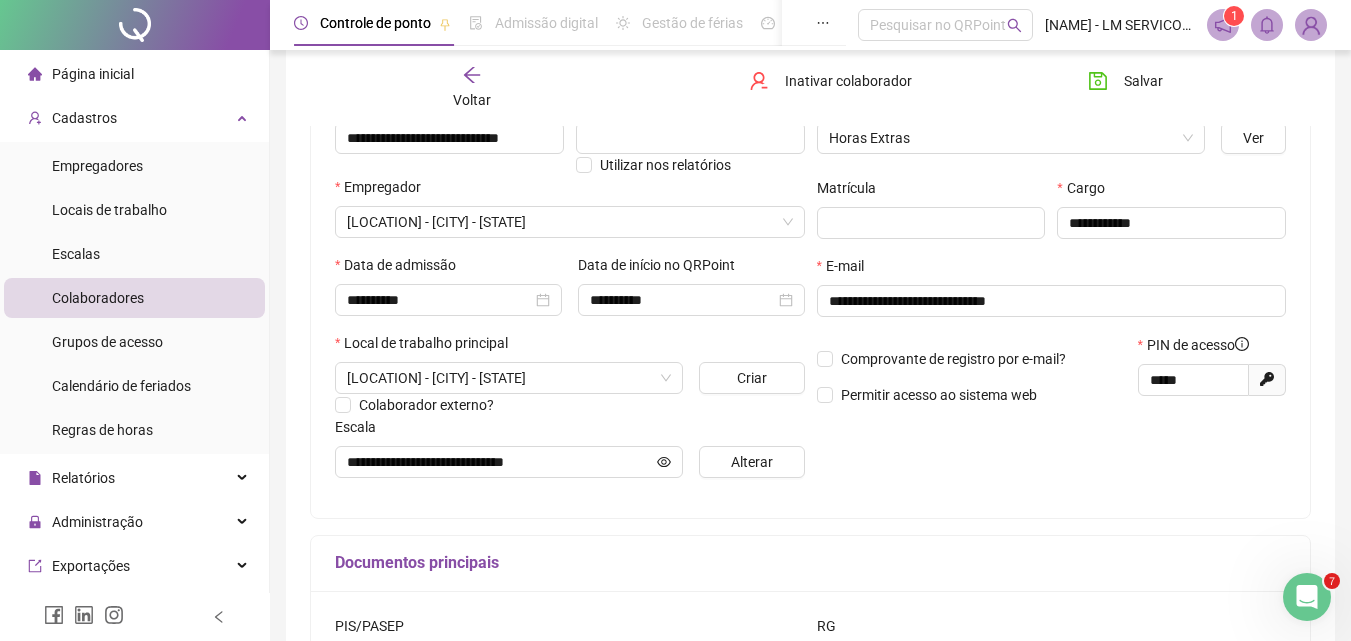scroll, scrollTop: 200, scrollLeft: 0, axis: vertical 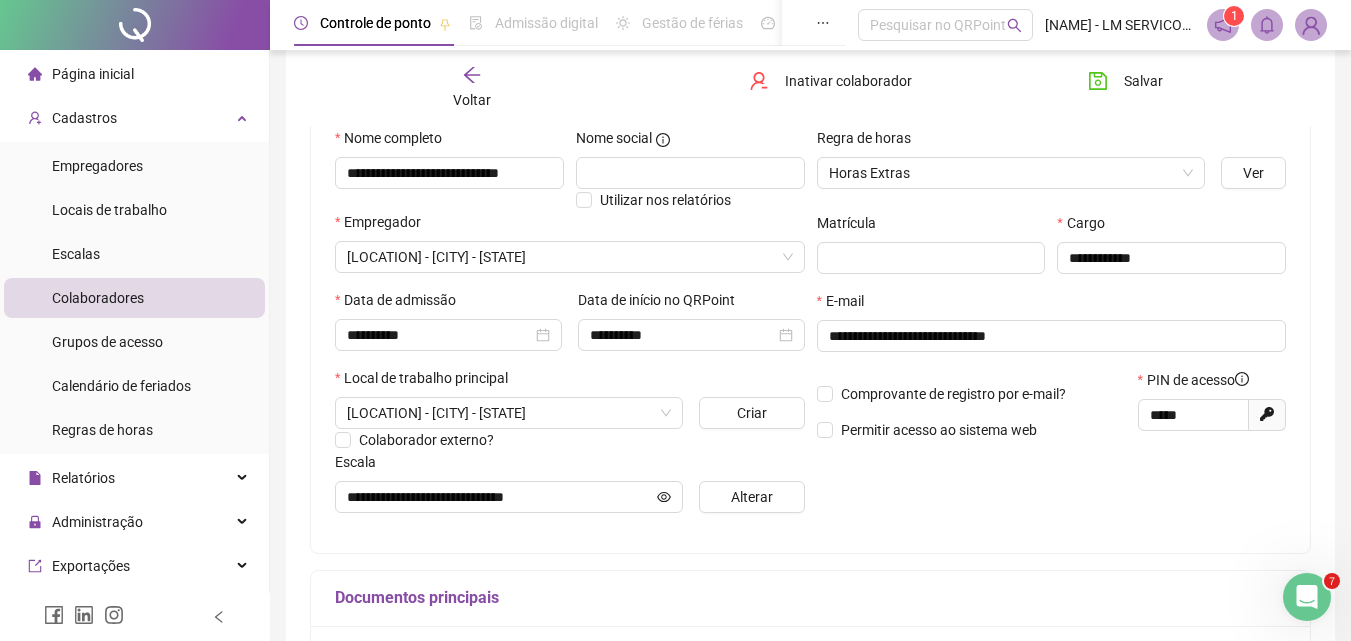 click 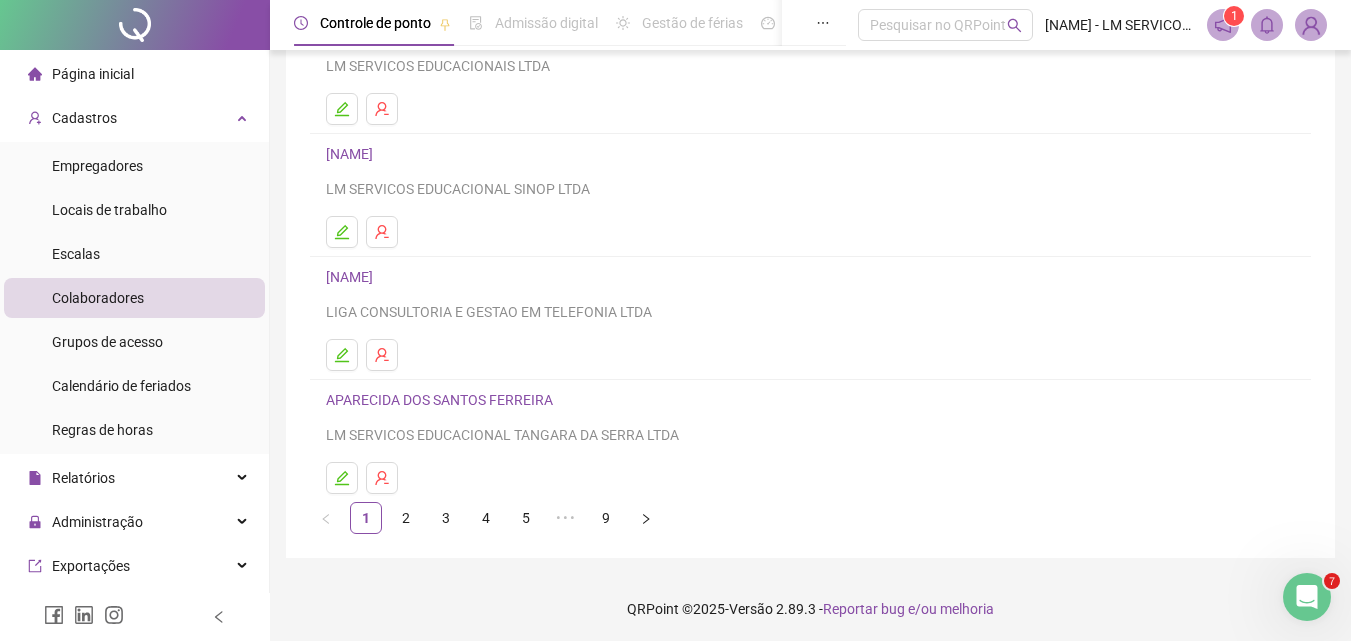 scroll, scrollTop: 326, scrollLeft: 0, axis: vertical 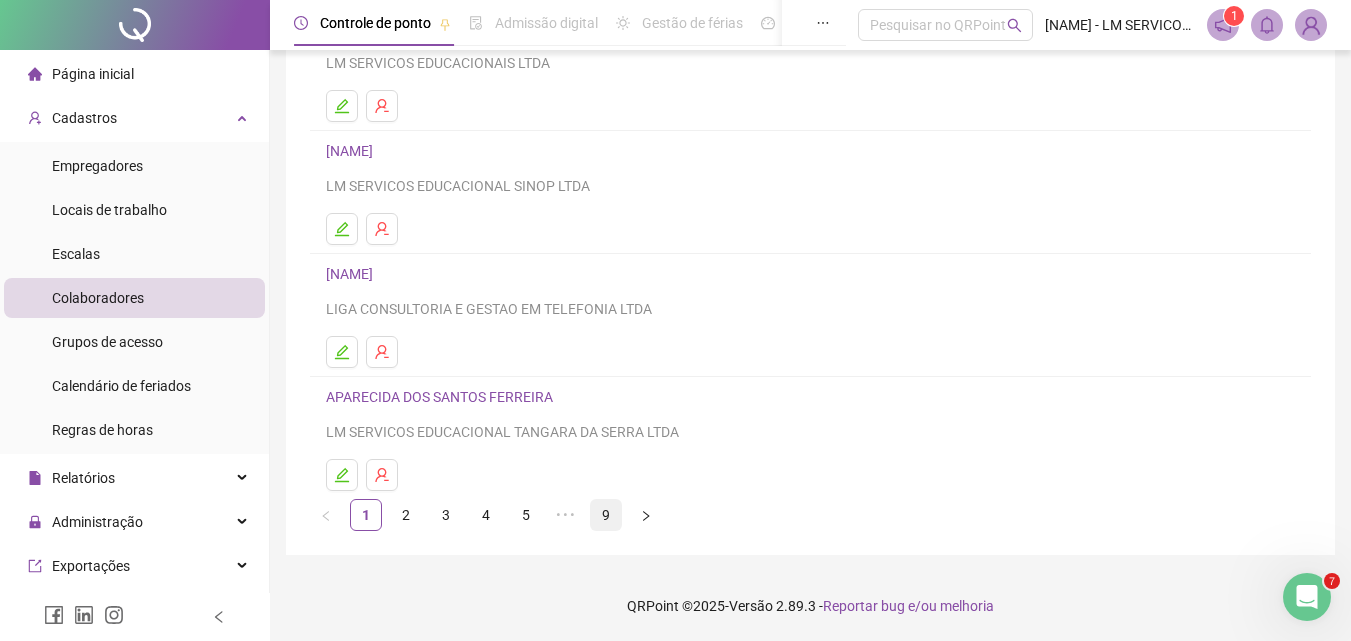 click on "9" at bounding box center (606, 515) 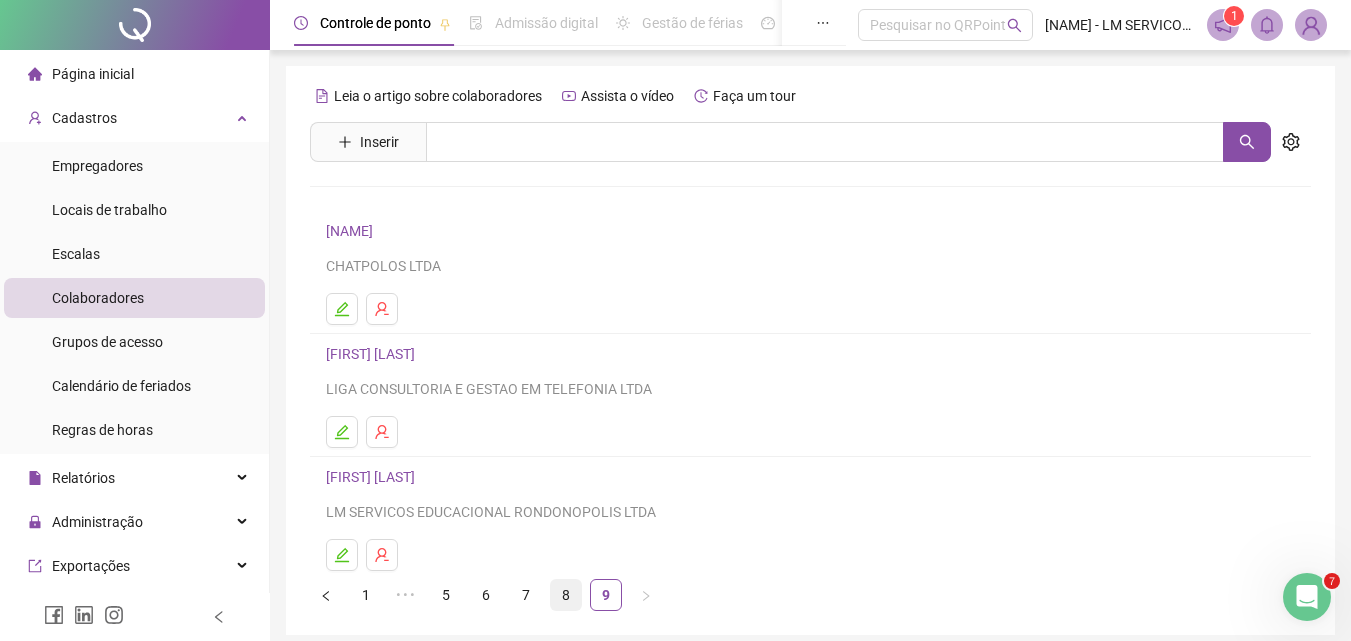 click on "8" at bounding box center [566, 595] 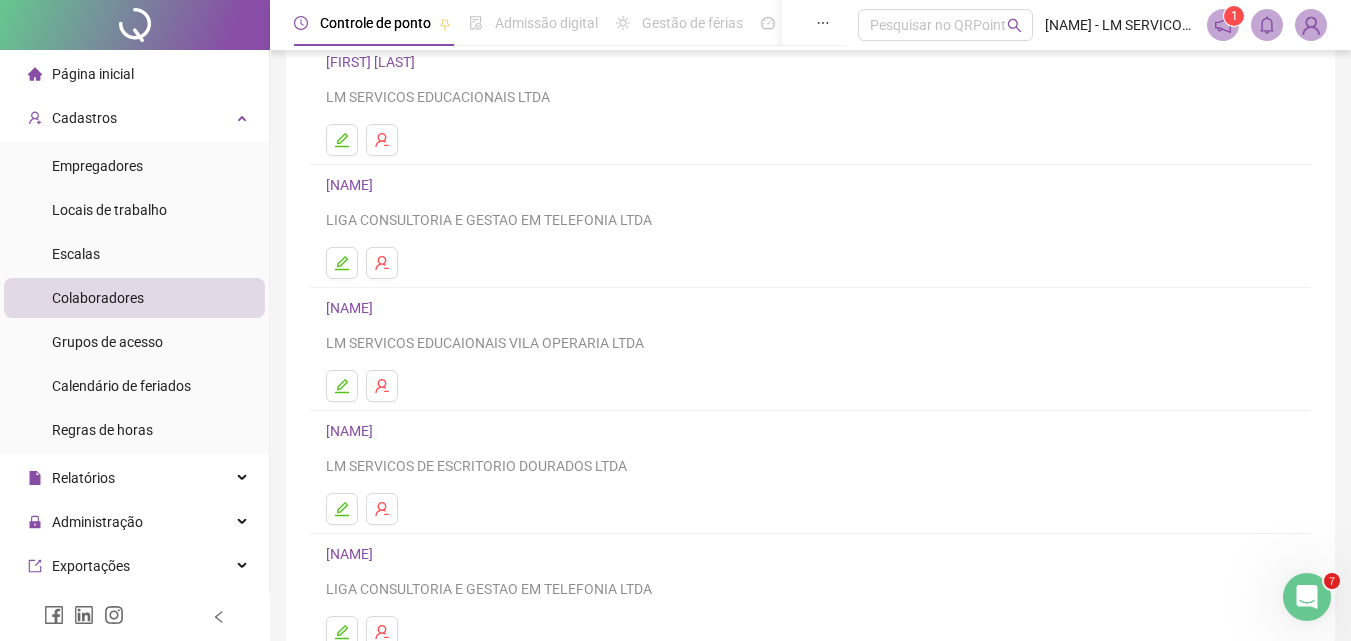scroll, scrollTop: 300, scrollLeft: 0, axis: vertical 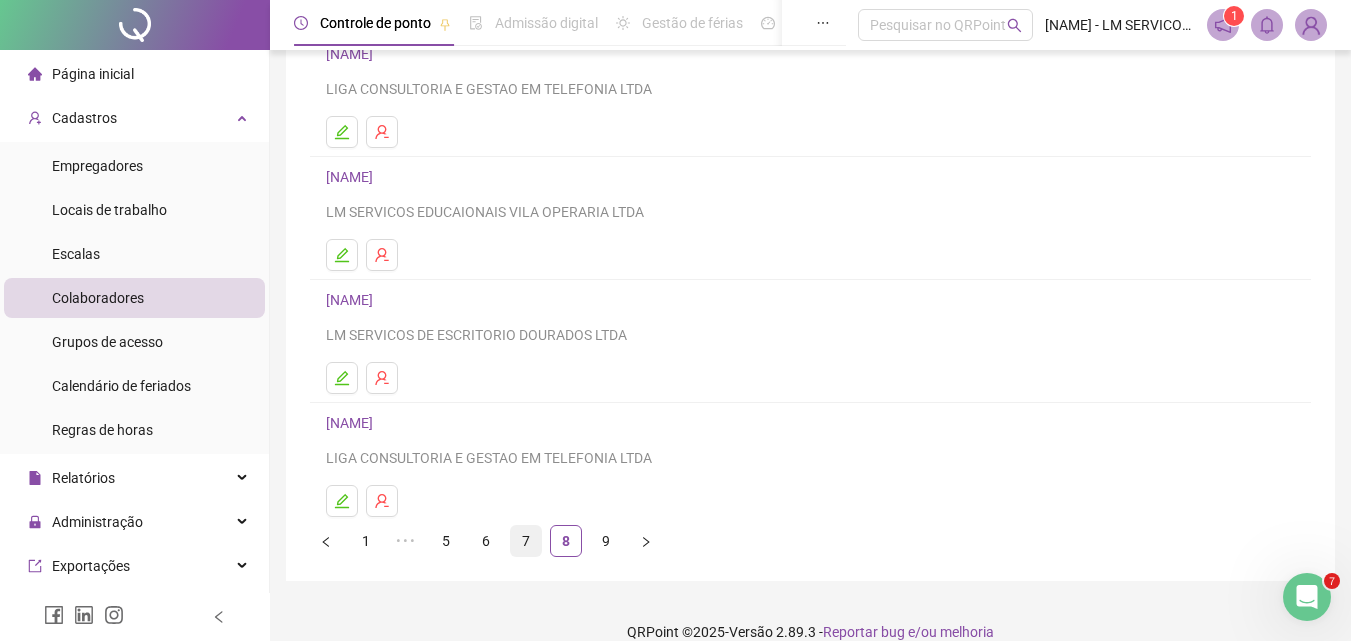 click on "7" at bounding box center (526, 541) 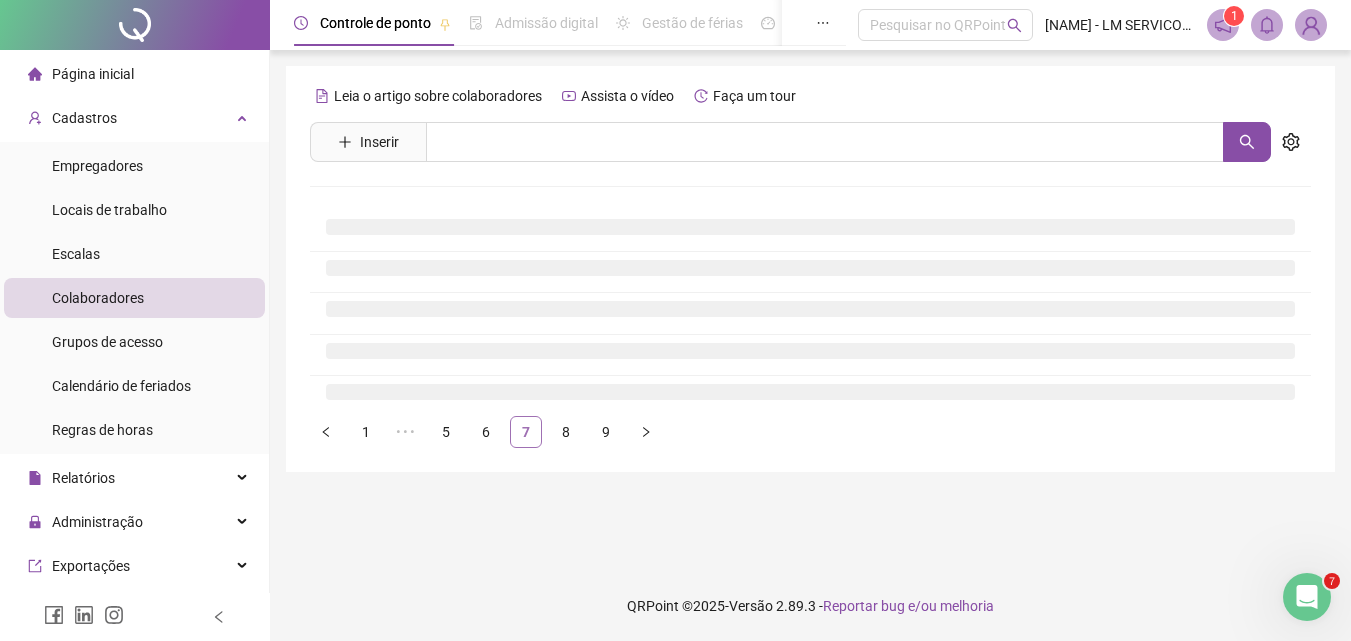 scroll, scrollTop: 0, scrollLeft: 0, axis: both 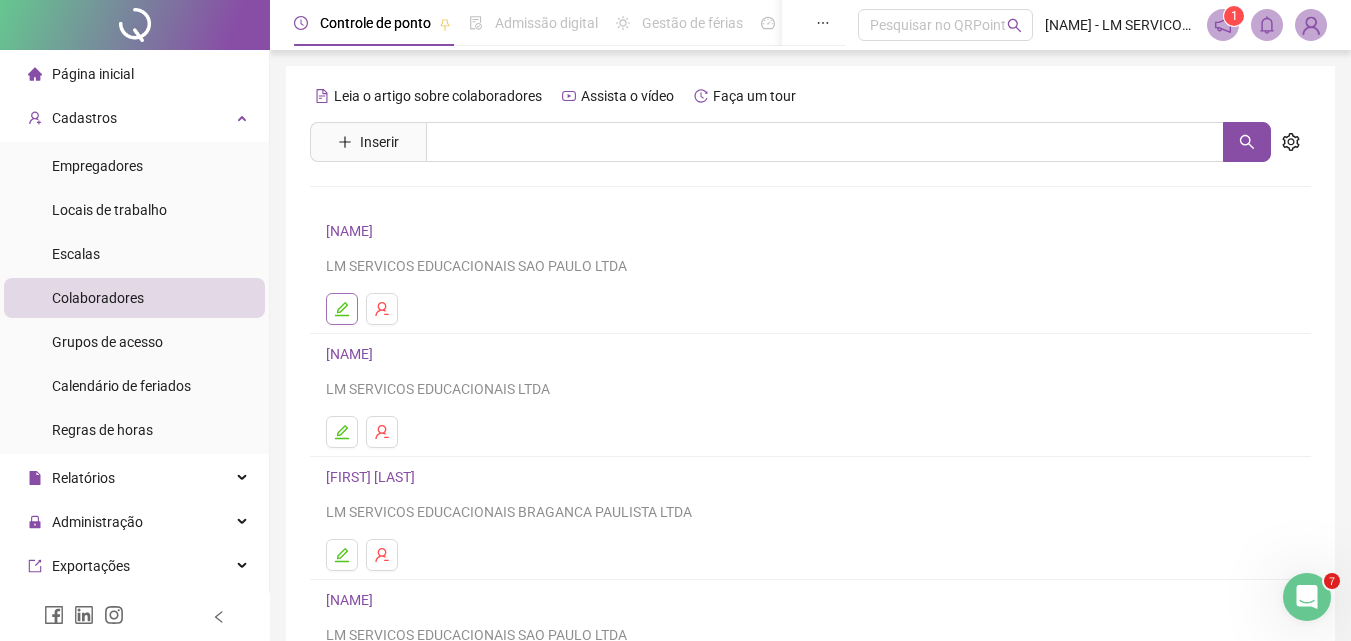 click 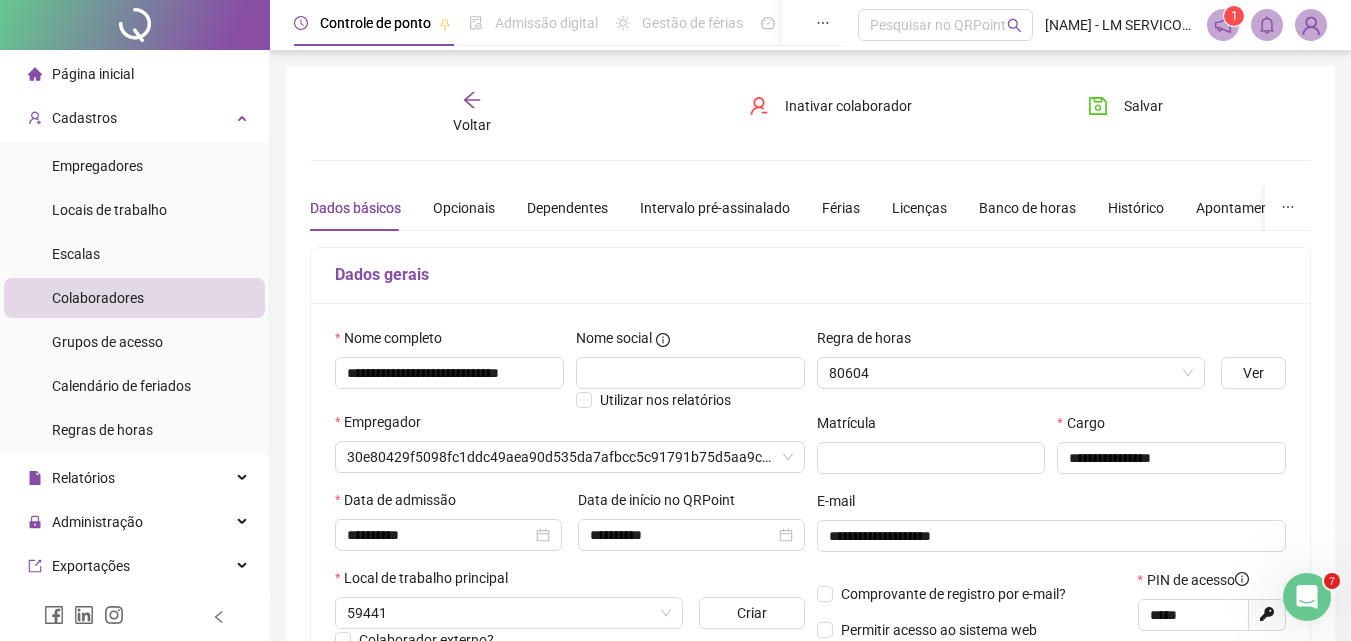 type on "**********" 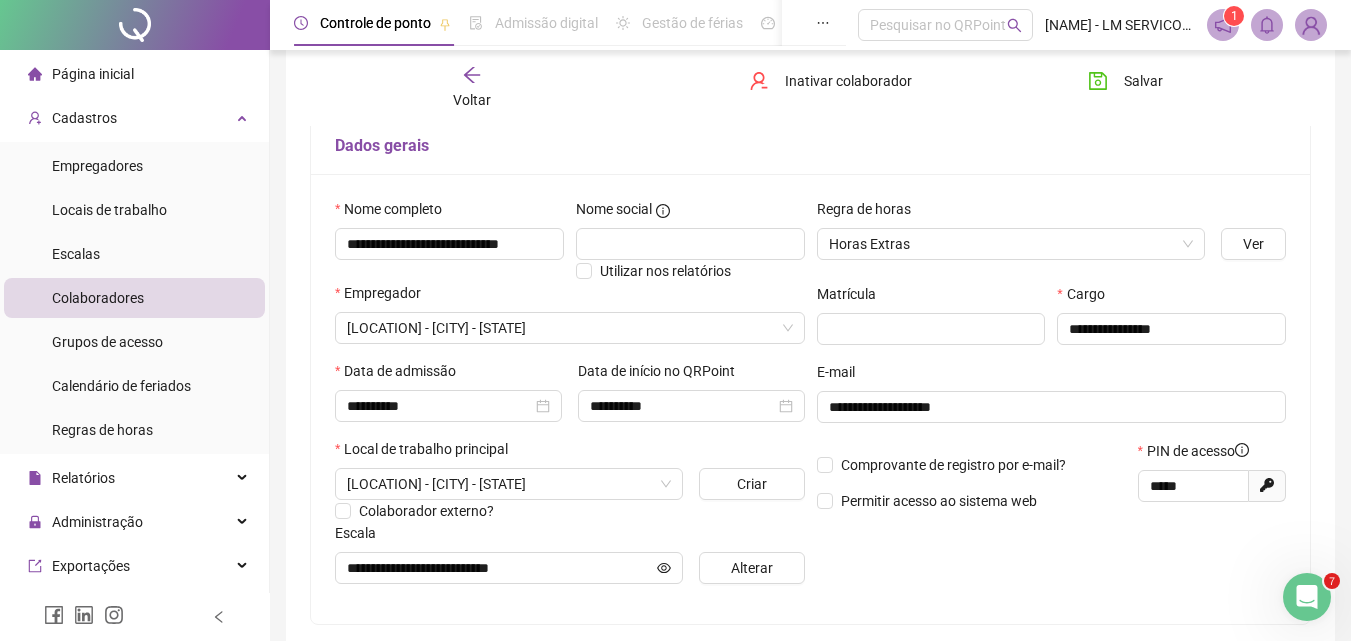 scroll, scrollTop: 100, scrollLeft: 0, axis: vertical 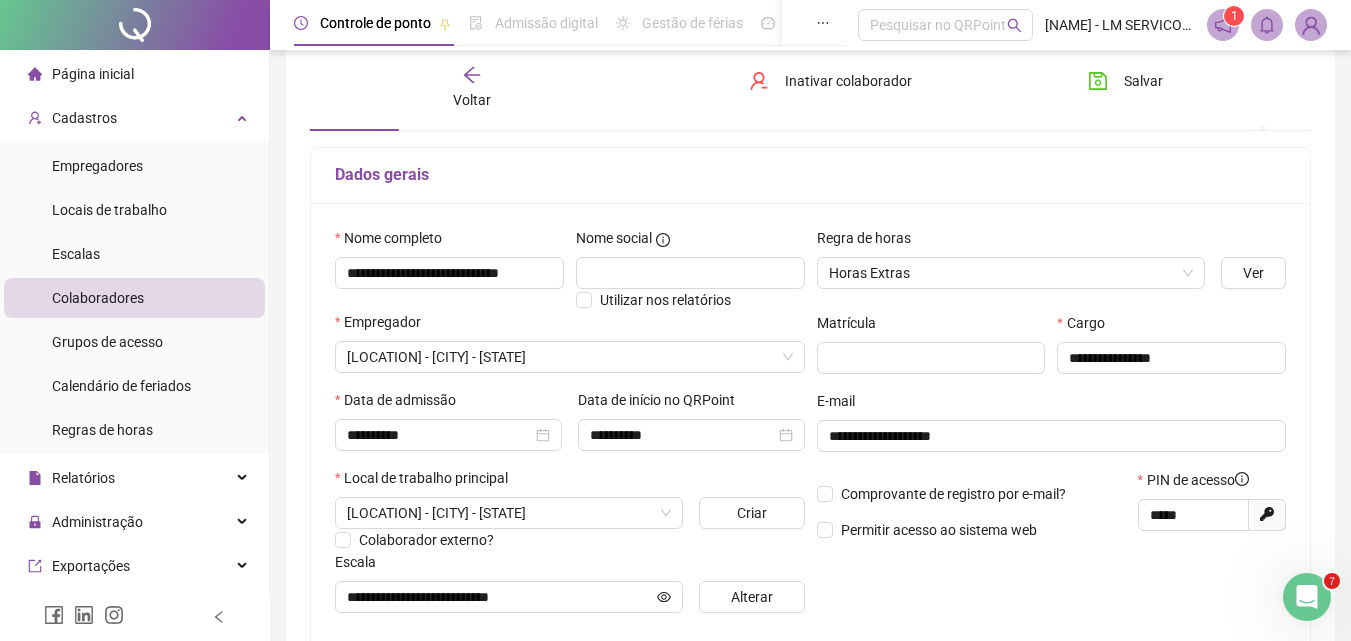 click on "Voltar" at bounding box center [472, 88] 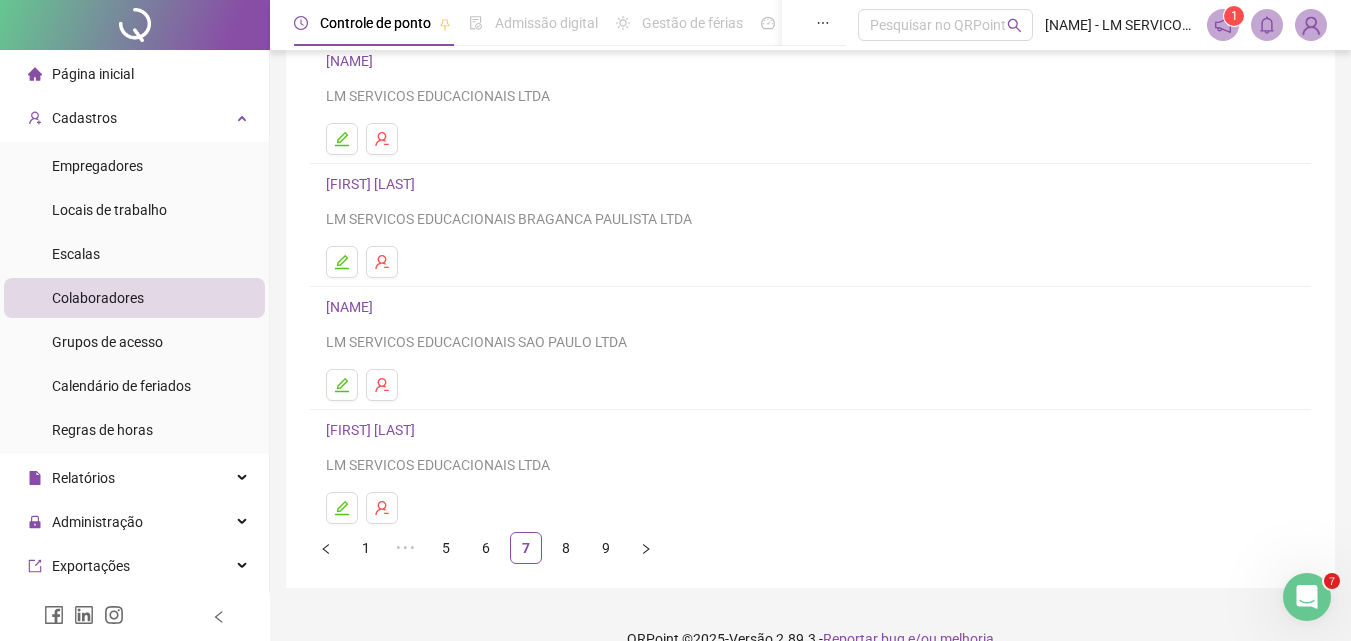 scroll, scrollTop: 300, scrollLeft: 0, axis: vertical 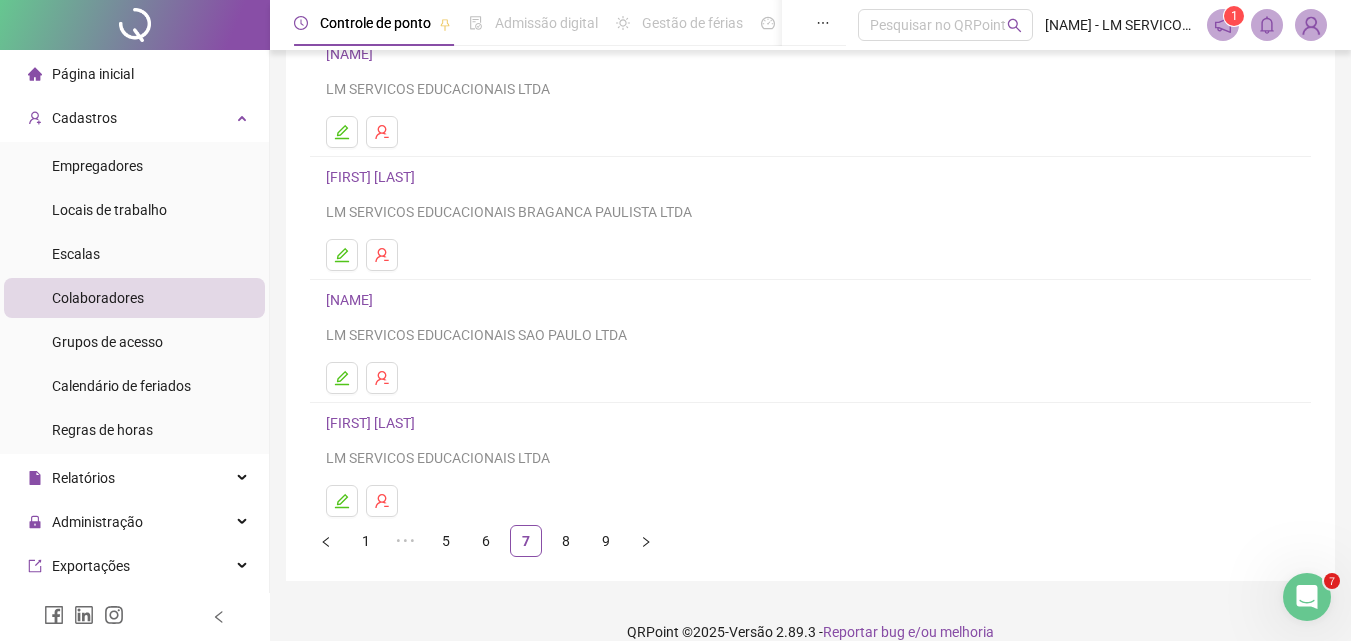 click on "[NAME]" at bounding box center (352, 300) 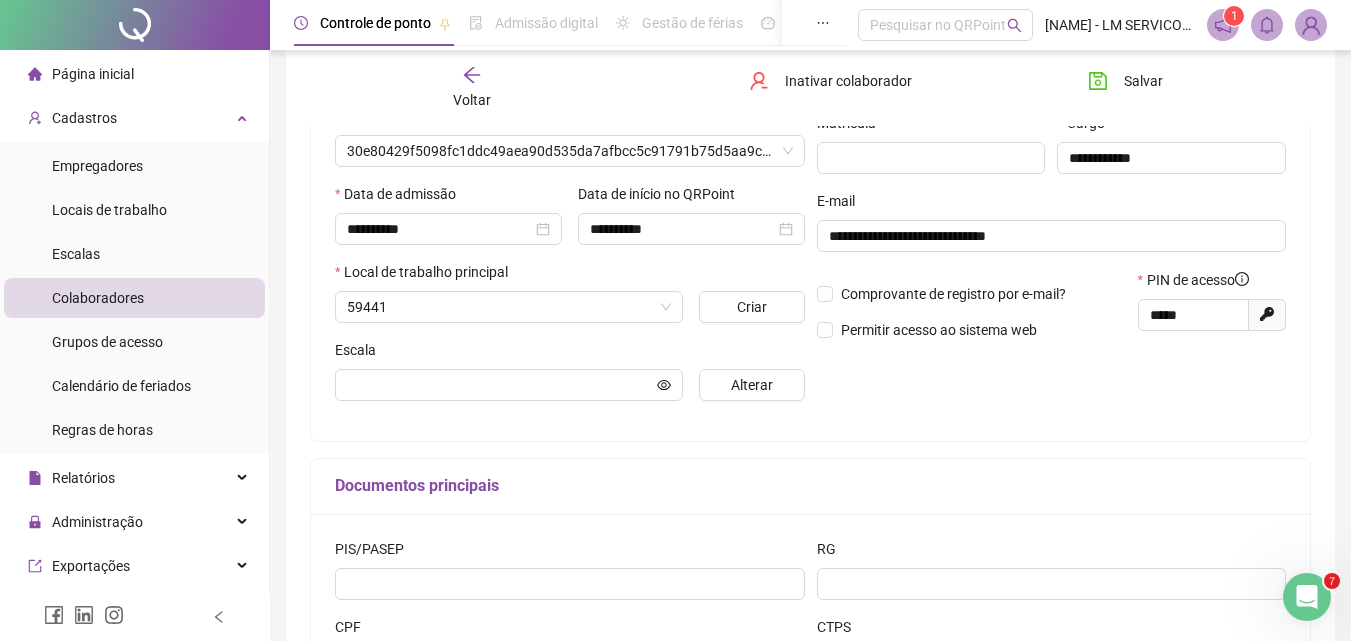 scroll, scrollTop: 310, scrollLeft: 0, axis: vertical 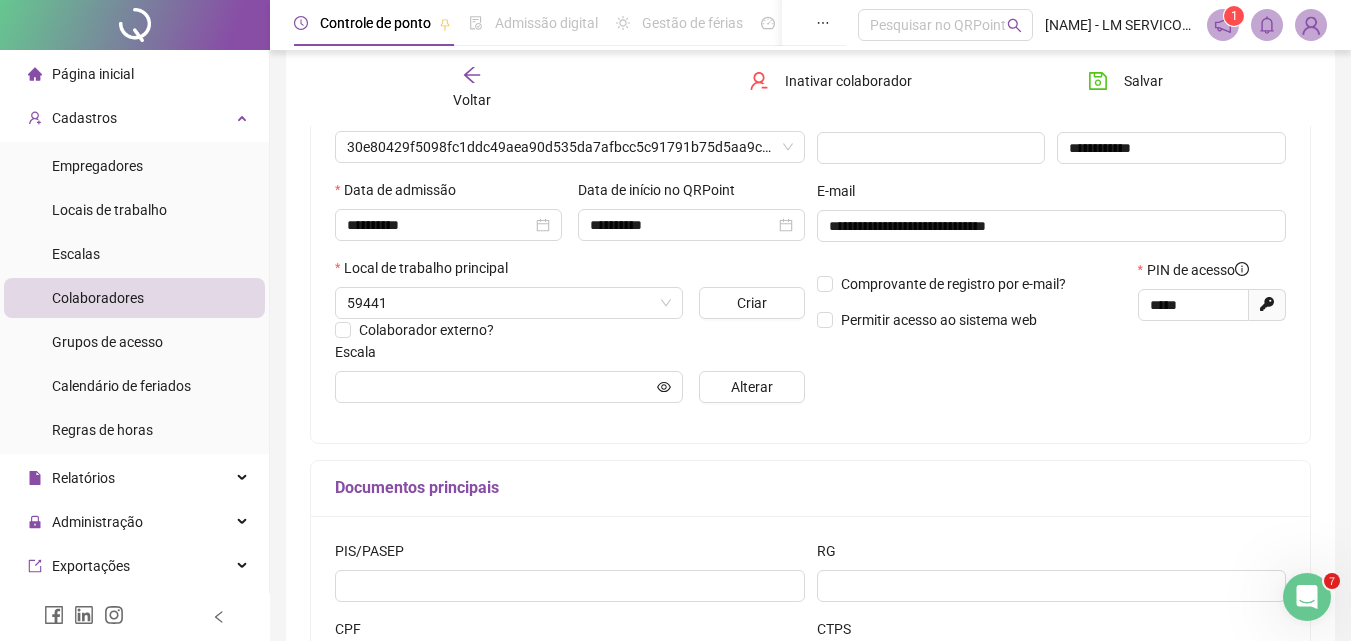 type on "**********" 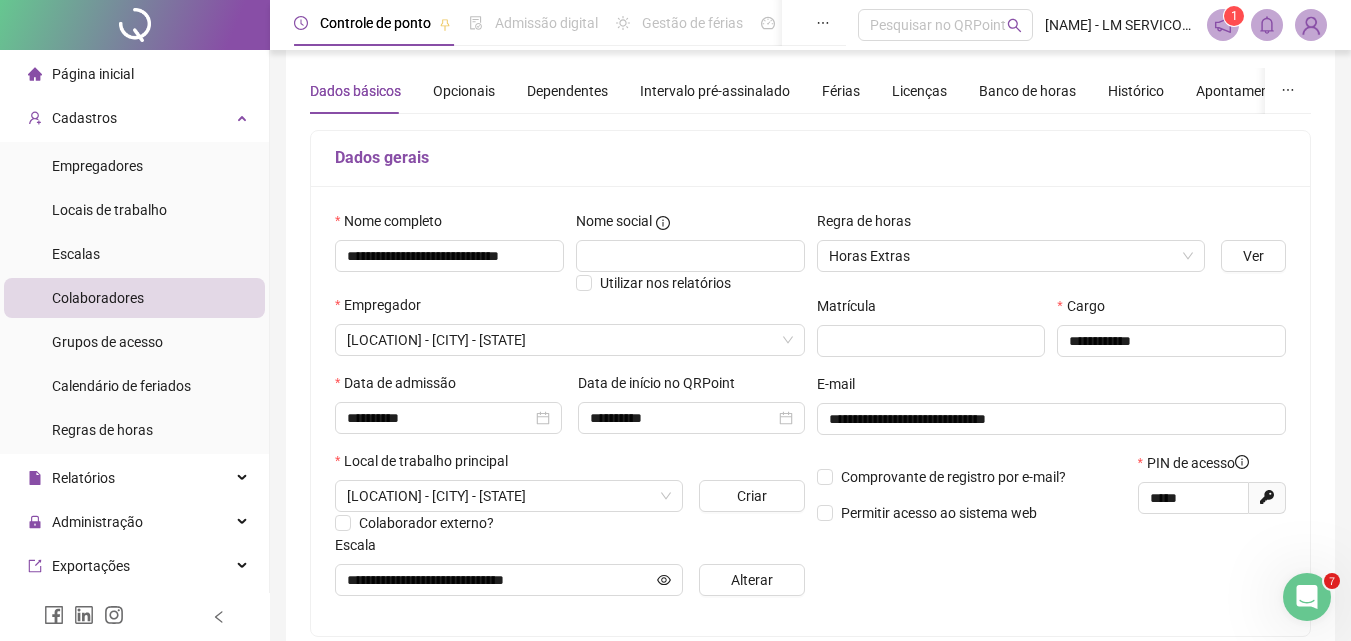 scroll, scrollTop: 0, scrollLeft: 0, axis: both 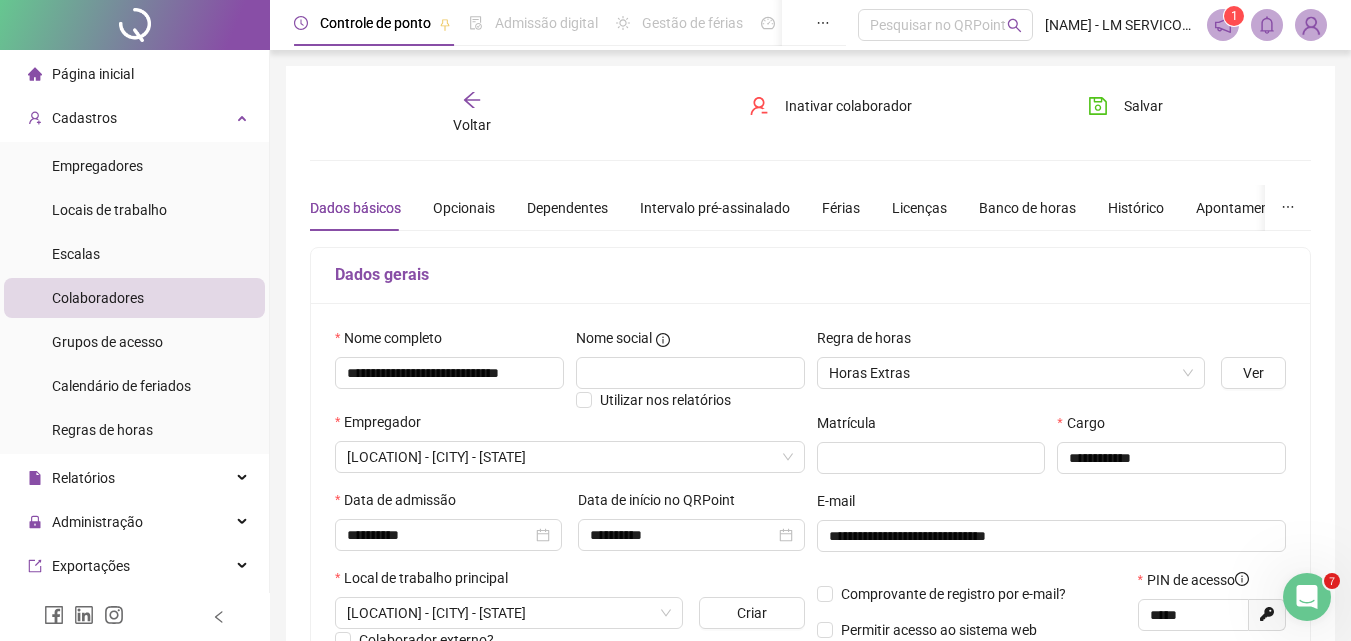 click 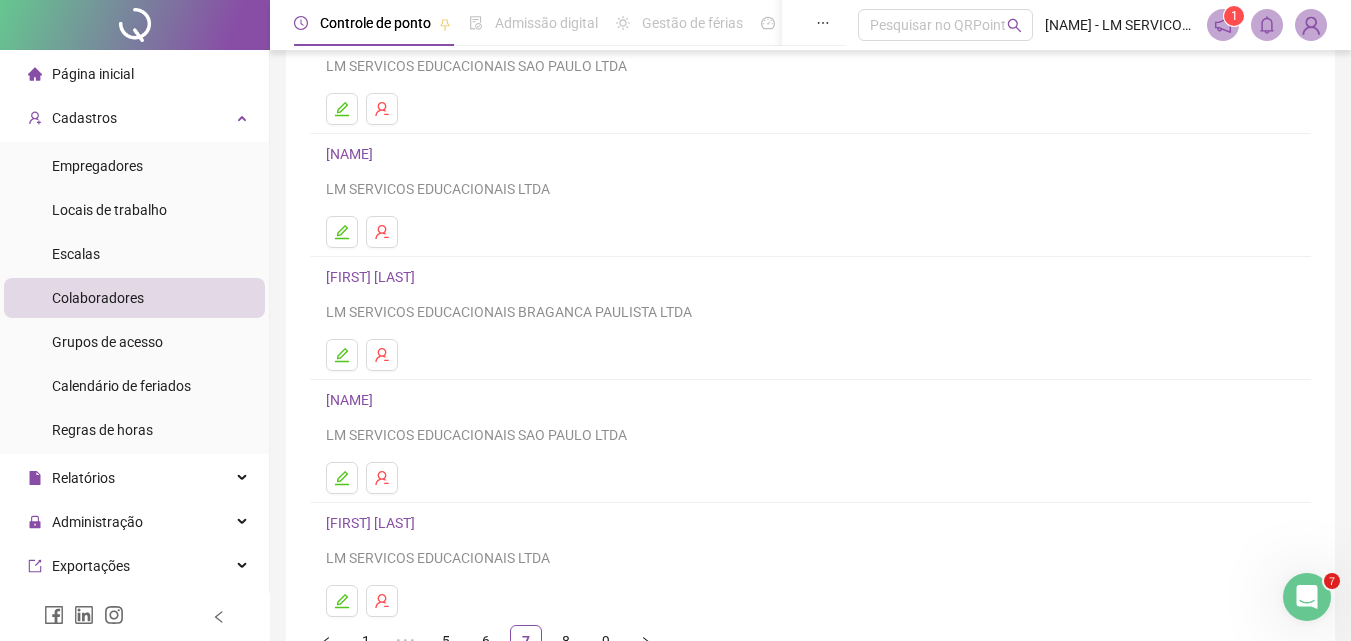 scroll, scrollTop: 300, scrollLeft: 0, axis: vertical 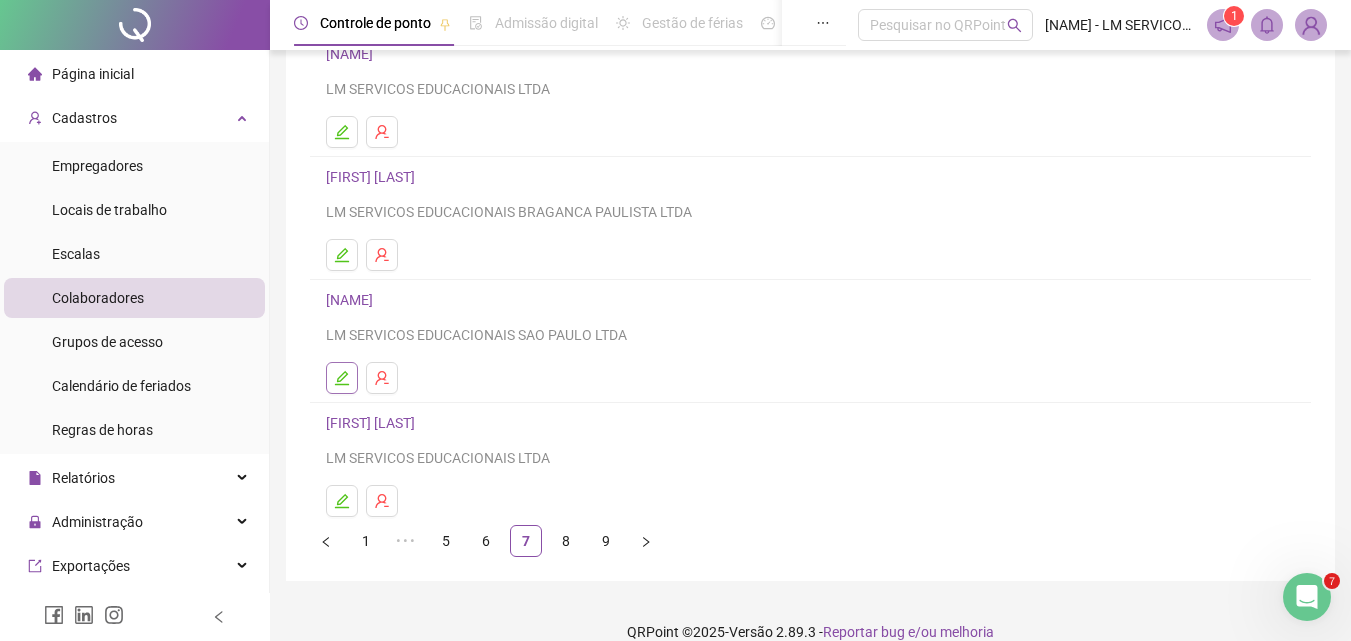 click at bounding box center [342, 378] 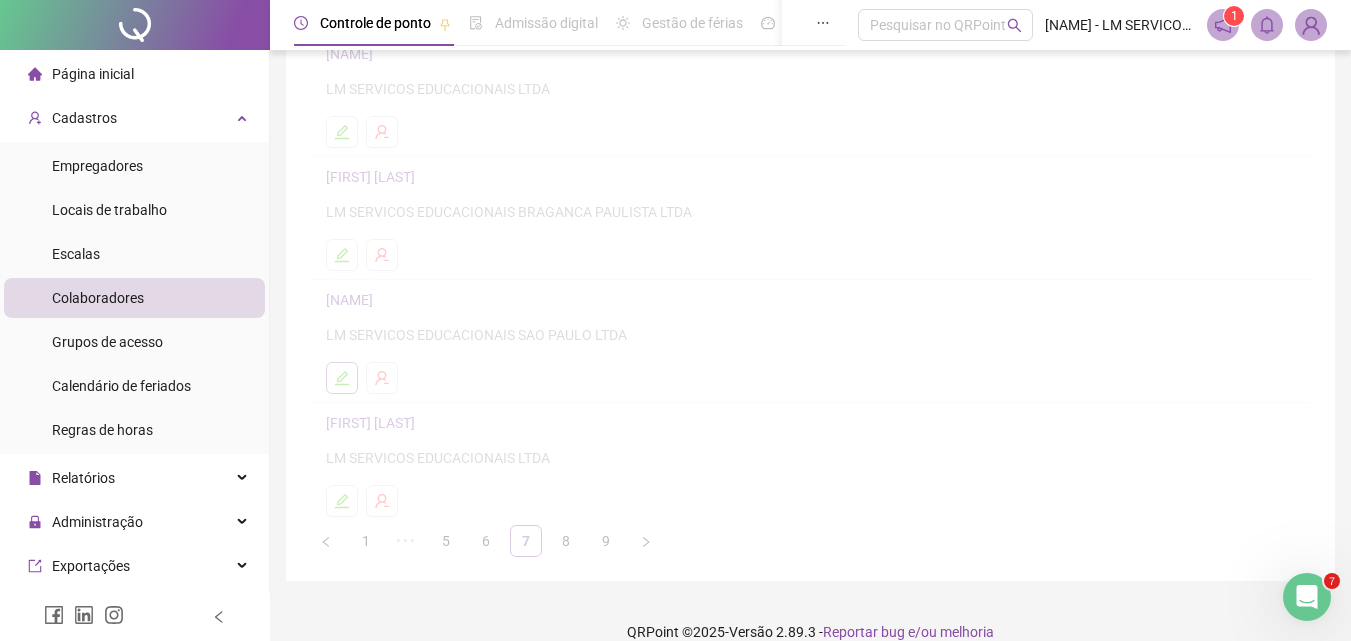 scroll, scrollTop: 310, scrollLeft: 0, axis: vertical 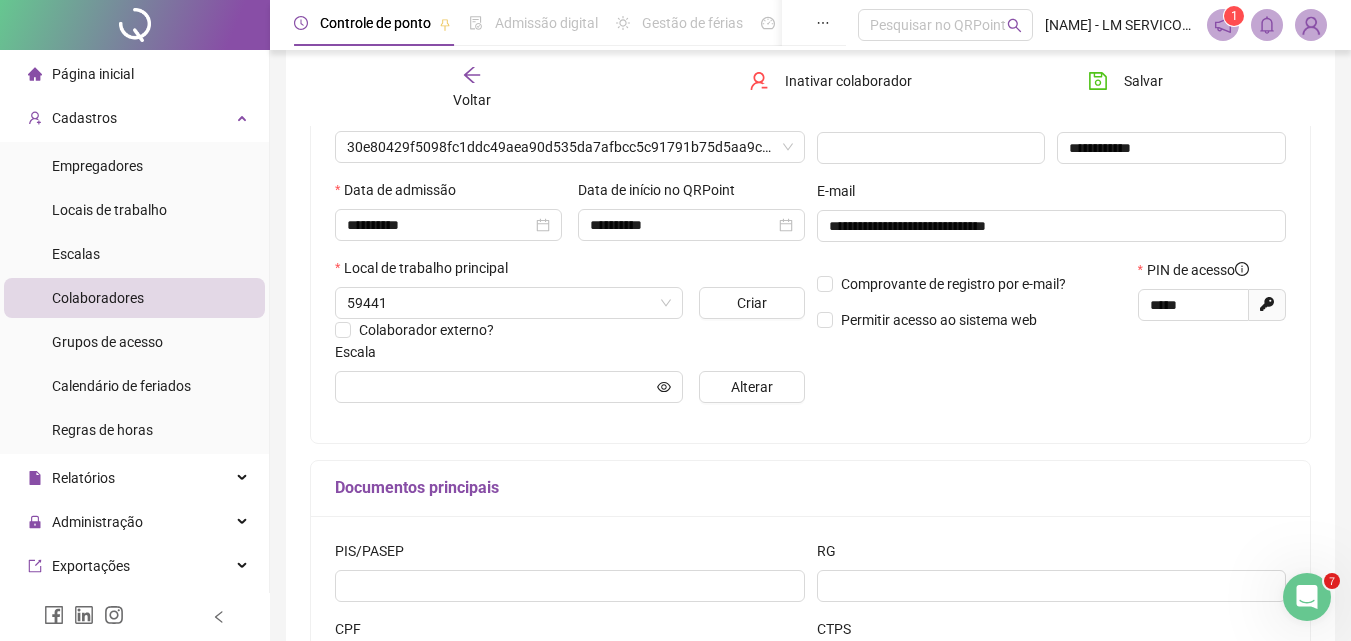 type on "**********" 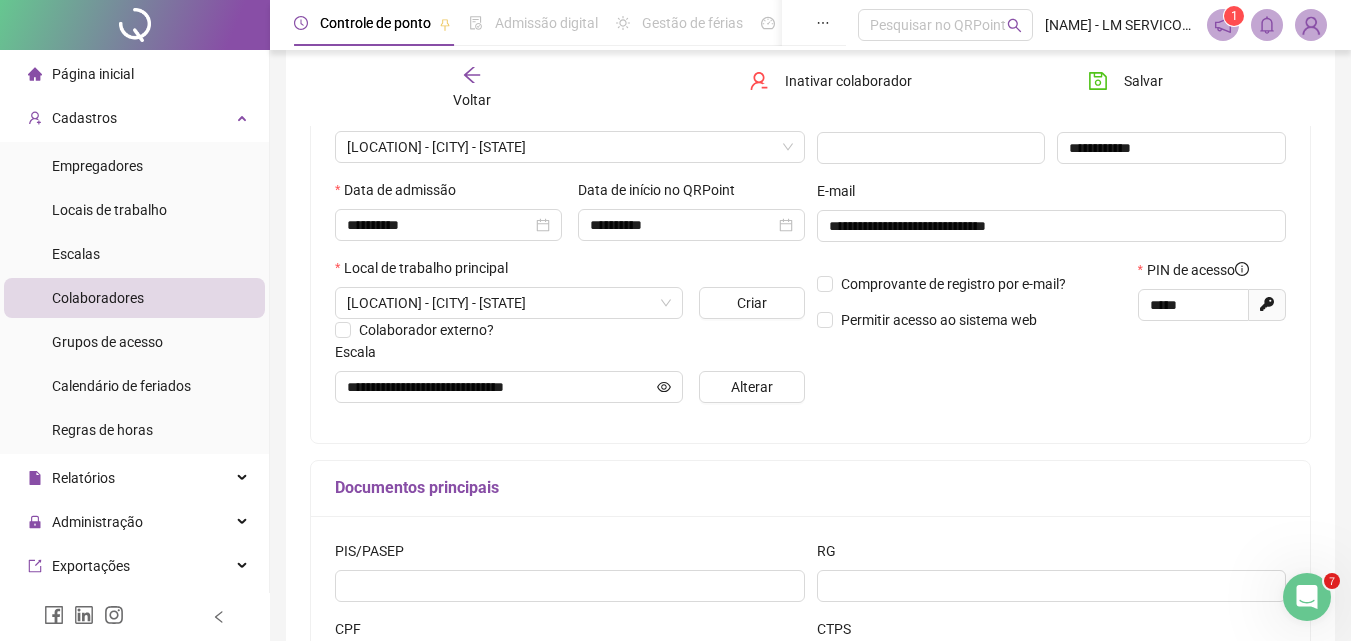 drag, startPoint x: 351, startPoint y: 383, endPoint x: 310, endPoint y: 407, distance: 47.507893 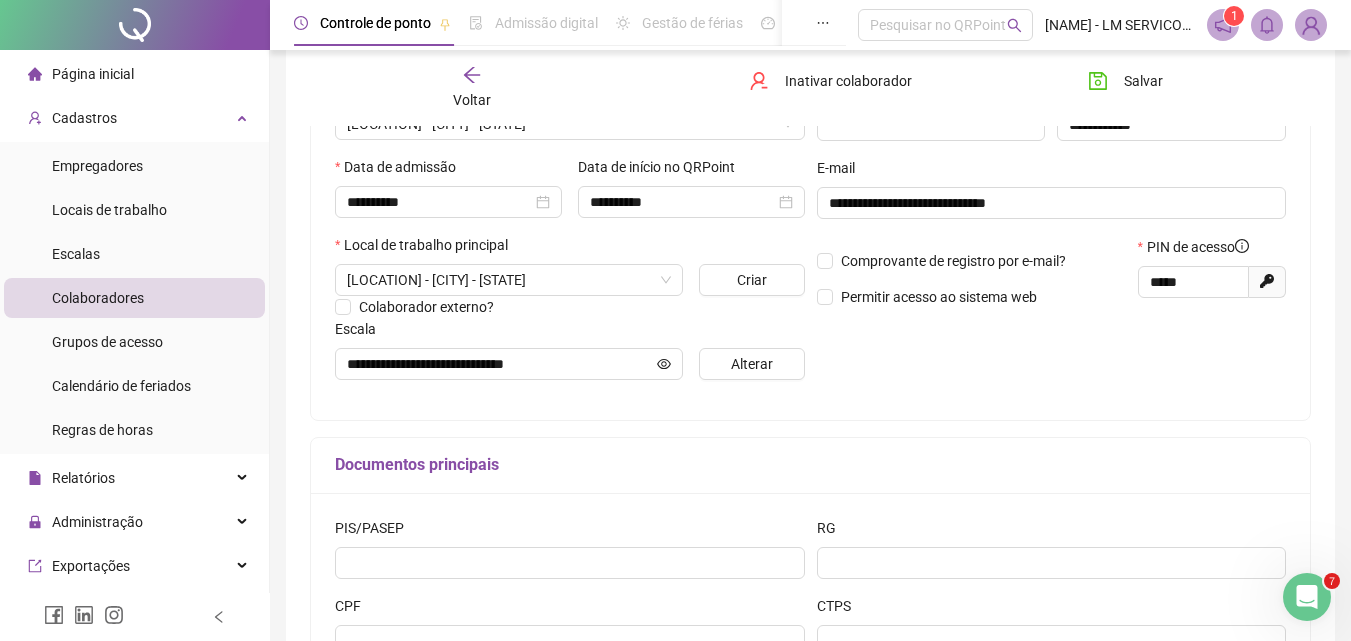 scroll, scrollTop: 300, scrollLeft: 0, axis: vertical 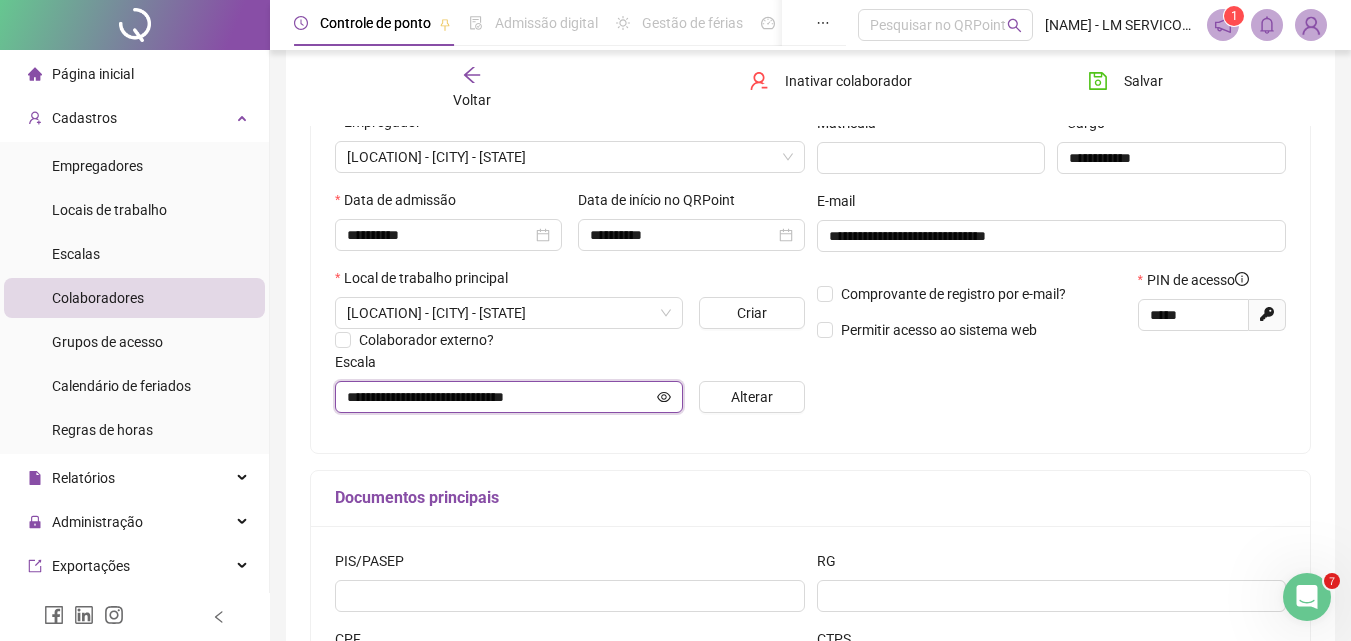 click 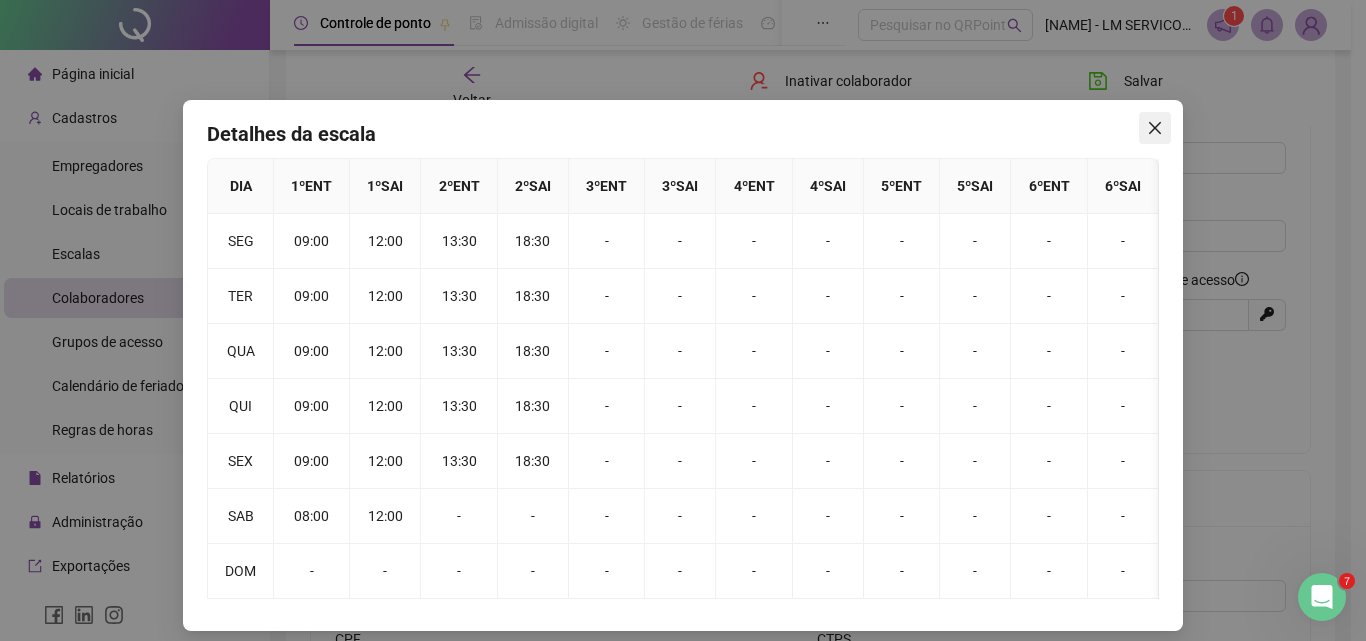 click at bounding box center [1155, 128] 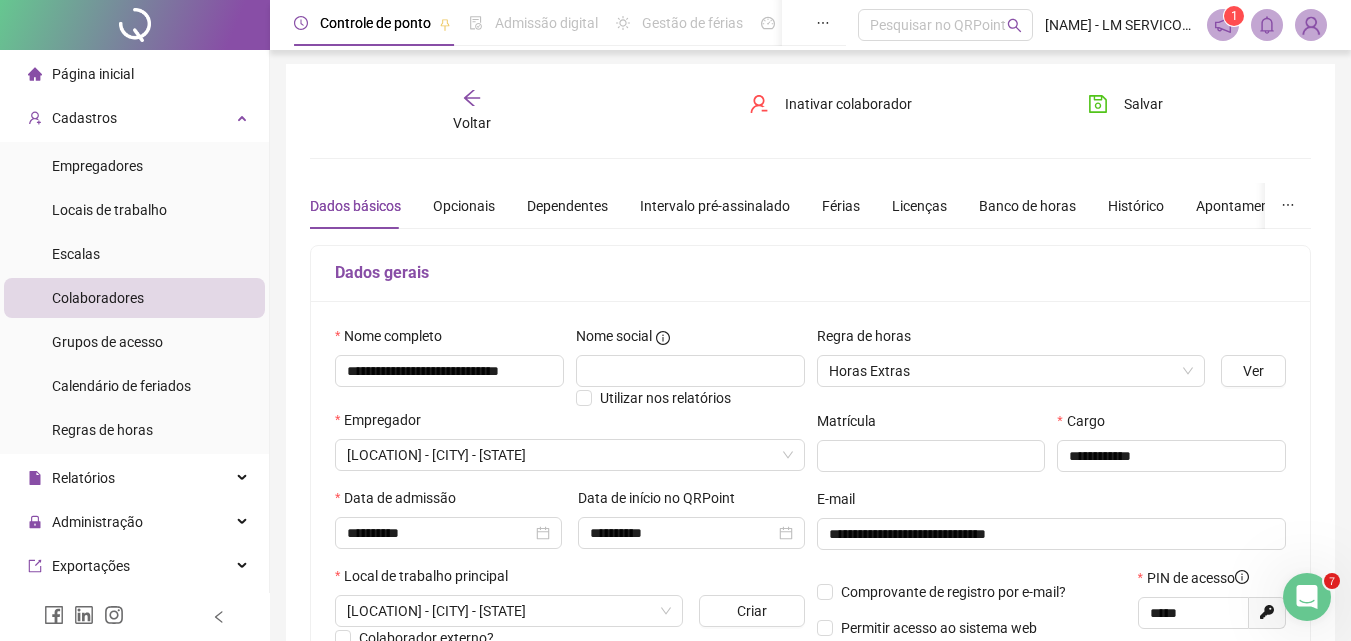scroll, scrollTop: 0, scrollLeft: 0, axis: both 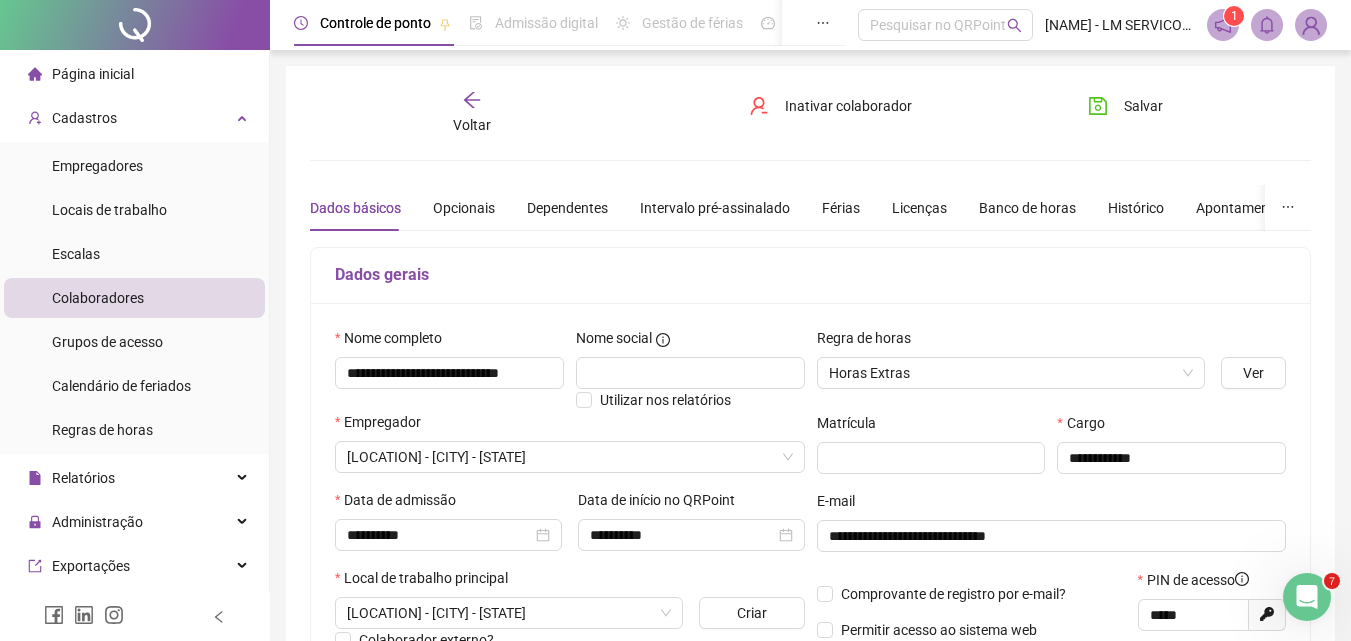 click on "Voltar" at bounding box center (472, 113) 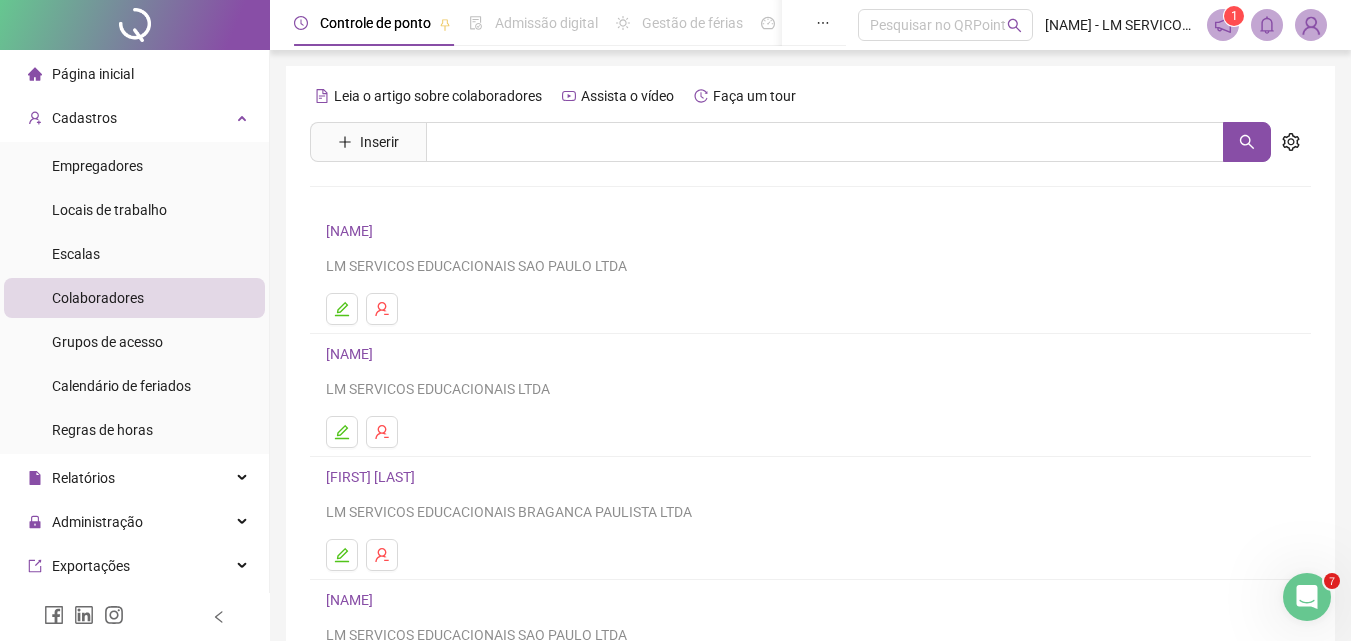 click on "Página inicial" at bounding box center [93, 74] 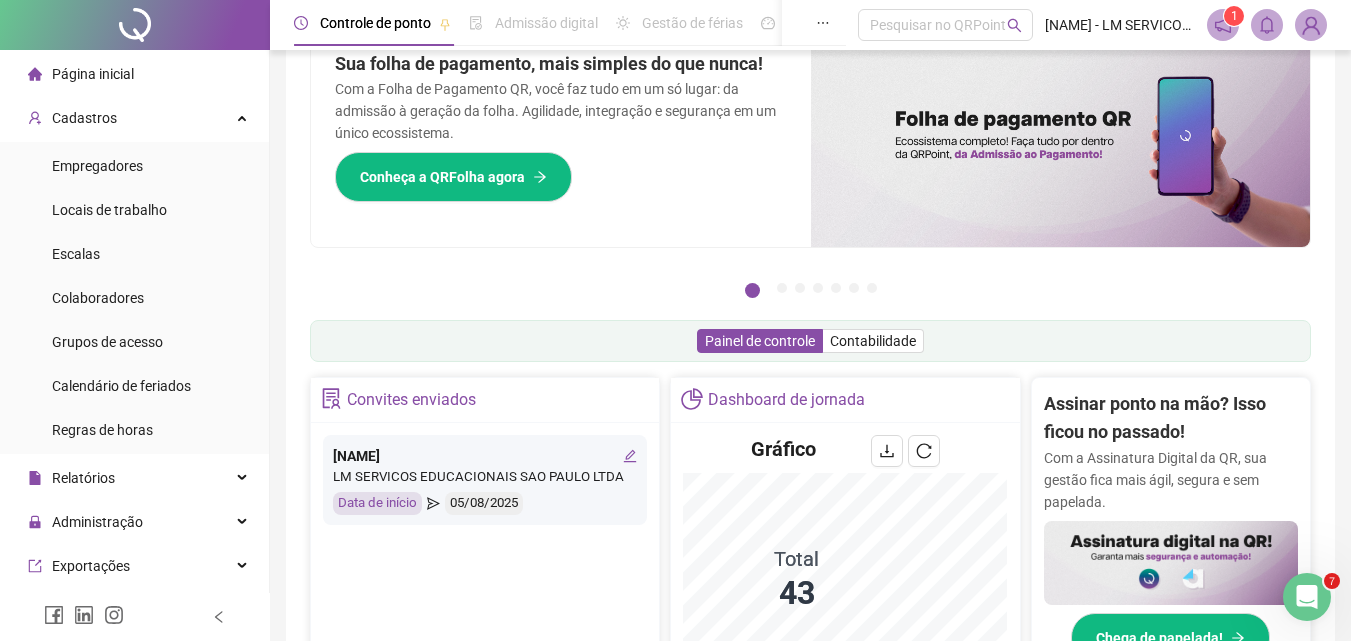 scroll, scrollTop: 100, scrollLeft: 0, axis: vertical 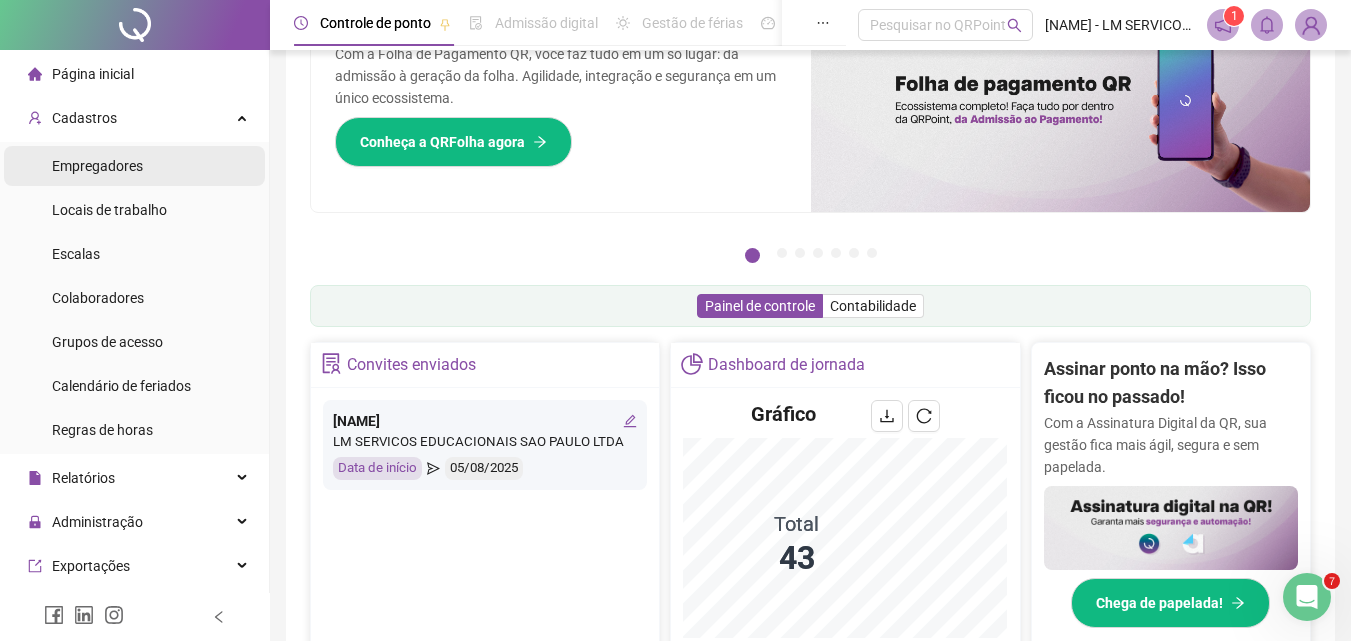 click on "Empregadores" at bounding box center (134, 166) 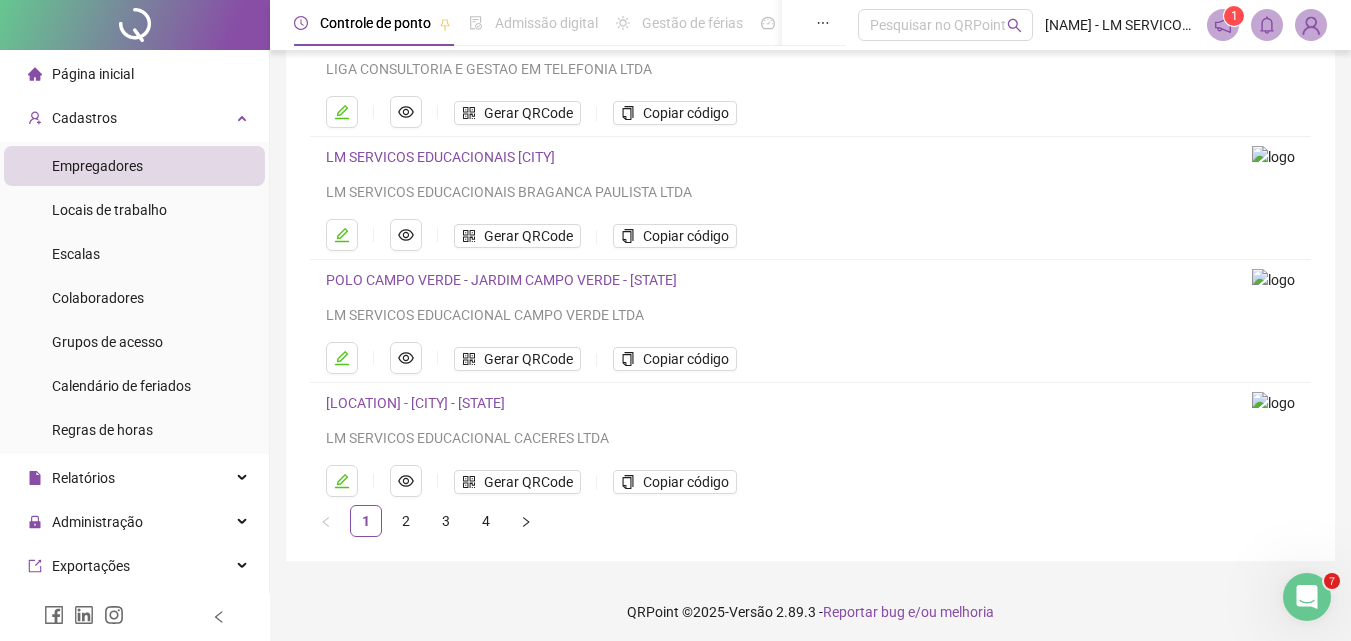 scroll, scrollTop: 326, scrollLeft: 0, axis: vertical 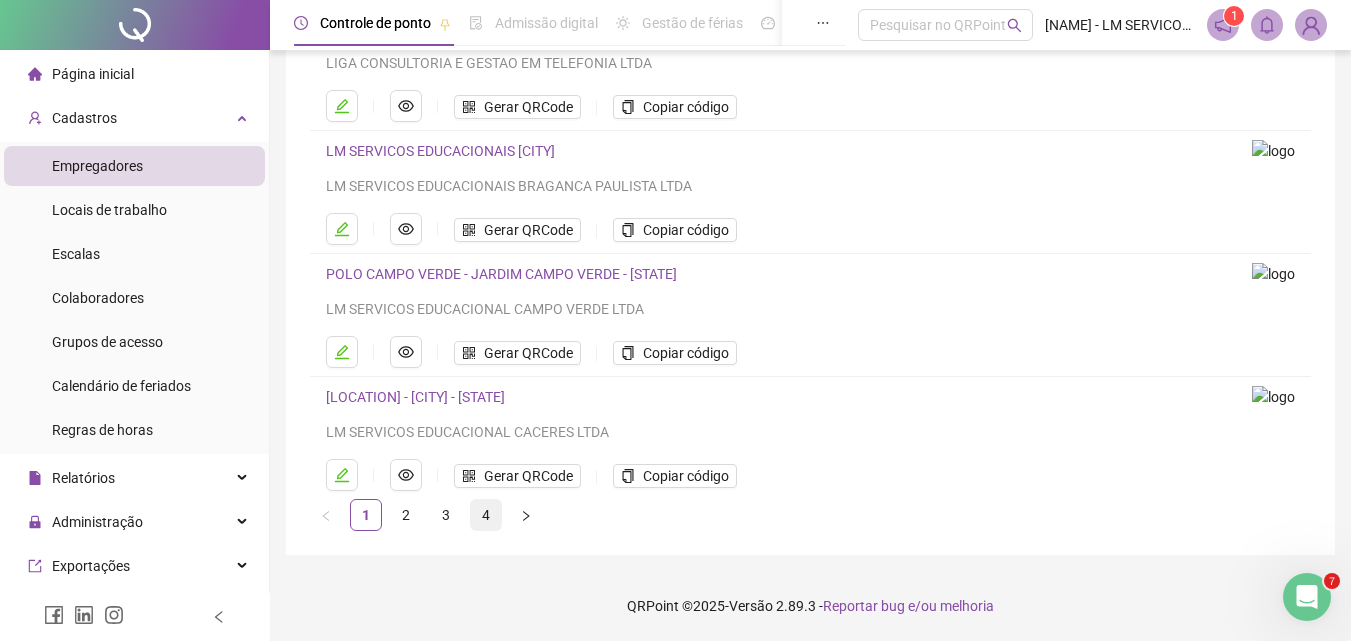 click on "4" at bounding box center (486, 515) 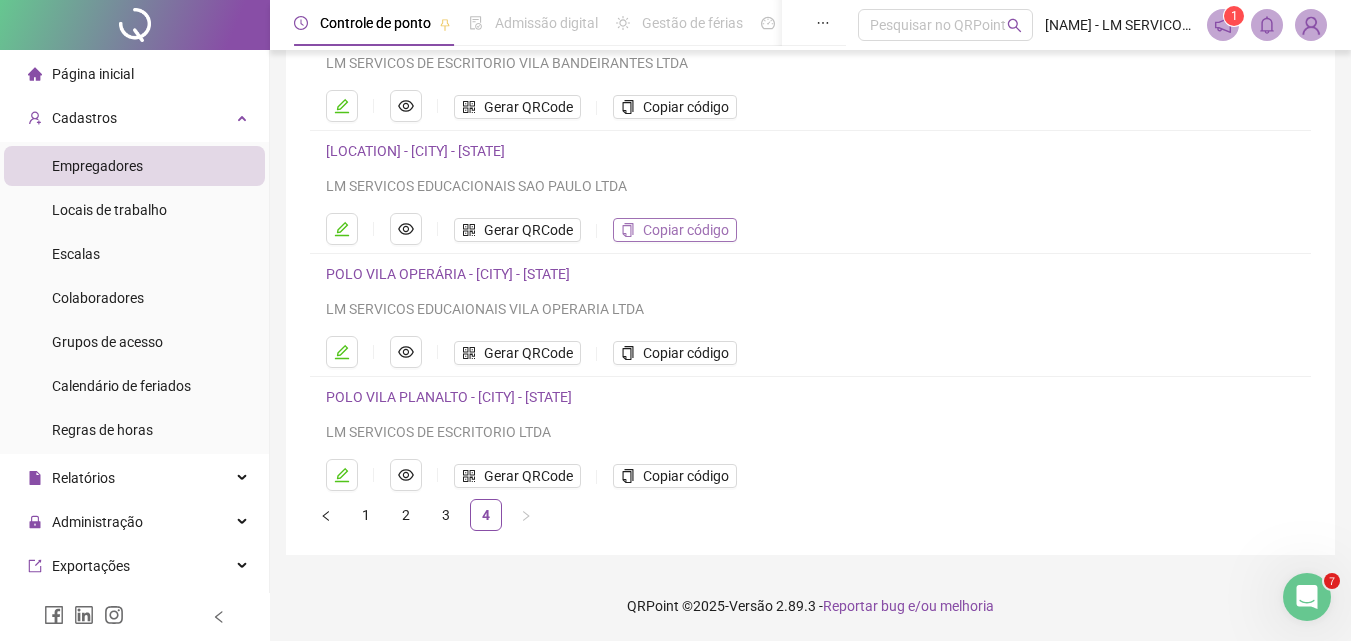 click on "Copiar código" at bounding box center (686, 230) 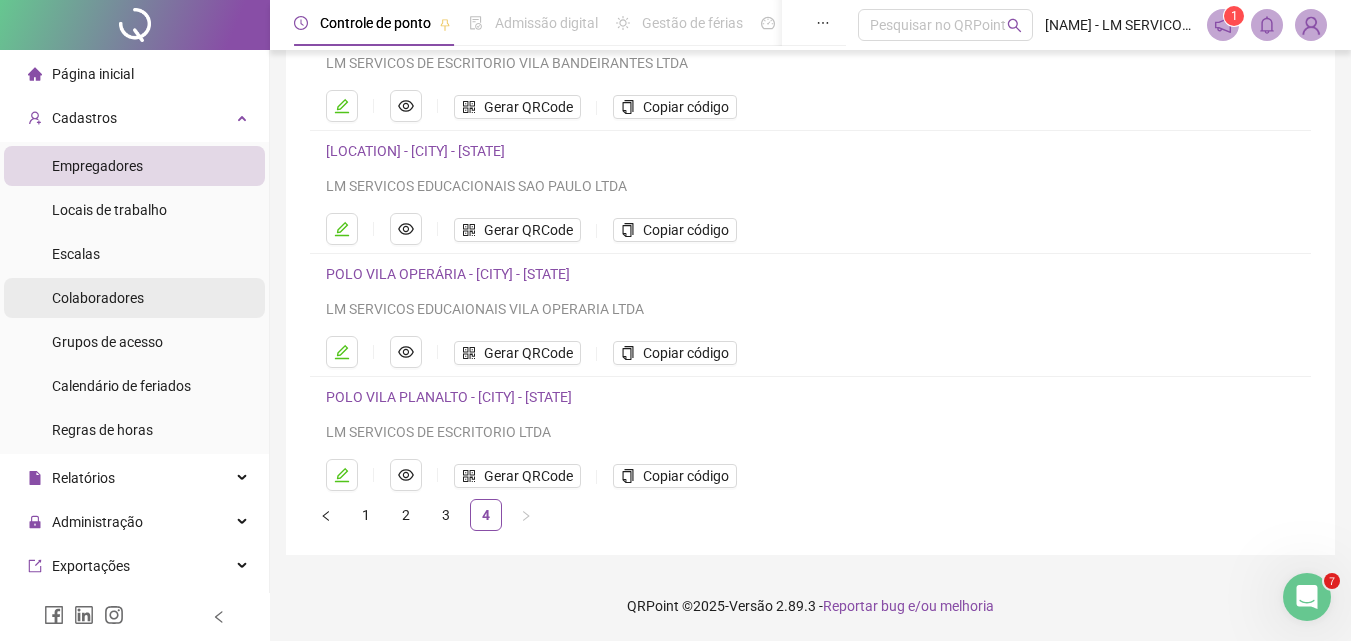 click on "Colaboradores" at bounding box center (98, 298) 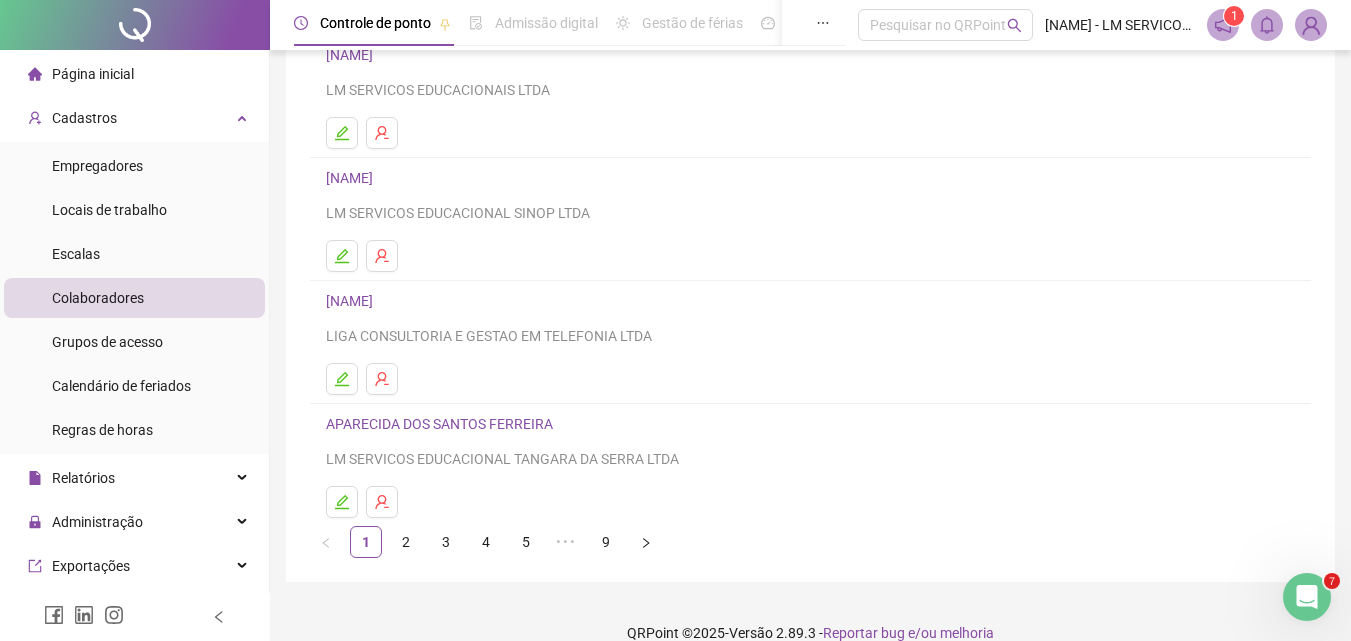 scroll, scrollTop: 326, scrollLeft: 0, axis: vertical 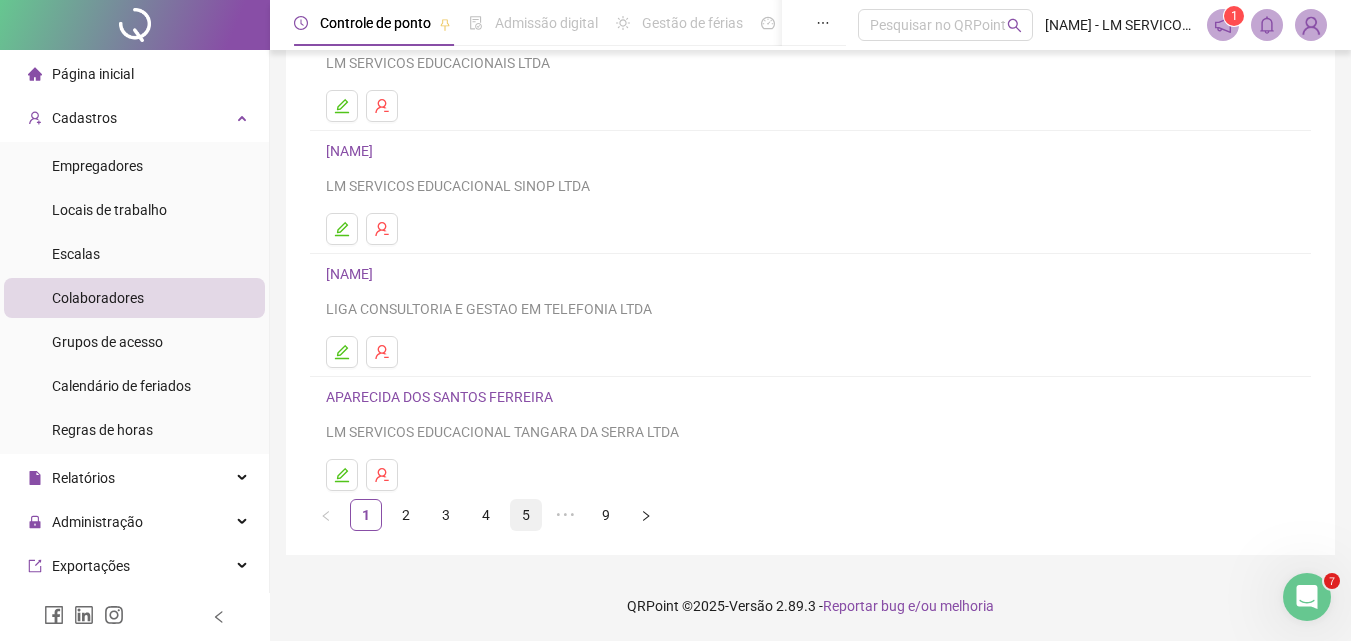 click on "5" at bounding box center [526, 515] 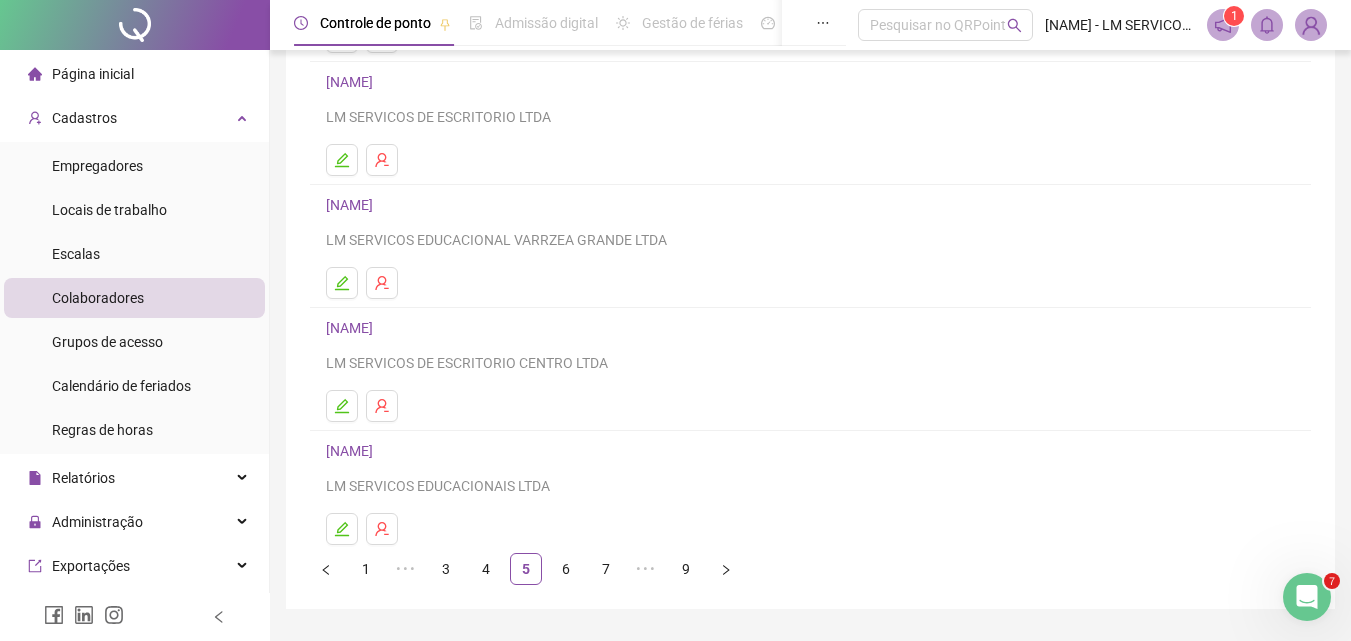 scroll, scrollTop: 326, scrollLeft: 0, axis: vertical 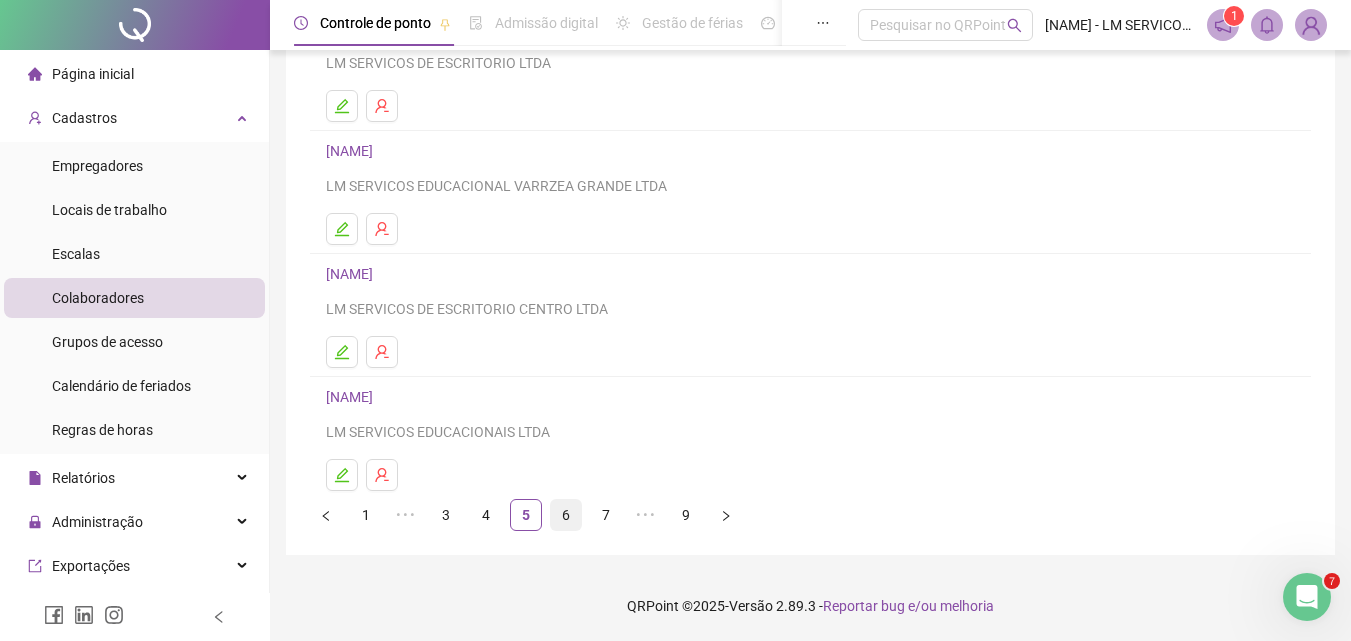 click on "6" at bounding box center (566, 515) 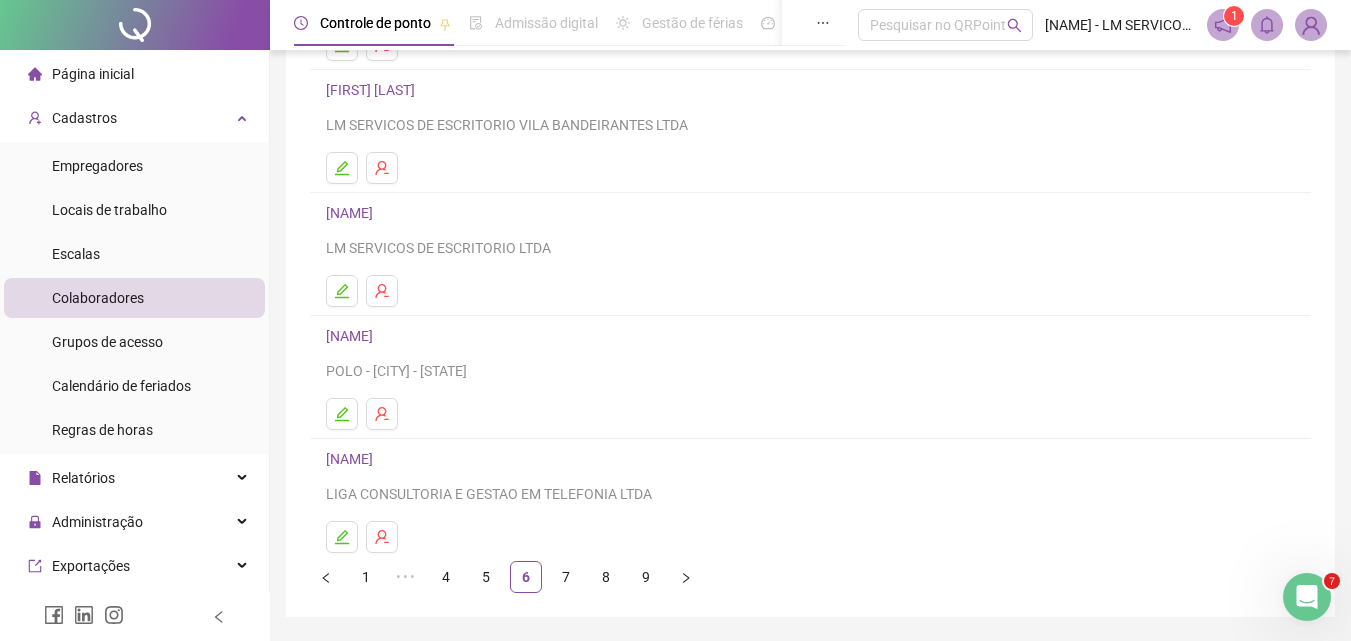 scroll, scrollTop: 300, scrollLeft: 0, axis: vertical 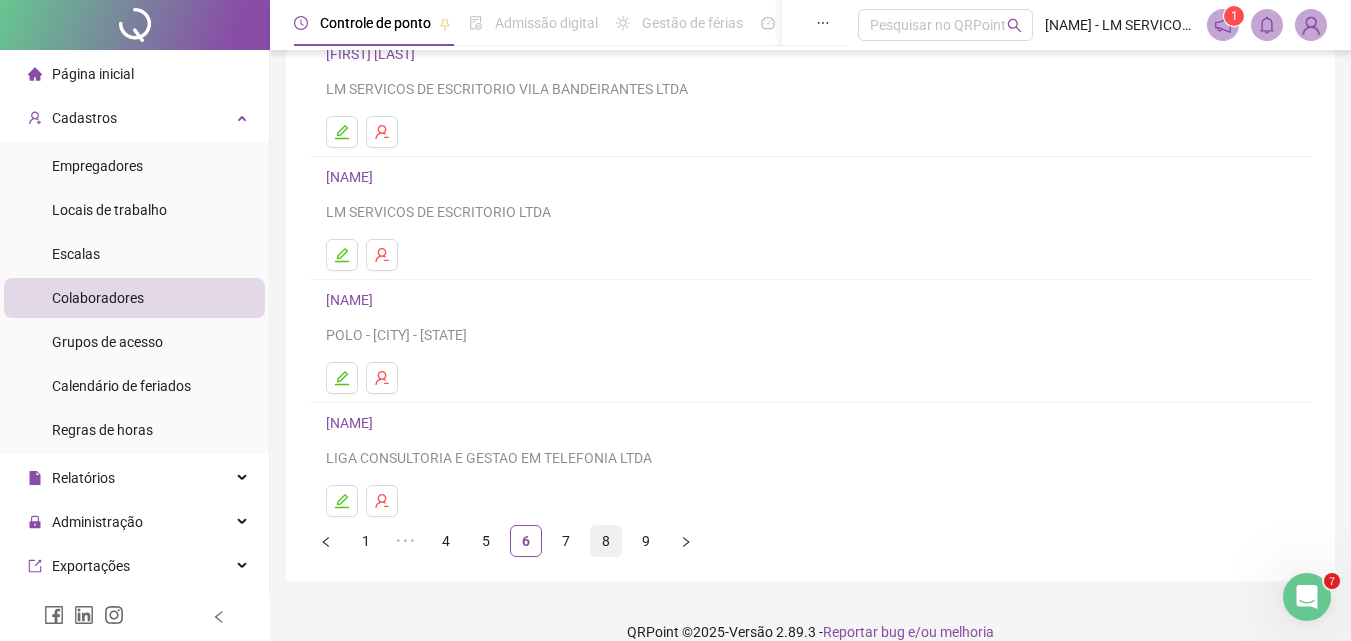 click on "8" at bounding box center (606, 541) 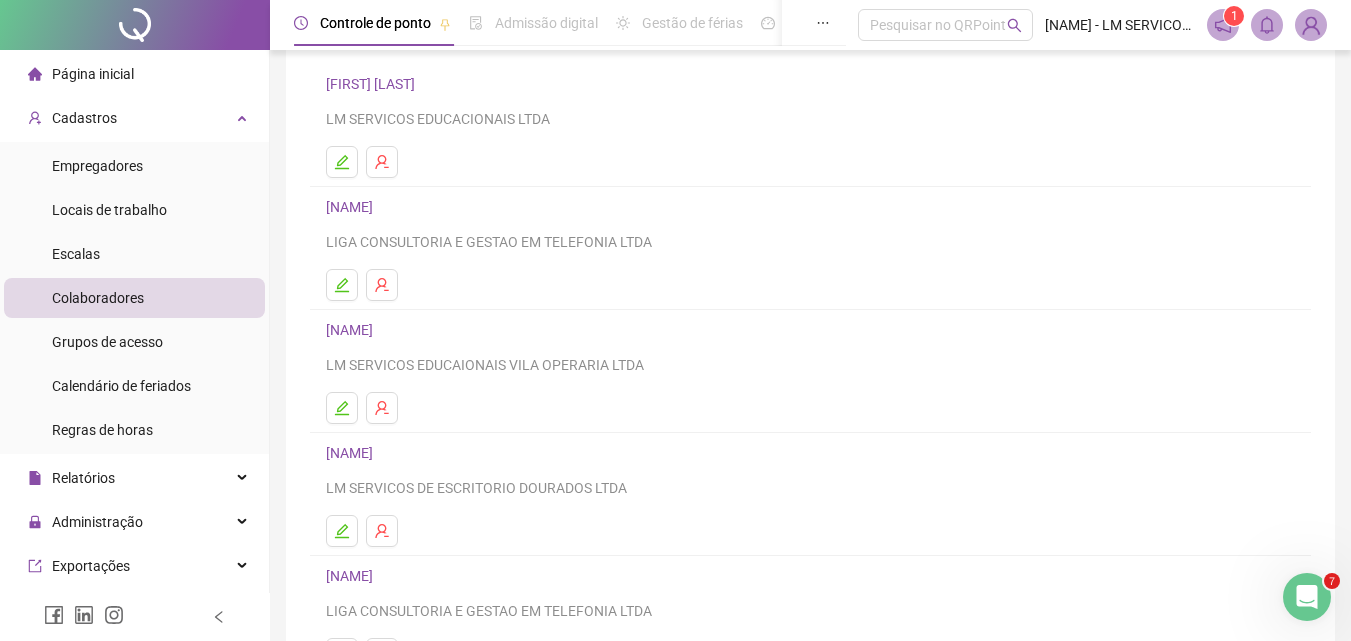 scroll, scrollTop: 300, scrollLeft: 0, axis: vertical 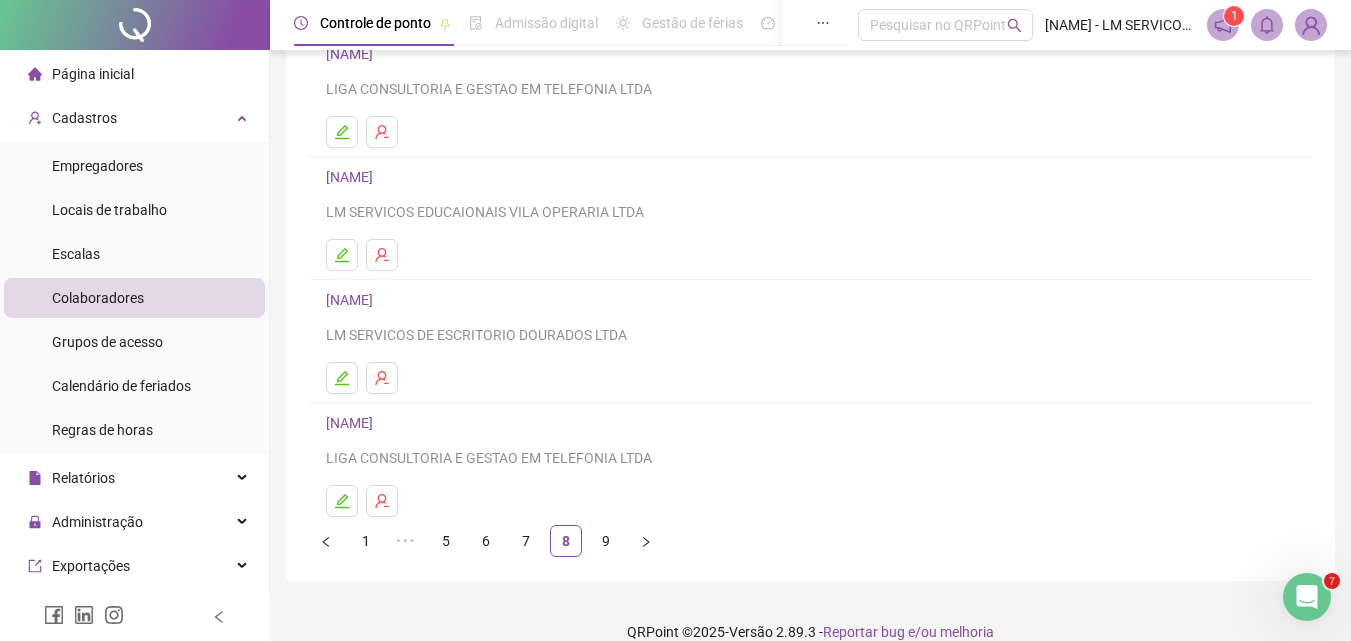 click on "7" at bounding box center (526, 541) 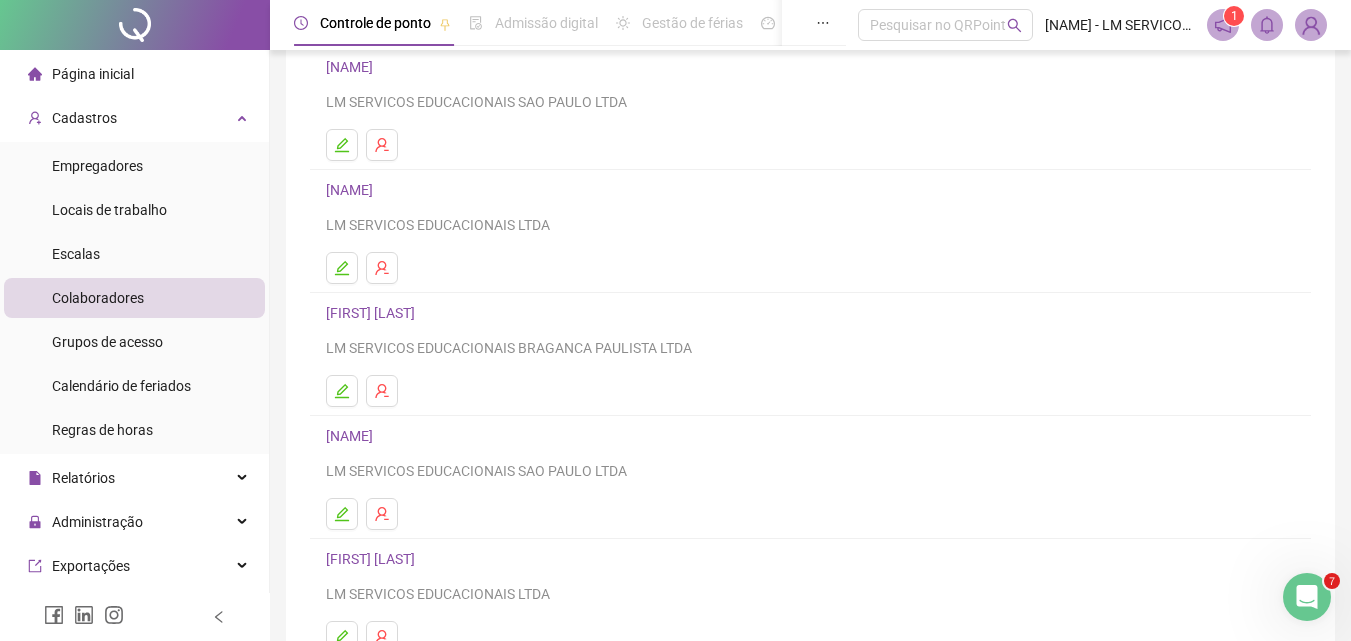 scroll, scrollTop: 200, scrollLeft: 0, axis: vertical 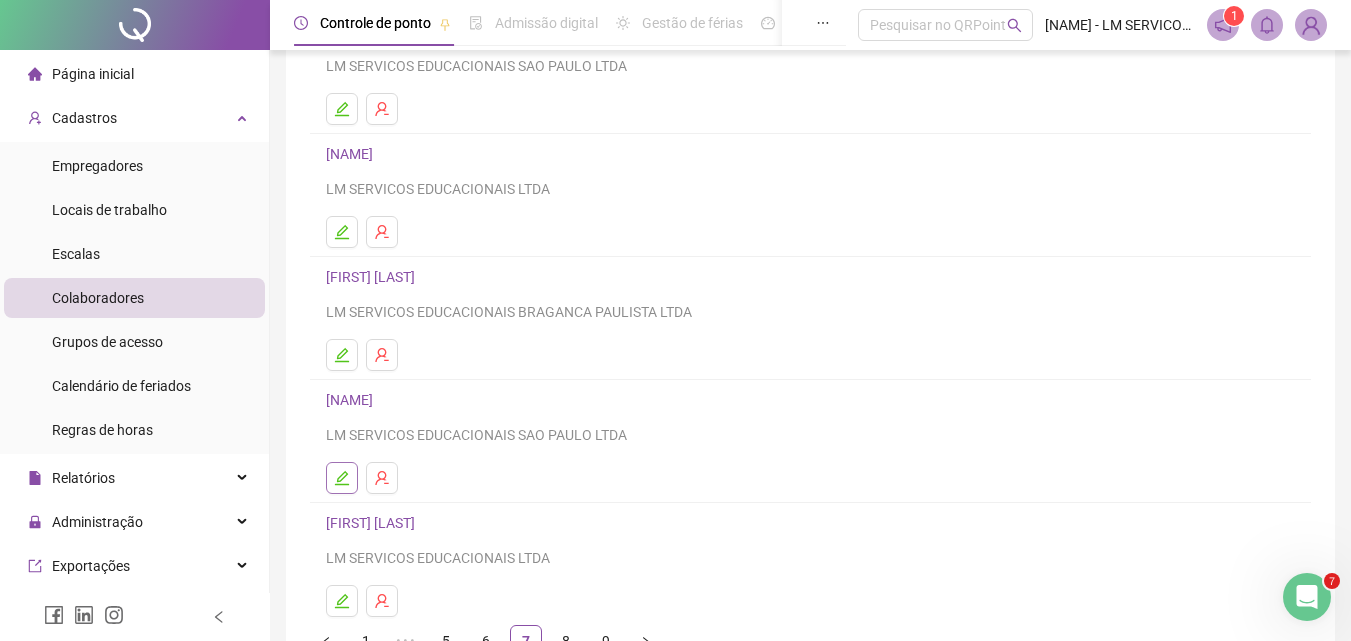 click 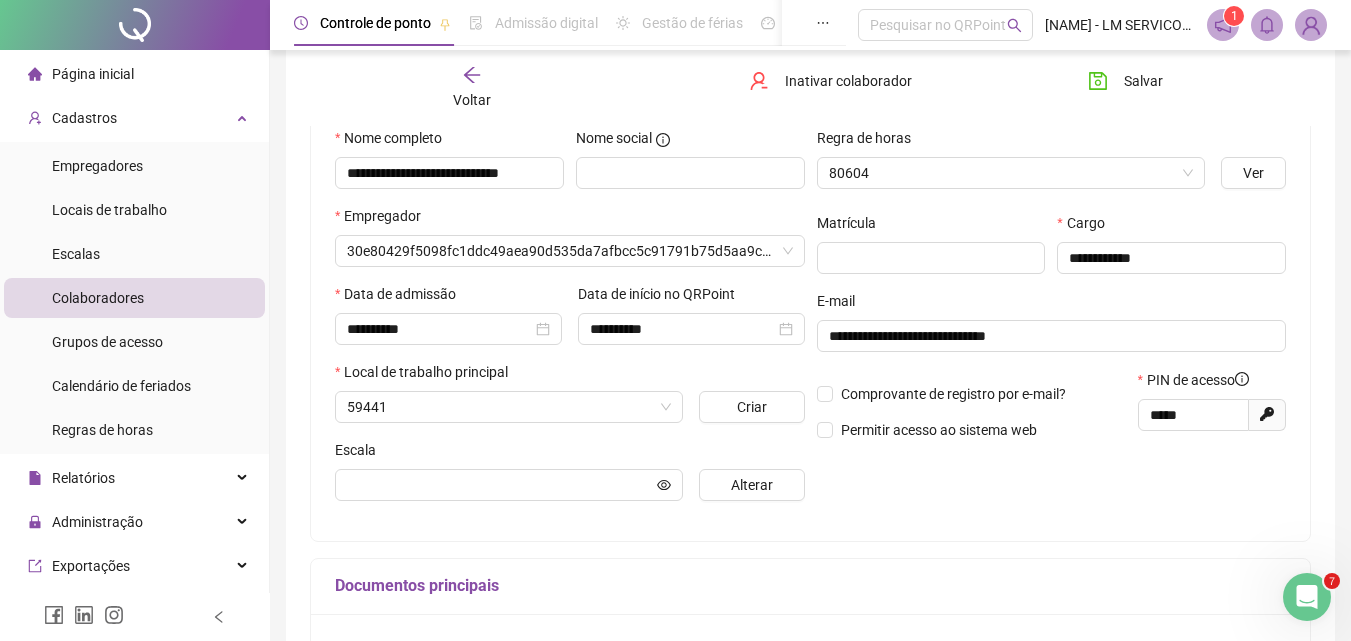 scroll, scrollTop: 210, scrollLeft: 0, axis: vertical 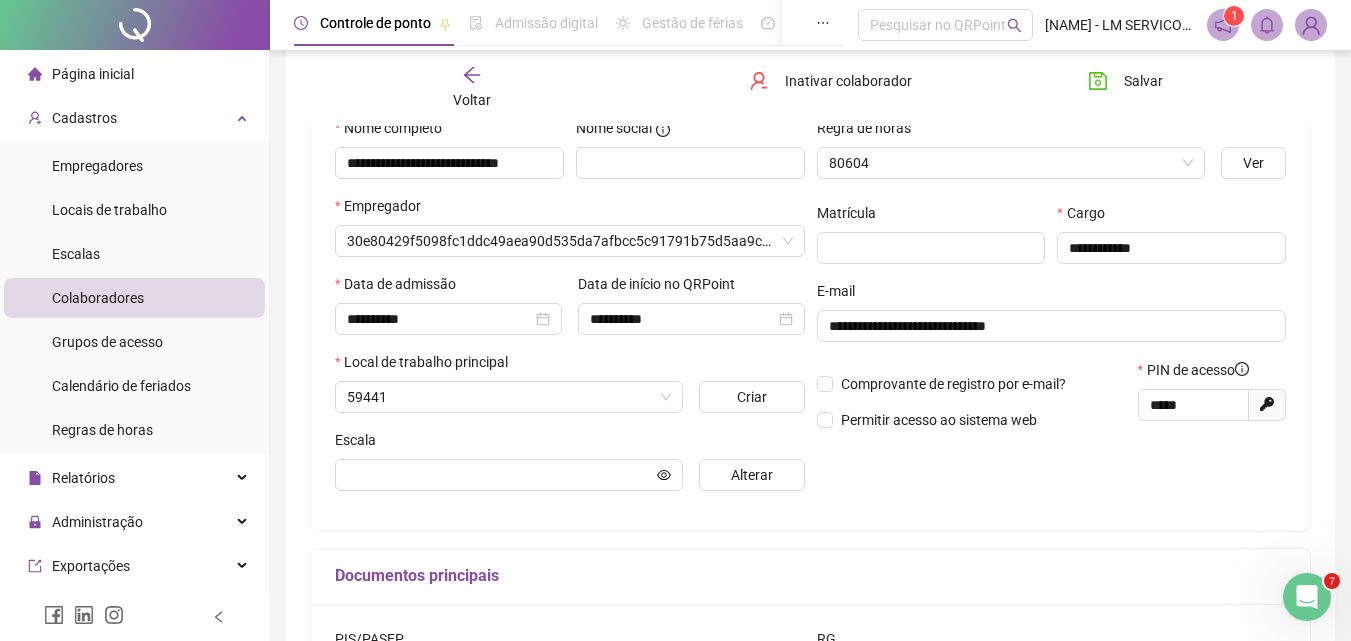 type on "**********" 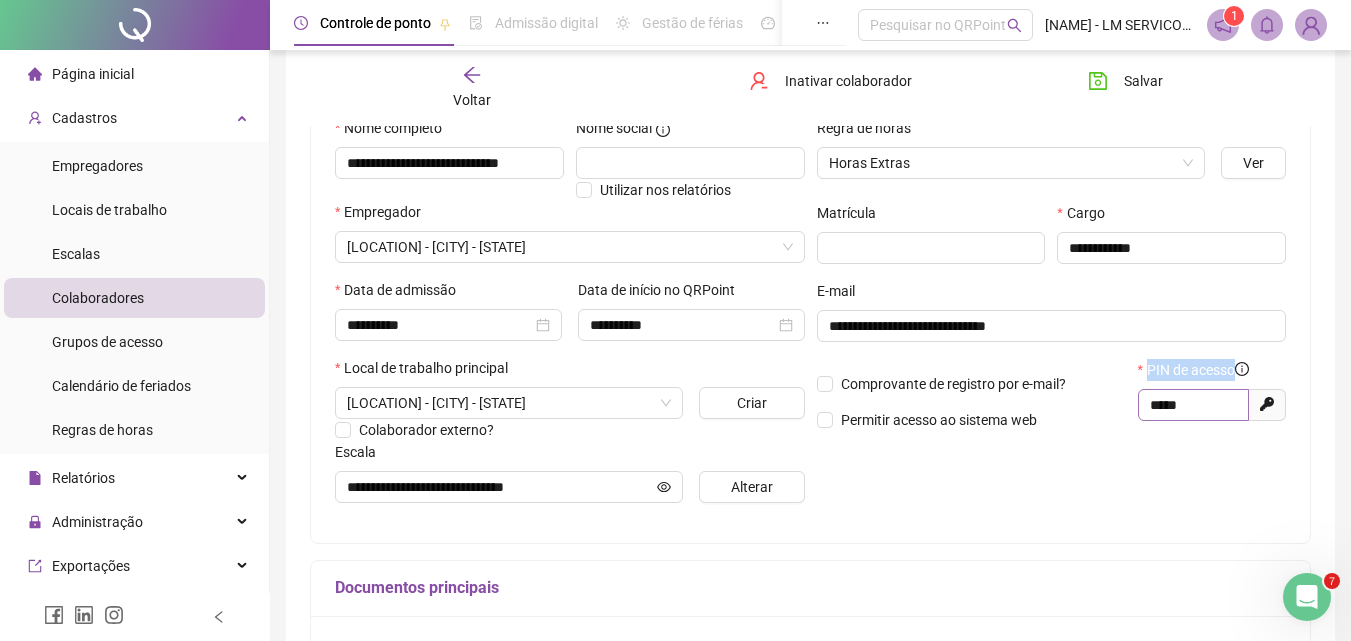 drag, startPoint x: 1148, startPoint y: 363, endPoint x: 1208, endPoint y: 418, distance: 81.394104 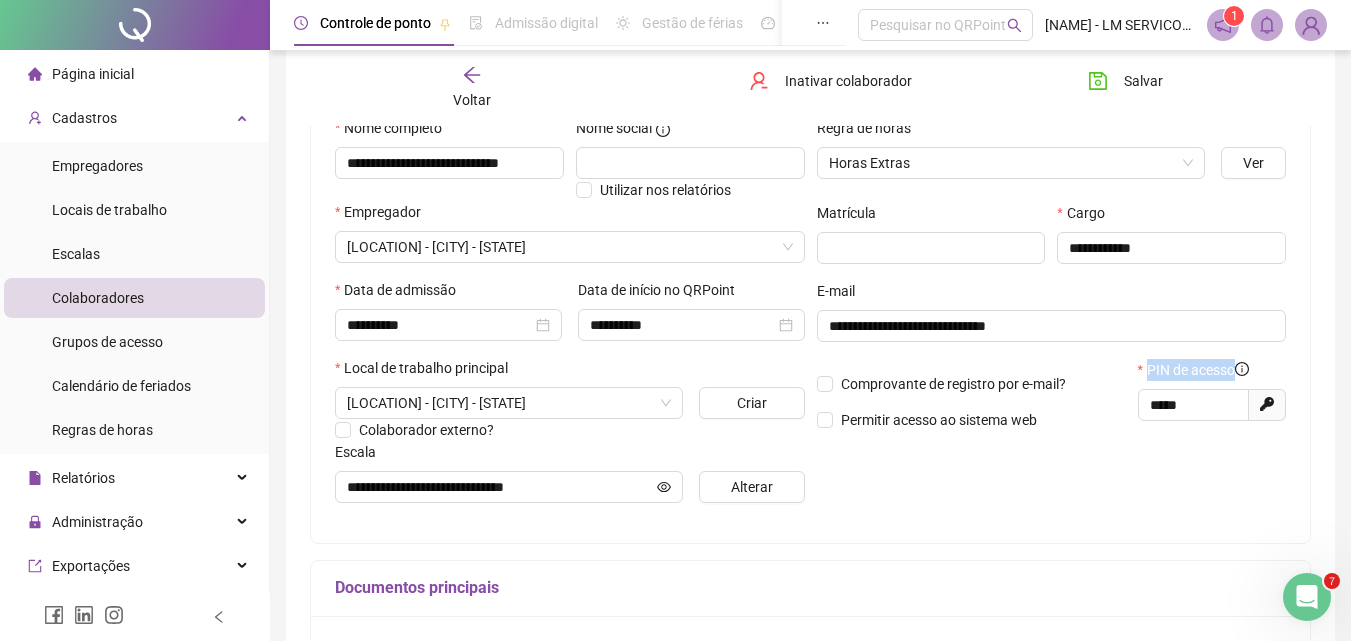 copy on "PIN de acesso" 